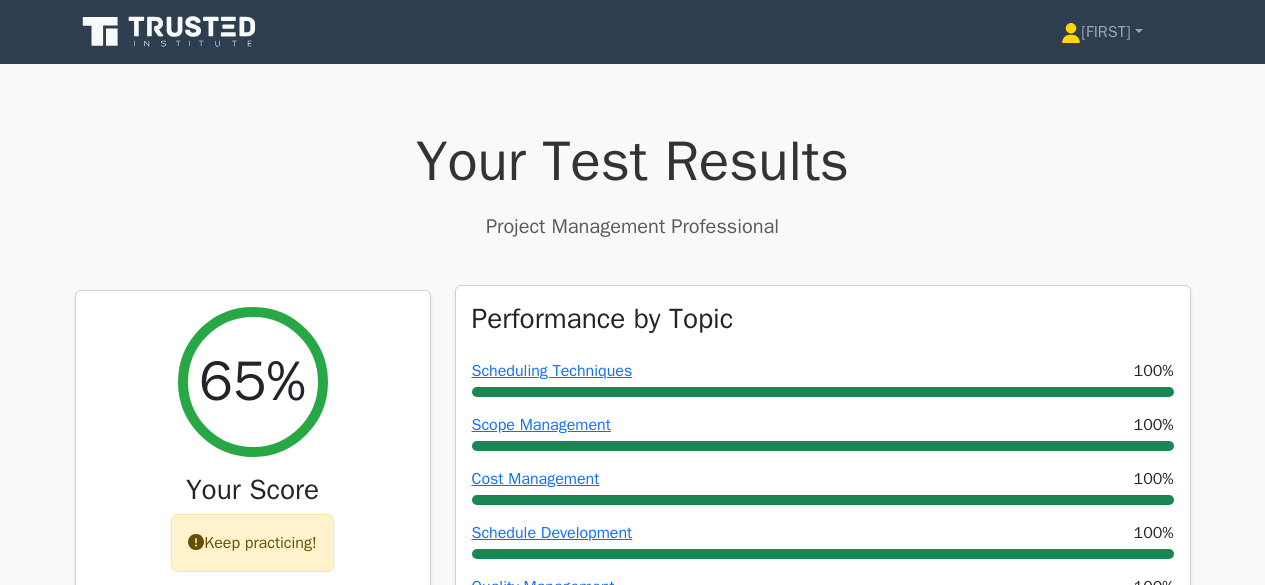 scroll, scrollTop: 0, scrollLeft: 0, axis: both 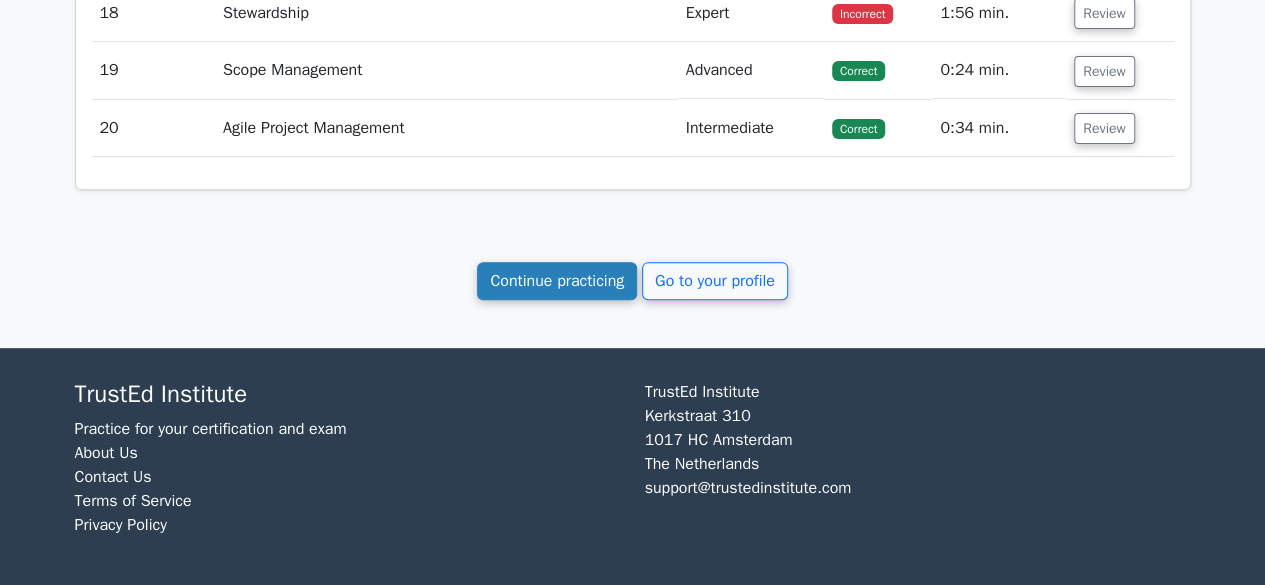 click on "Continue practicing" at bounding box center [557, 281] 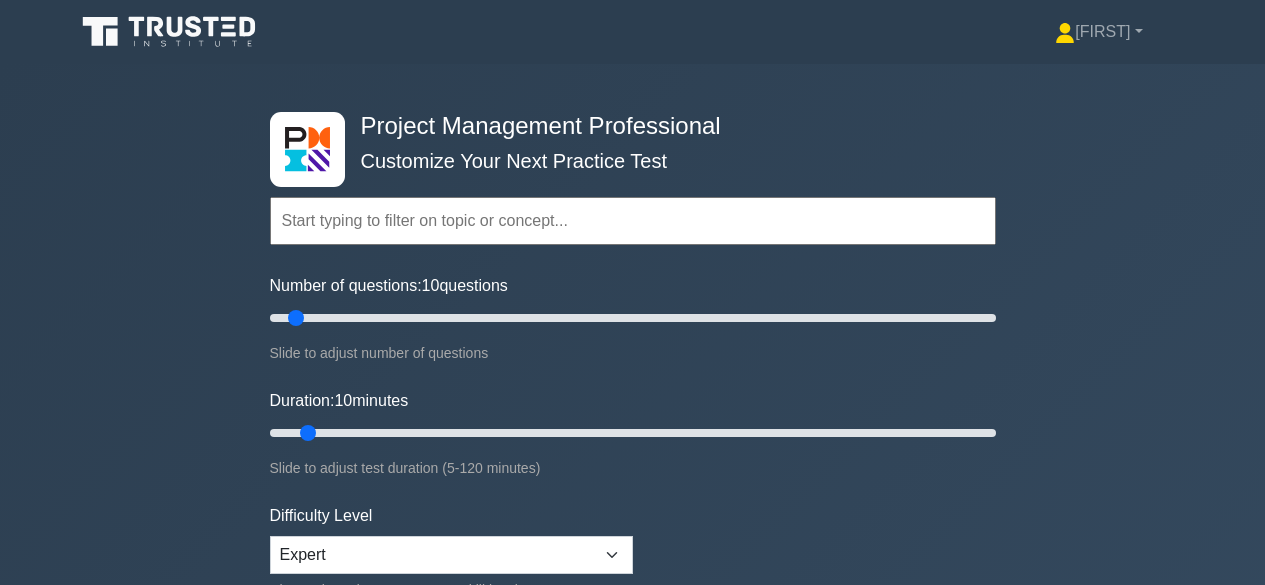 scroll, scrollTop: 0, scrollLeft: 0, axis: both 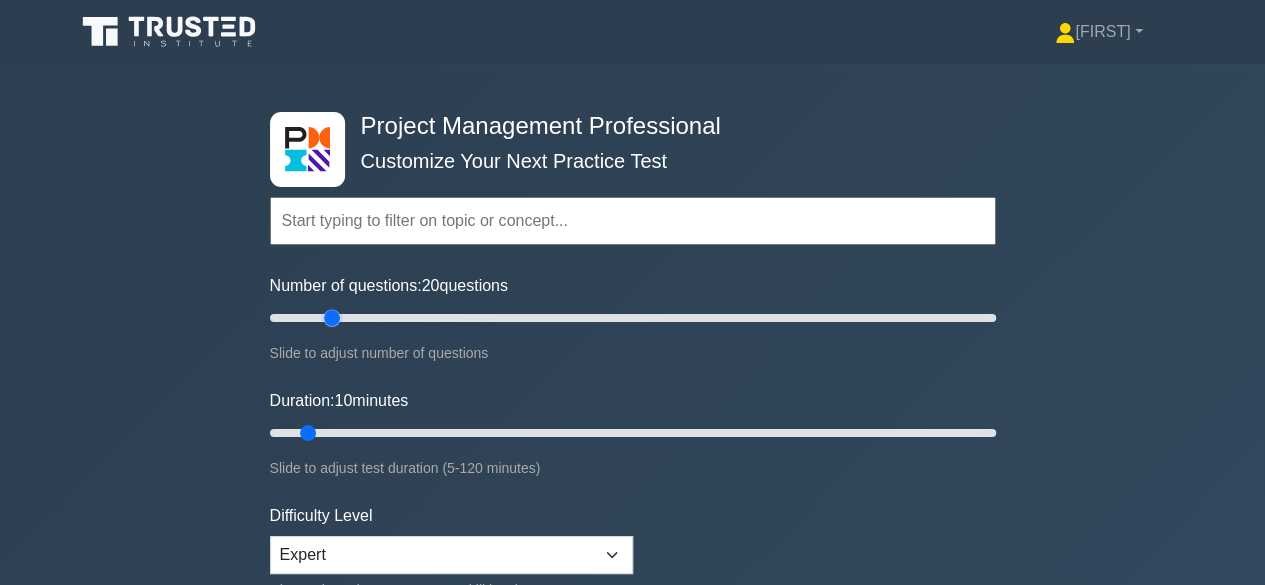 drag, startPoint x: 291, startPoint y: 317, endPoint x: 336, endPoint y: 325, distance: 45.705578 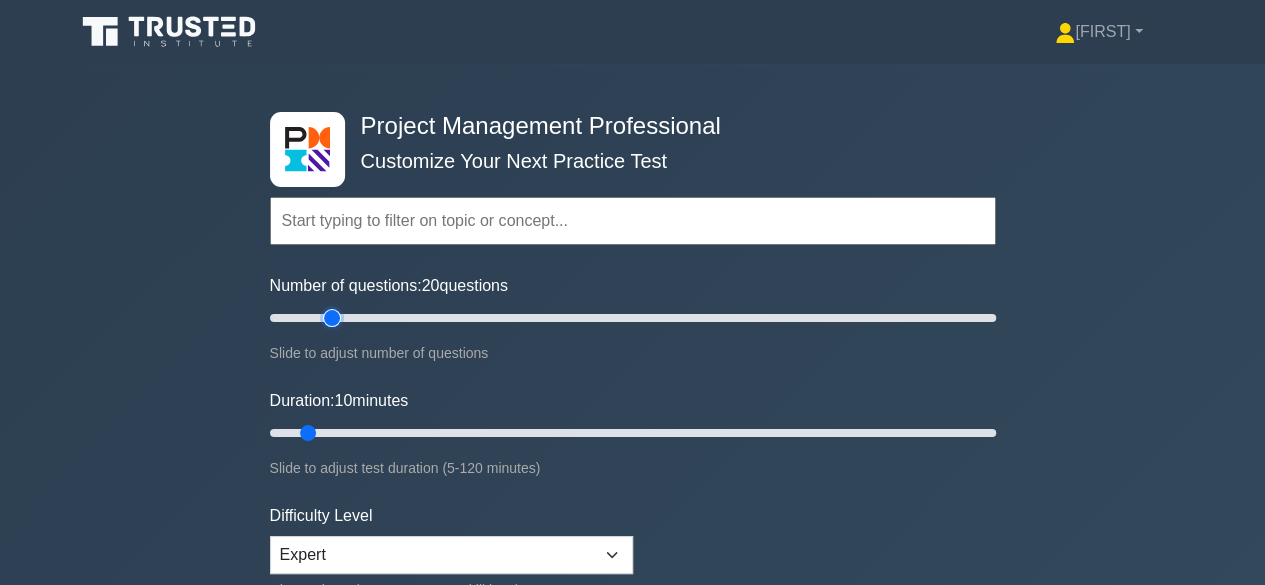 type on "20" 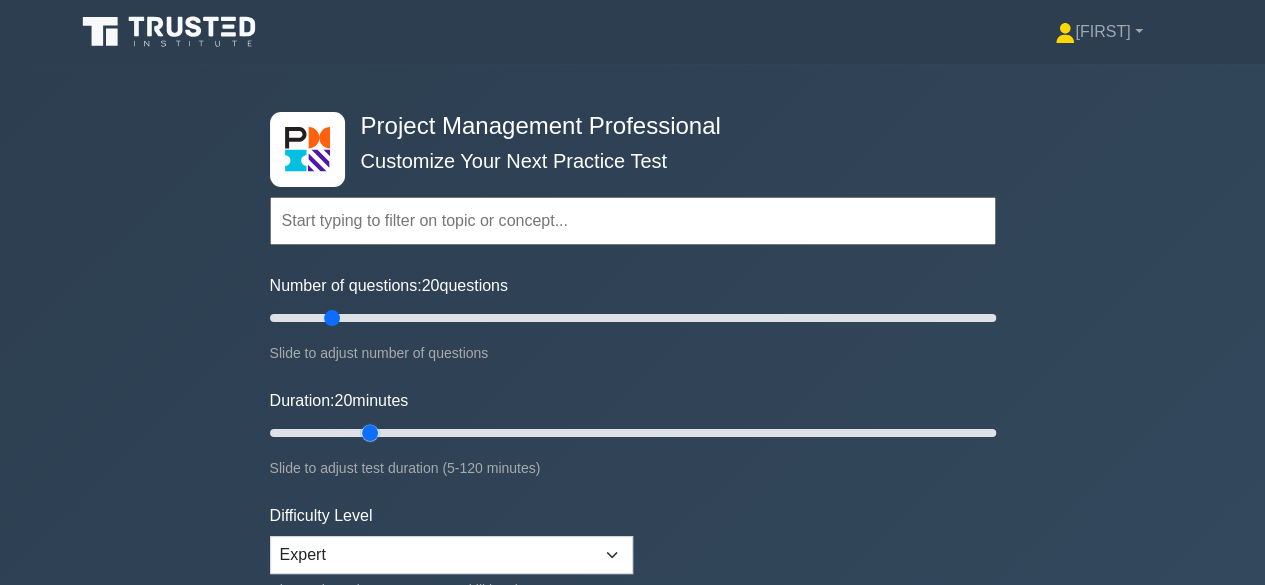 drag, startPoint x: 307, startPoint y: 429, endPoint x: 380, endPoint y: 434, distance: 73.171036 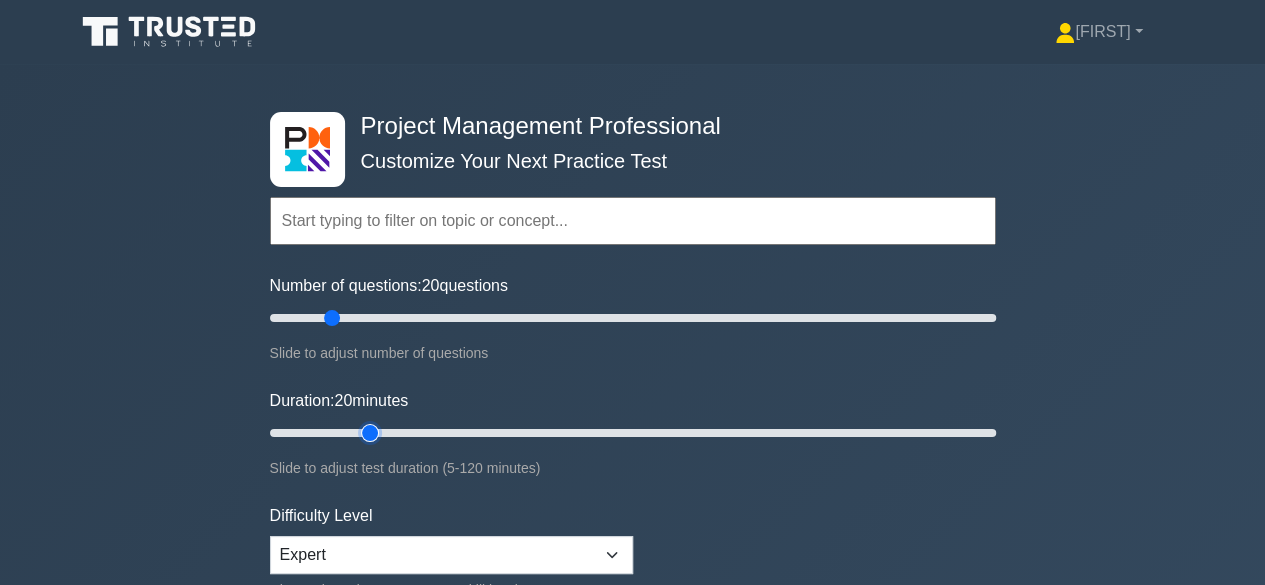 type on "20" 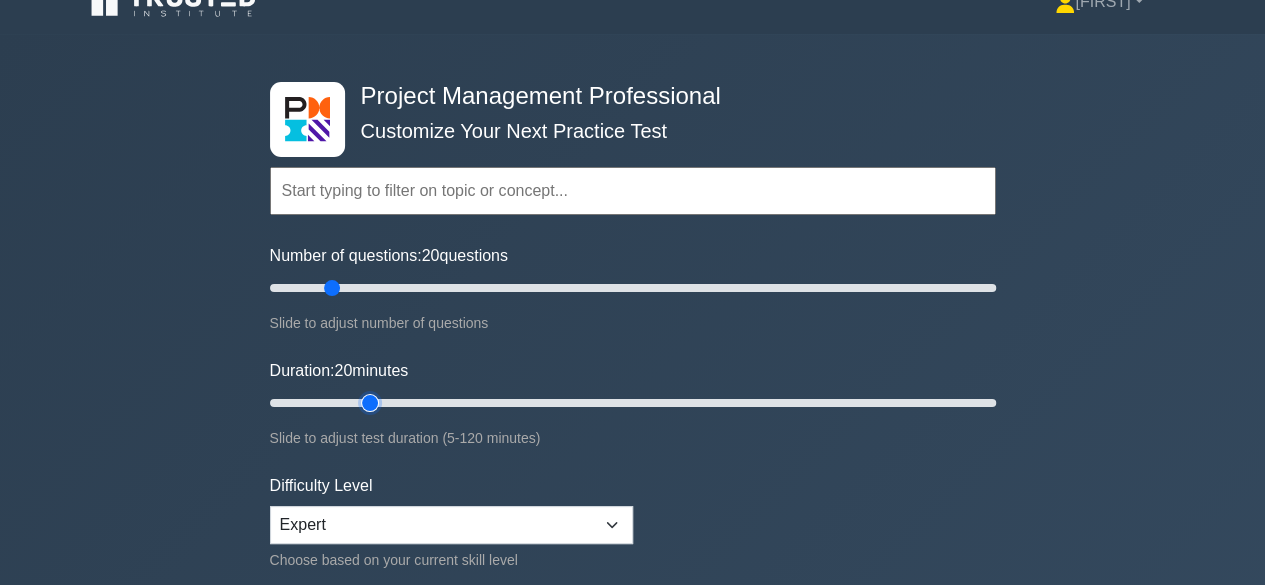 scroll, scrollTop: 300, scrollLeft: 0, axis: vertical 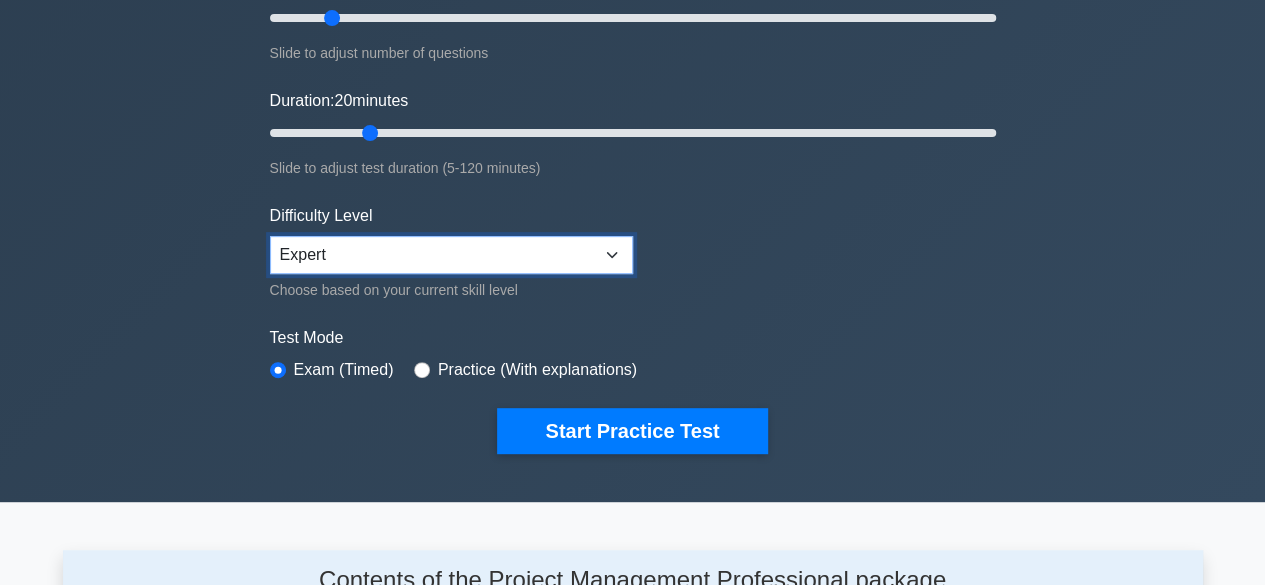click on "Beginner
Intermediate
Expert" at bounding box center (451, 255) 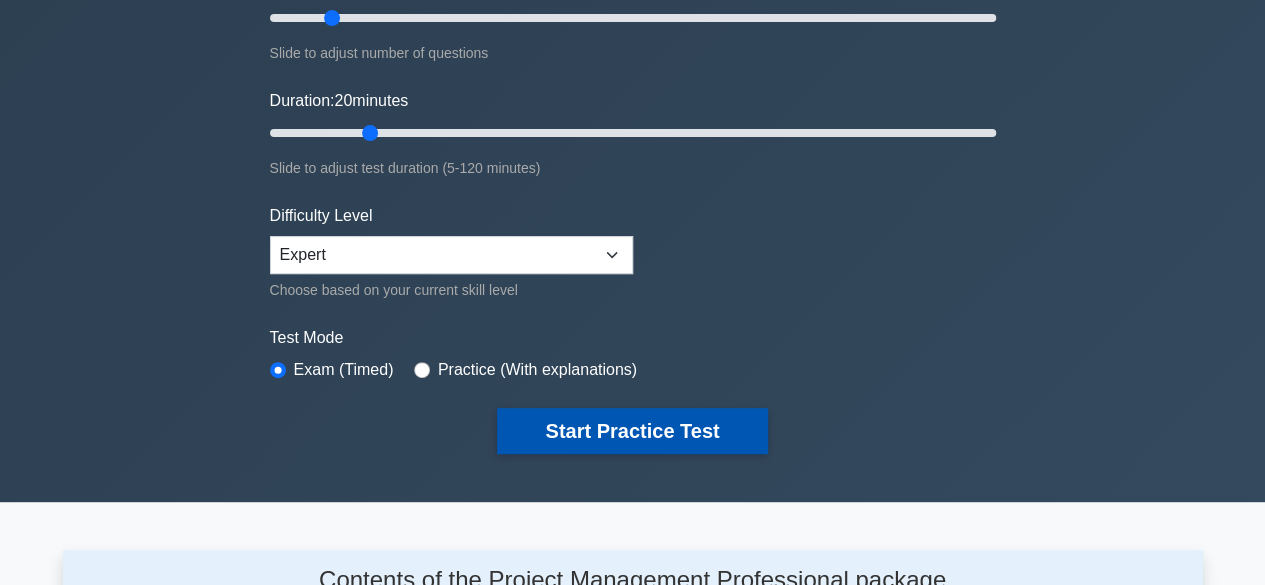 click on "Start Practice Test" at bounding box center [632, 431] 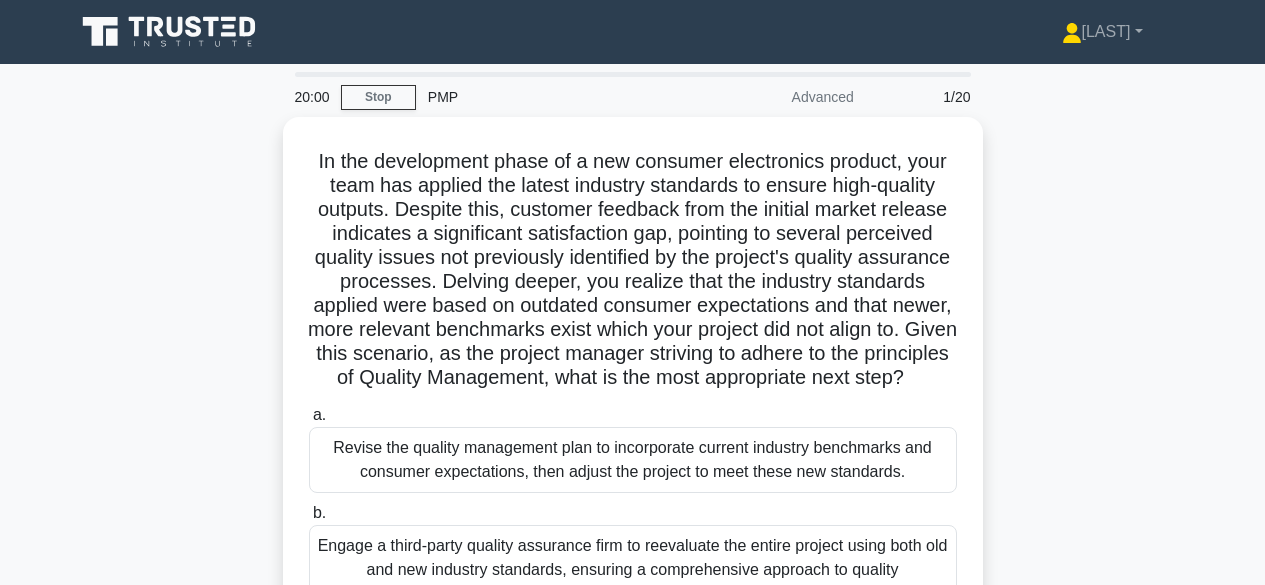 scroll, scrollTop: 0, scrollLeft: 0, axis: both 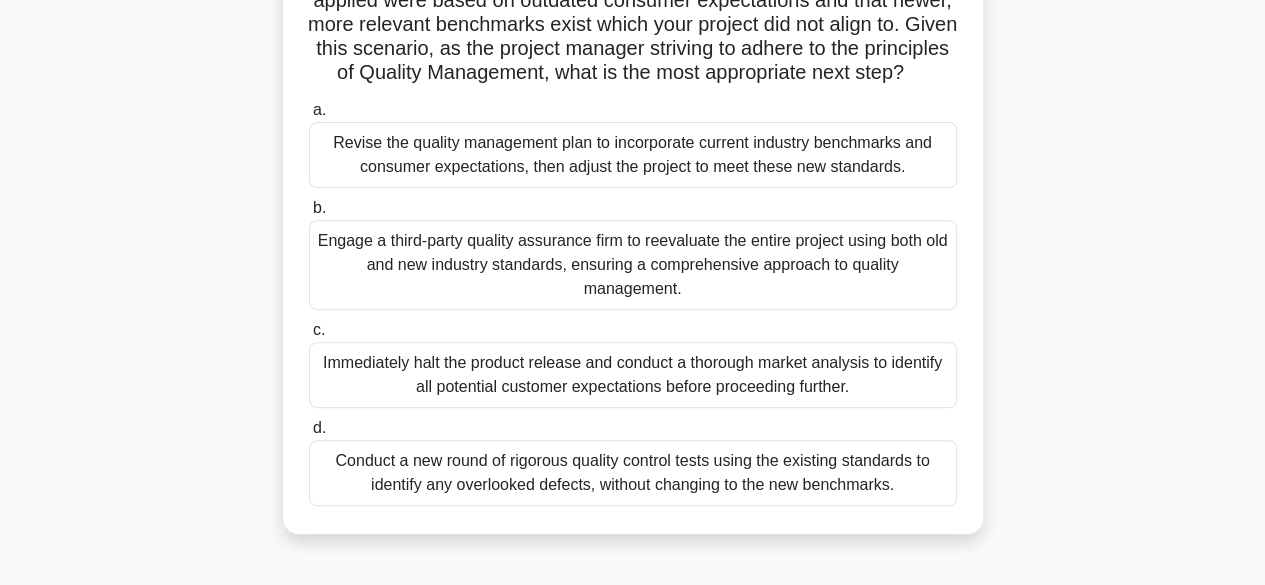 click on "Revise the quality management plan to incorporate current industry benchmarks and consumer expectations, then adjust the project to meet these new standards." at bounding box center (633, 155) 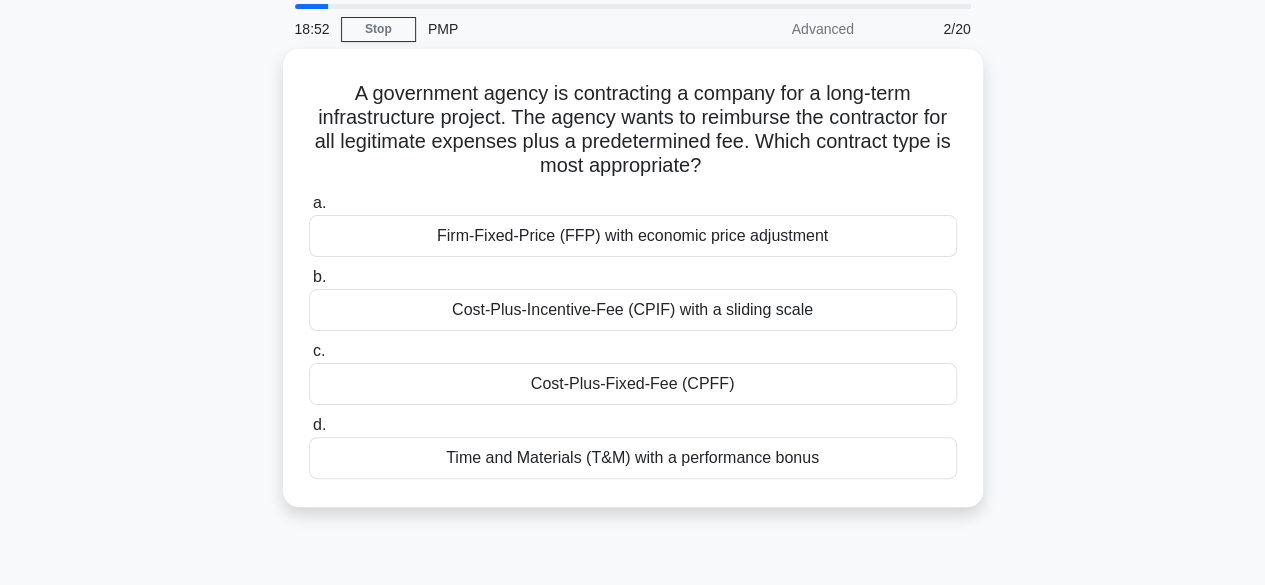 scroll, scrollTop: 100, scrollLeft: 0, axis: vertical 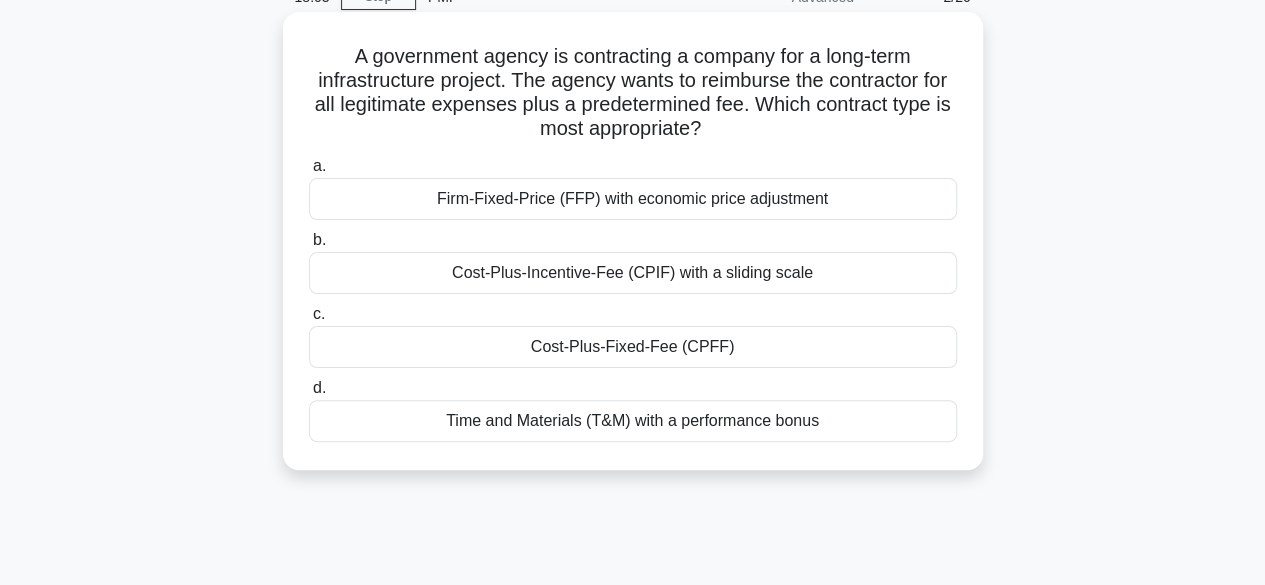 click on "Cost-Plus-Fixed-Fee (CPFF)" at bounding box center (633, 347) 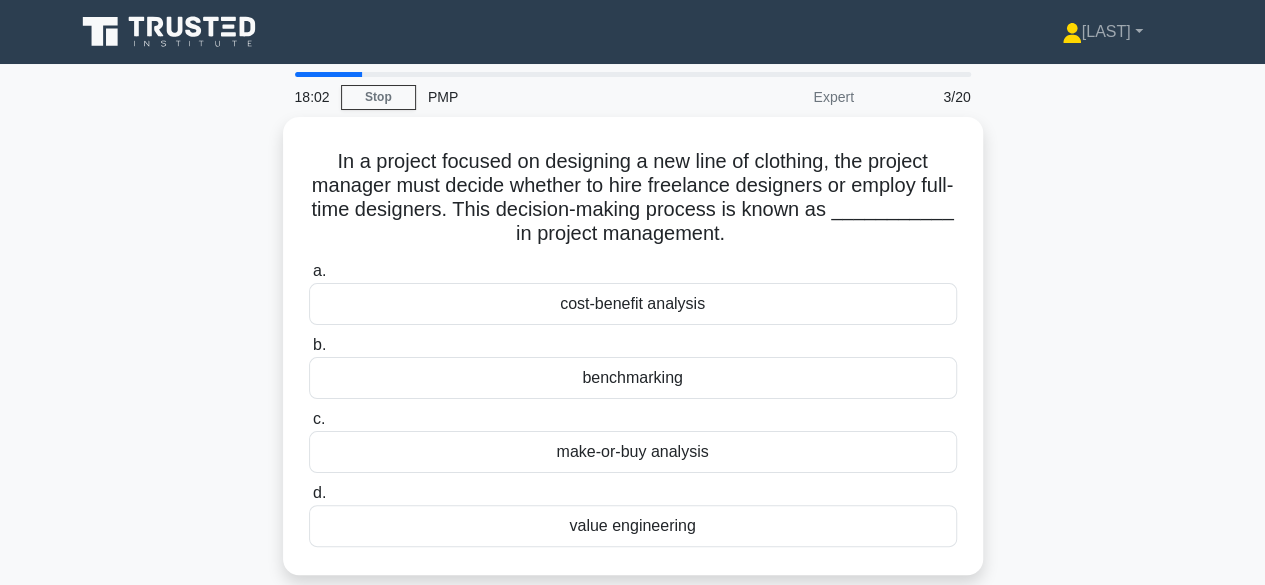 scroll, scrollTop: 100, scrollLeft: 0, axis: vertical 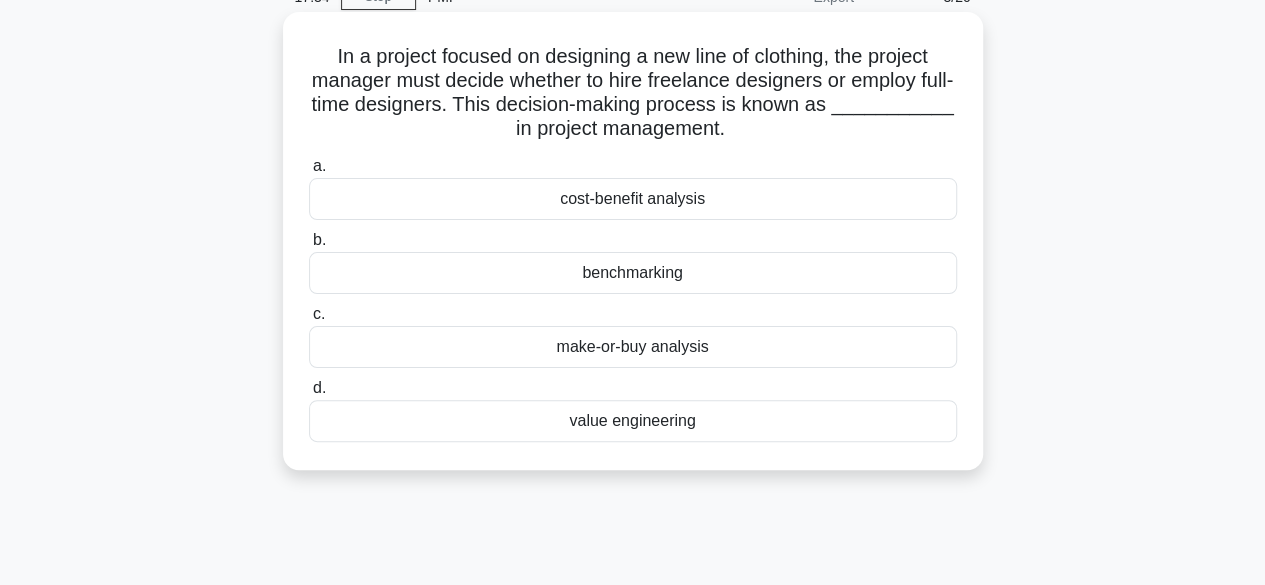 click on "make-or-buy analysis" at bounding box center (633, 347) 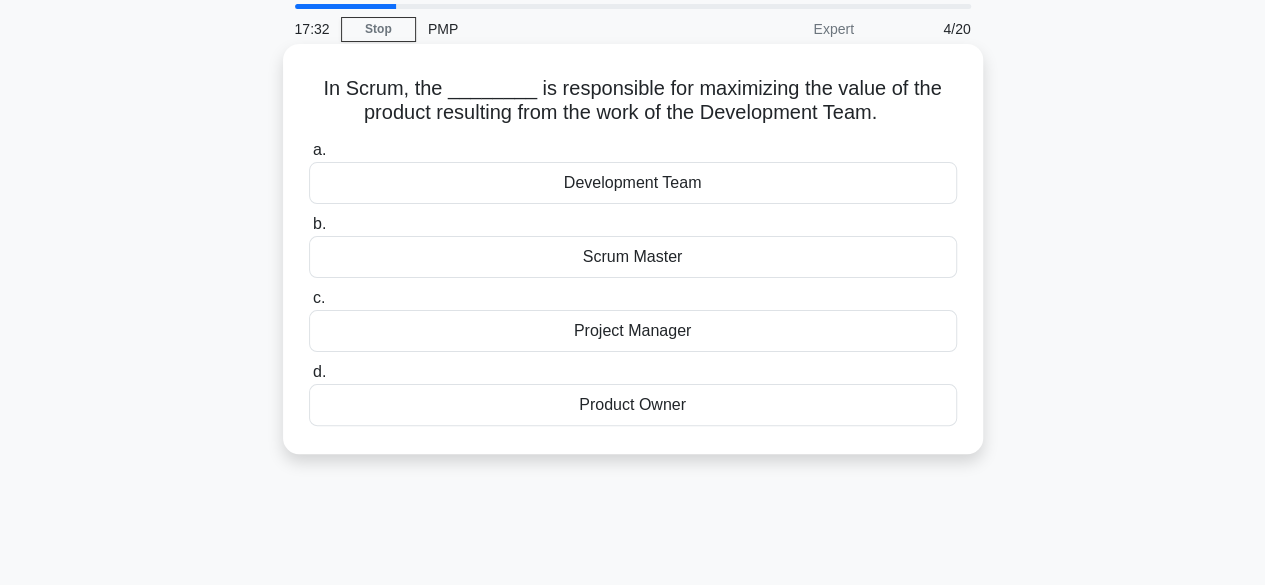 scroll, scrollTop: 100, scrollLeft: 0, axis: vertical 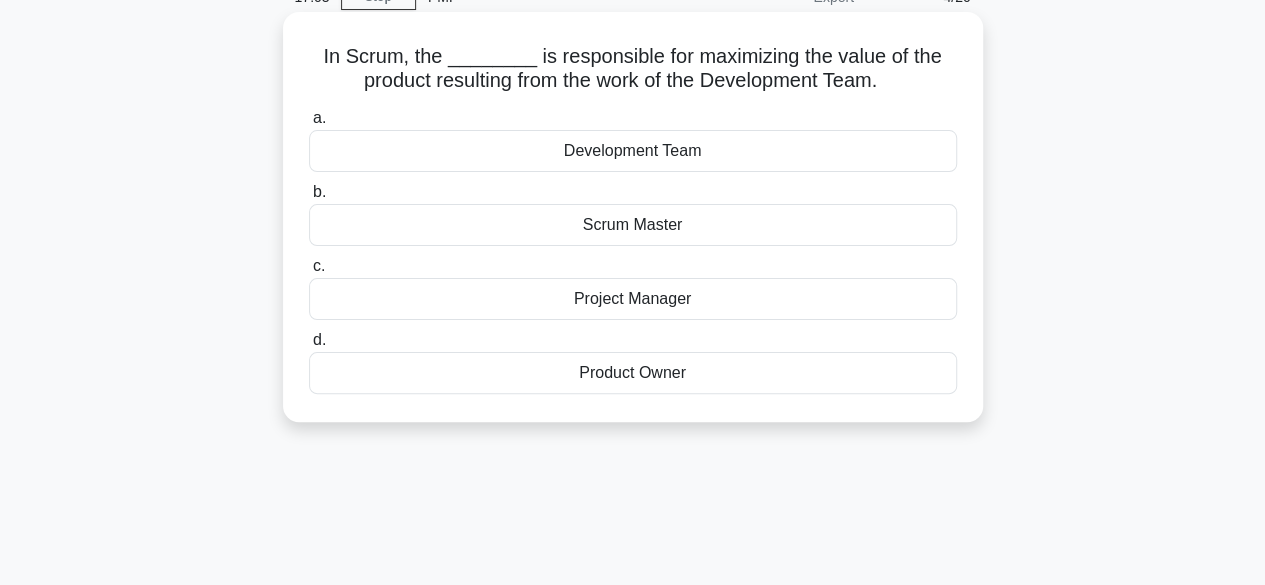 click on "Product Owner" at bounding box center (633, 373) 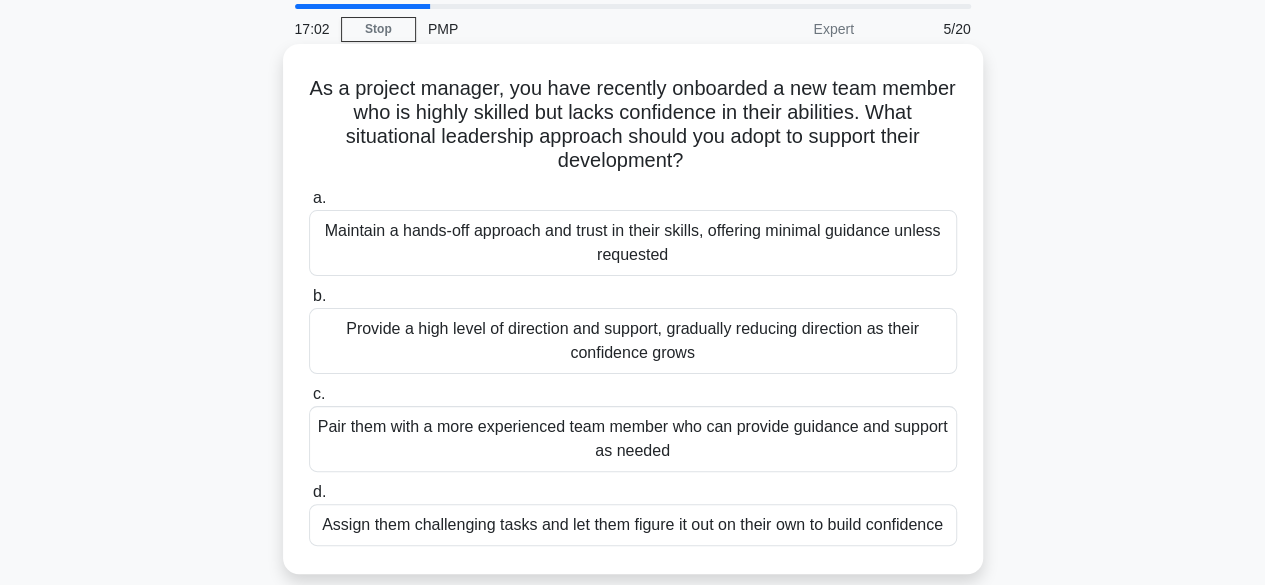scroll, scrollTop: 100, scrollLeft: 0, axis: vertical 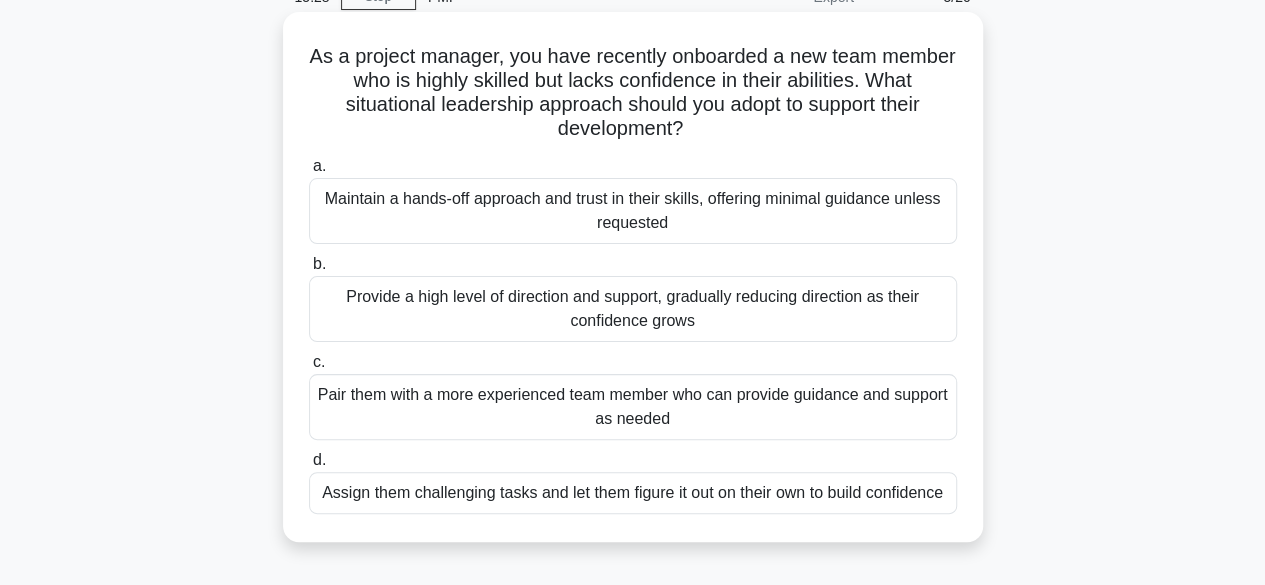 click on "Provide a high level of direction and support, gradually reducing direction as their confidence grows" at bounding box center (633, 309) 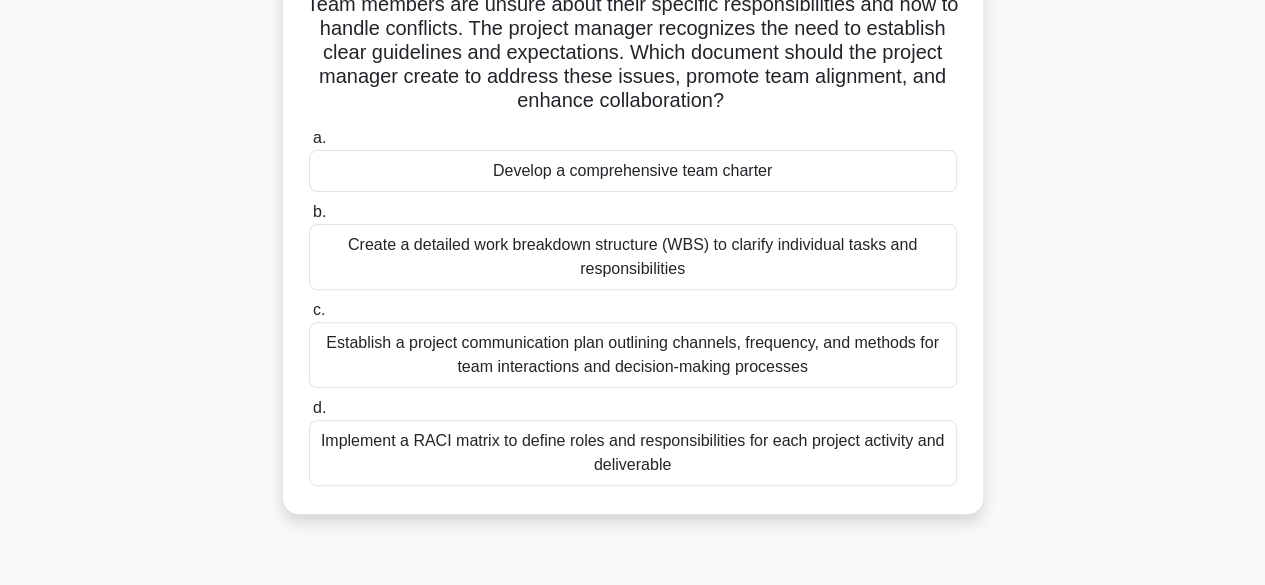 scroll, scrollTop: 100, scrollLeft: 0, axis: vertical 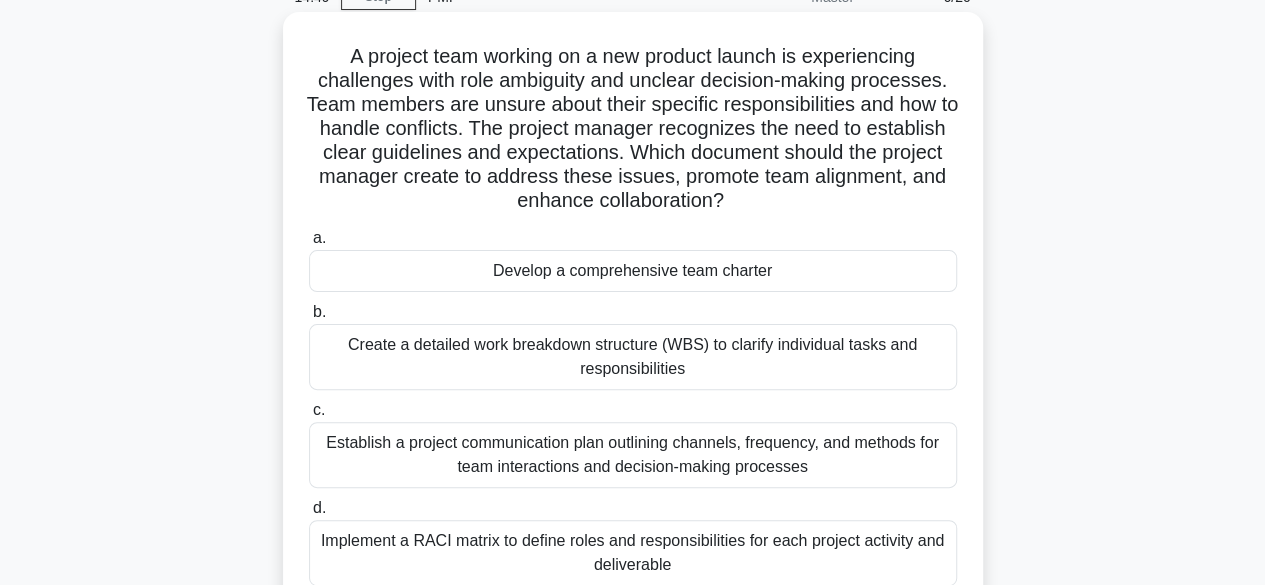 click on "A project team working on a new product launch is experiencing challenges with role ambiguity and unclear decision-making processes. Team members are unsure about their specific responsibilities and how to handle conflicts. The project manager recognizes the need to establish clear guidelines and expectations. Which document should the project manager create to address these issues, promote team alignment, and enhance collaboration?
.spinner_0XTQ{transform-origin:center;animation:spinner_y6GP .75s linear infinite}@keyframes spinner_y6GP{100%{transform:rotate(360deg)}}" at bounding box center [633, 129] 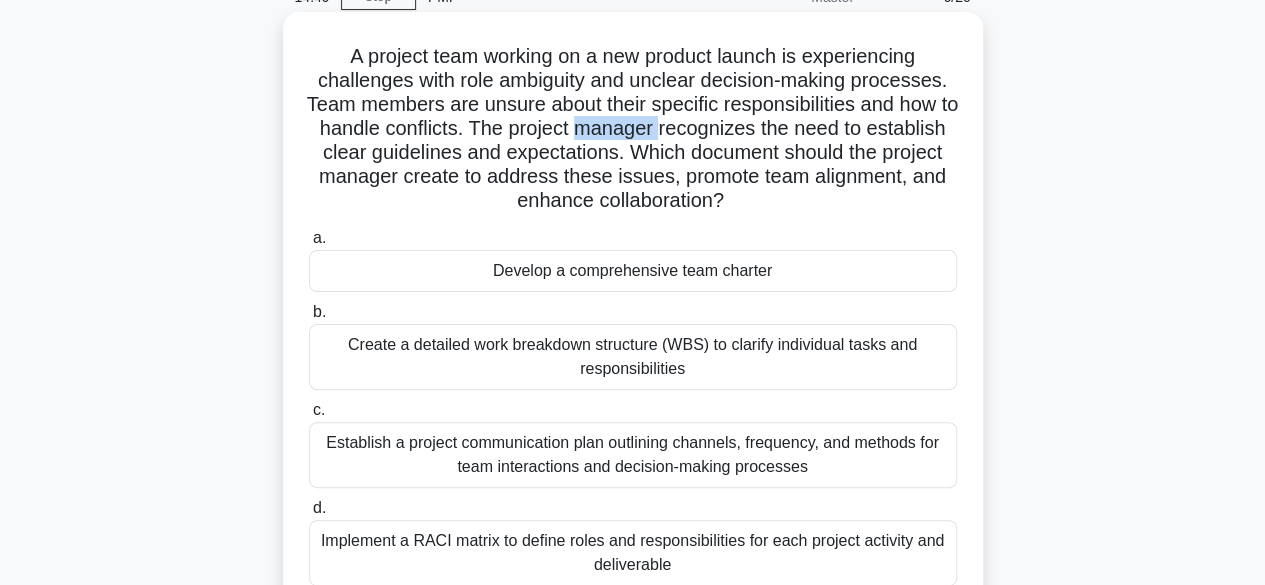 click on "A project team working on a new product launch is experiencing challenges with role ambiguity and unclear decision-making processes. Team members are unsure about their specific responsibilities and how to handle conflicts. The project manager recognizes the need to establish clear guidelines and expectations. Which document should the project manager create to address these issues, promote team alignment, and enhance collaboration?
.spinner_0XTQ{transform-origin:center;animation:spinner_y6GP .75s linear infinite}@keyframes spinner_y6GP{100%{transform:rotate(360deg)}}" at bounding box center (633, 129) 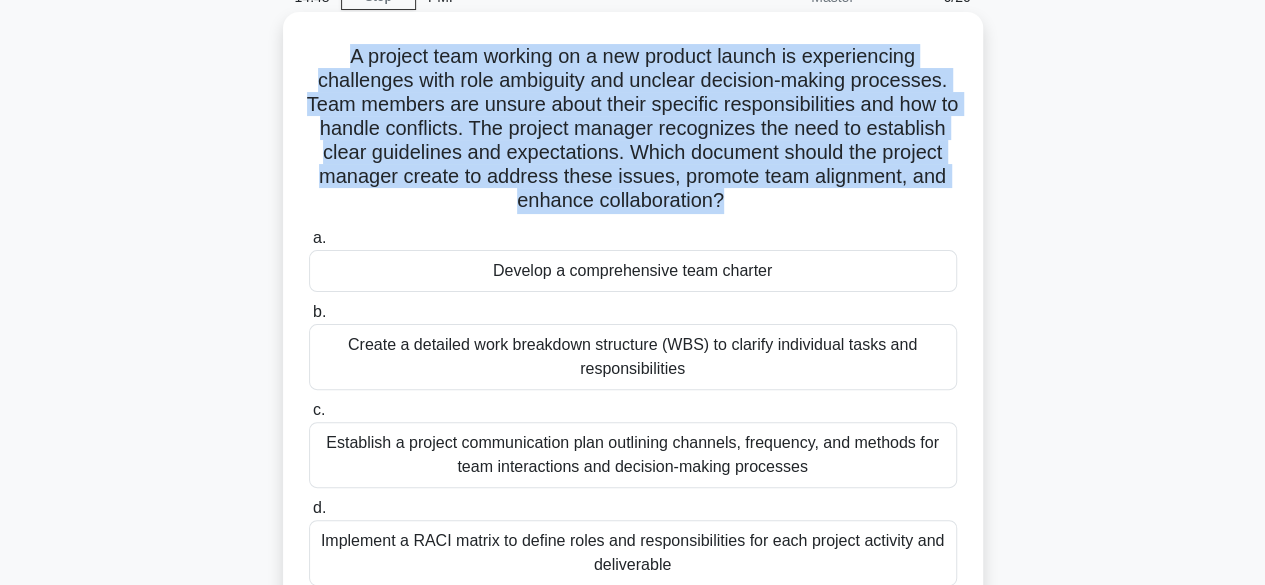click on "A project team working on a new product launch is experiencing challenges with role ambiguity and unclear decision-making processes. Team members are unsure about their specific responsibilities and how to handle conflicts. The project manager recognizes the need to establish clear guidelines and expectations. Which document should the project manager create to address these issues, promote team alignment, and enhance collaboration?
.spinner_0XTQ{transform-origin:center;animation:spinner_y6GP .75s linear infinite}@keyframes spinner_y6GP{100%{transform:rotate(360deg)}}" at bounding box center [633, 129] 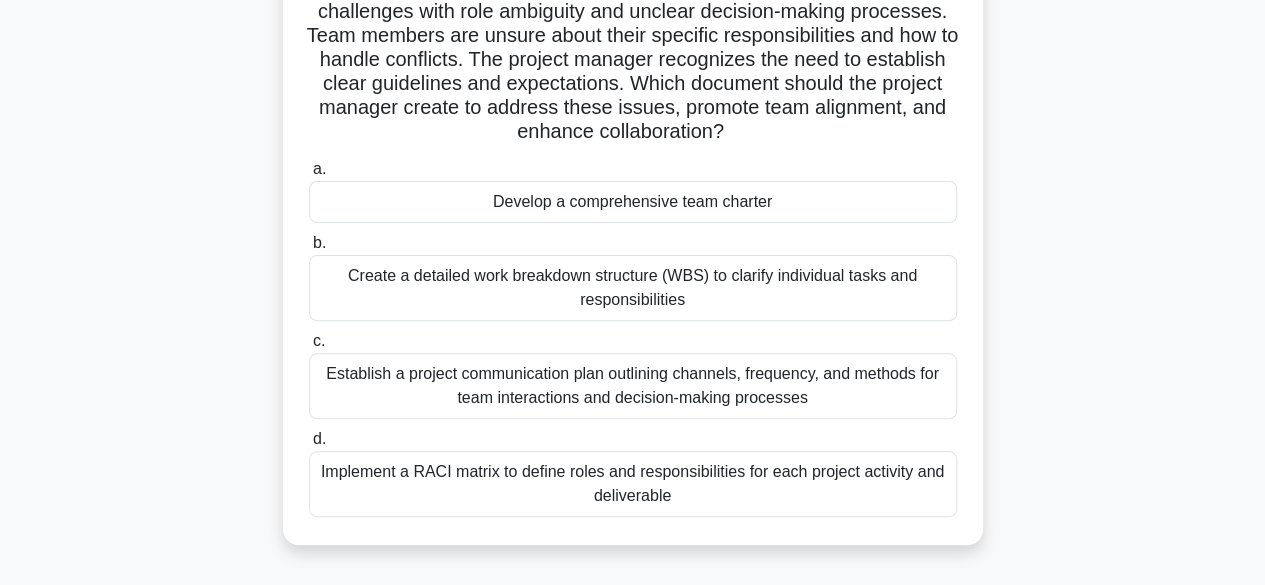 scroll, scrollTop: 200, scrollLeft: 0, axis: vertical 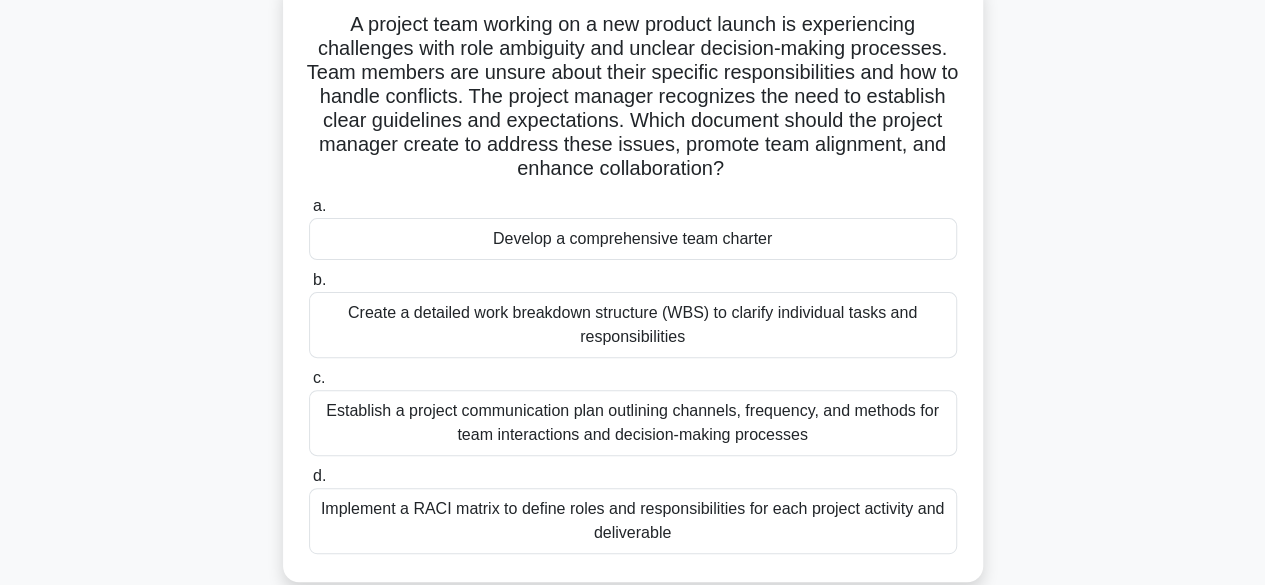 click on "Develop a comprehensive team charter" at bounding box center [633, 239] 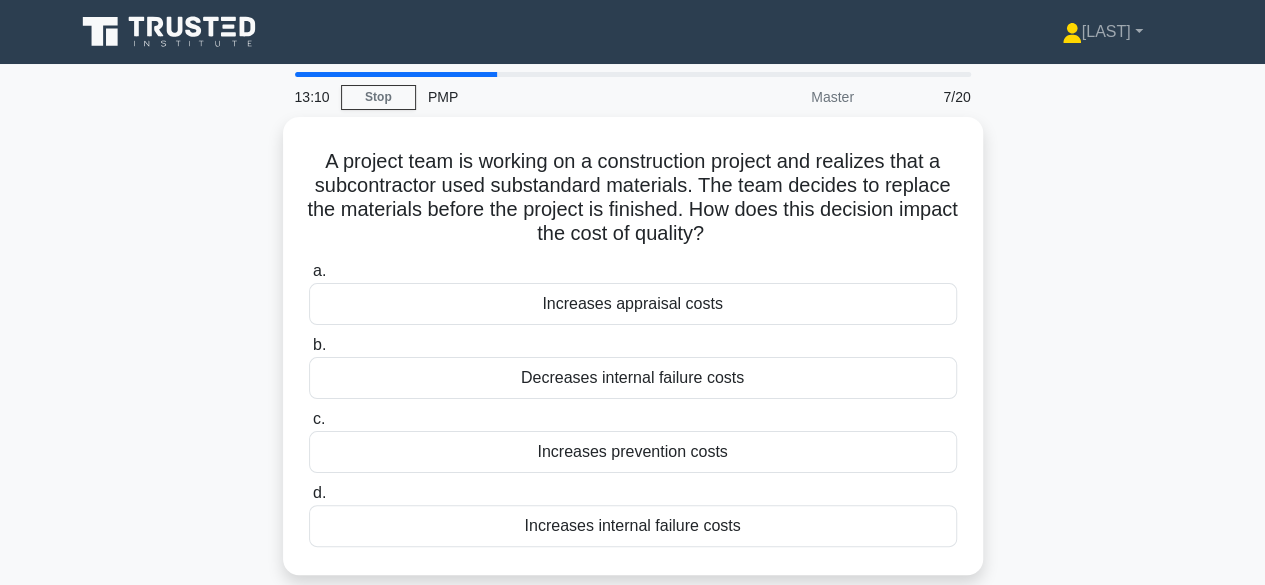 scroll, scrollTop: 100, scrollLeft: 0, axis: vertical 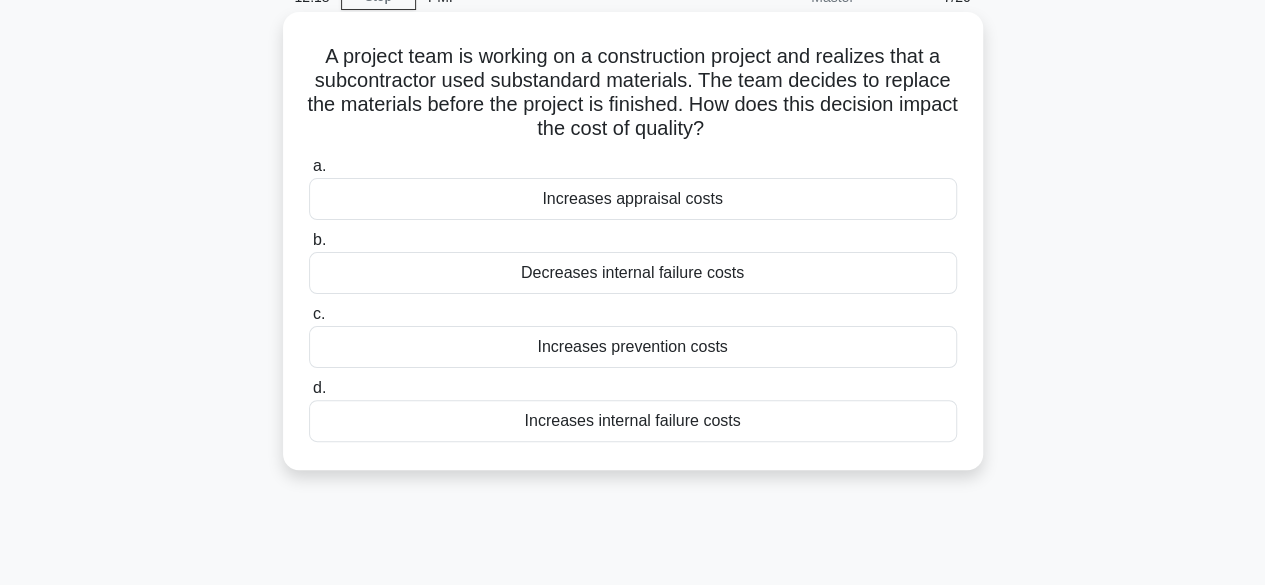 click on "Increases internal failure costs" at bounding box center [633, 421] 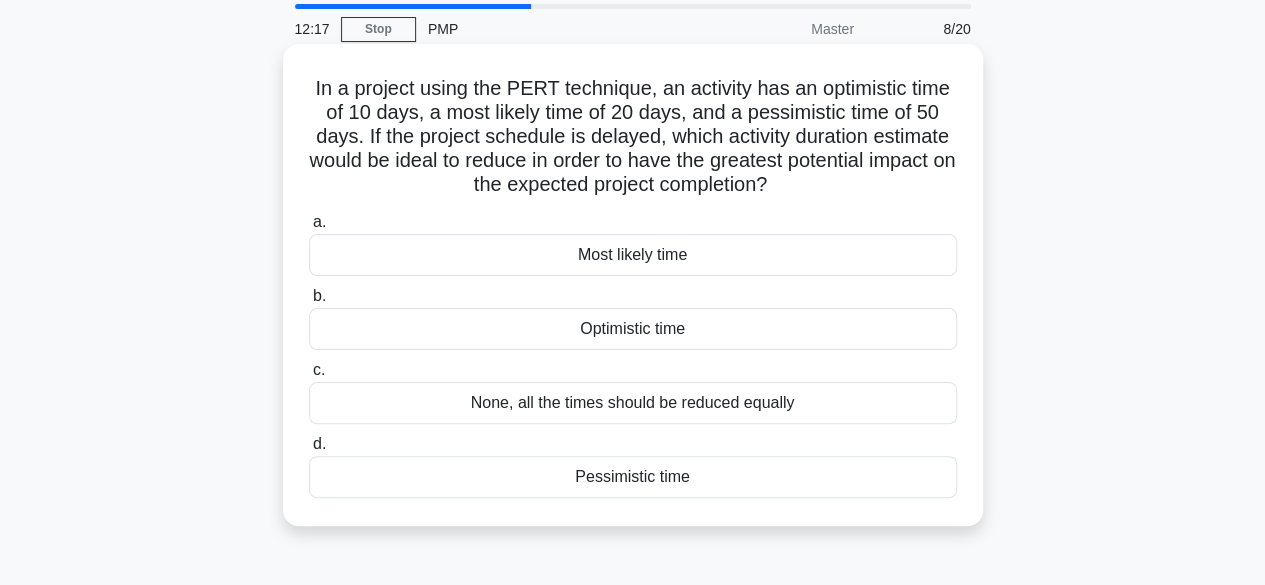 scroll, scrollTop: 100, scrollLeft: 0, axis: vertical 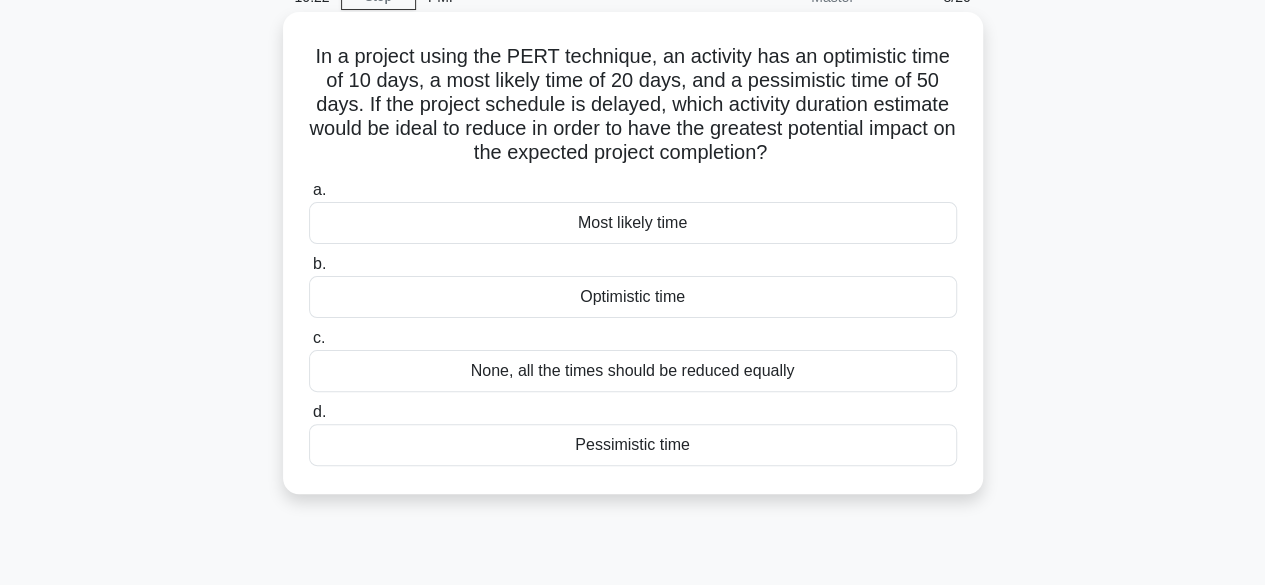 click on "None, all the times should be reduced equally" at bounding box center [633, 371] 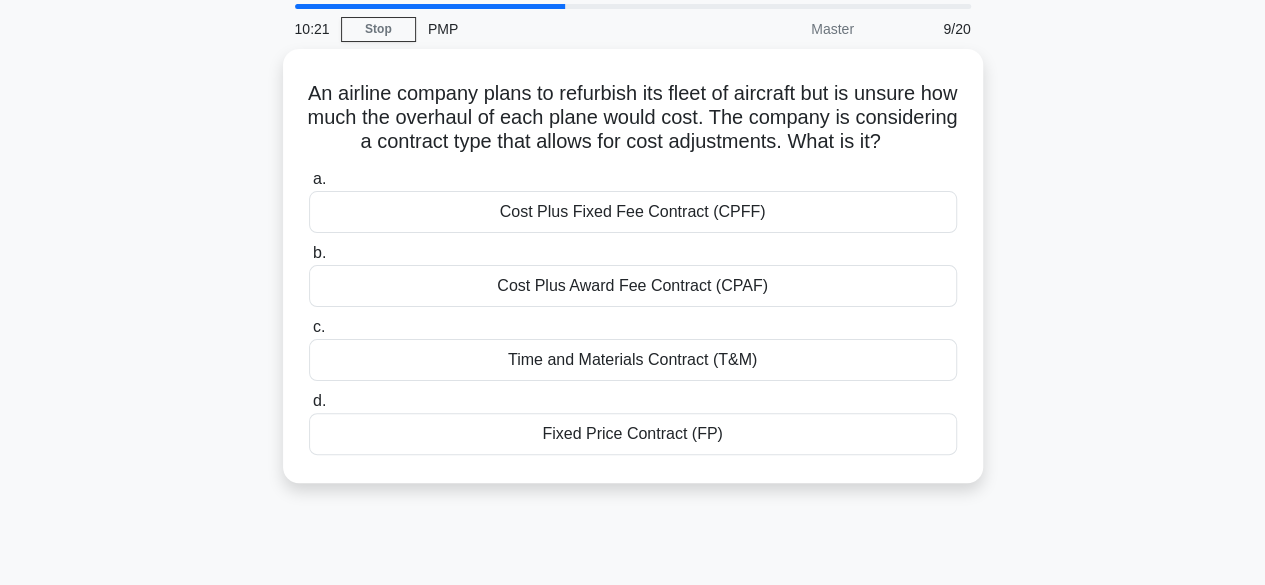 scroll, scrollTop: 100, scrollLeft: 0, axis: vertical 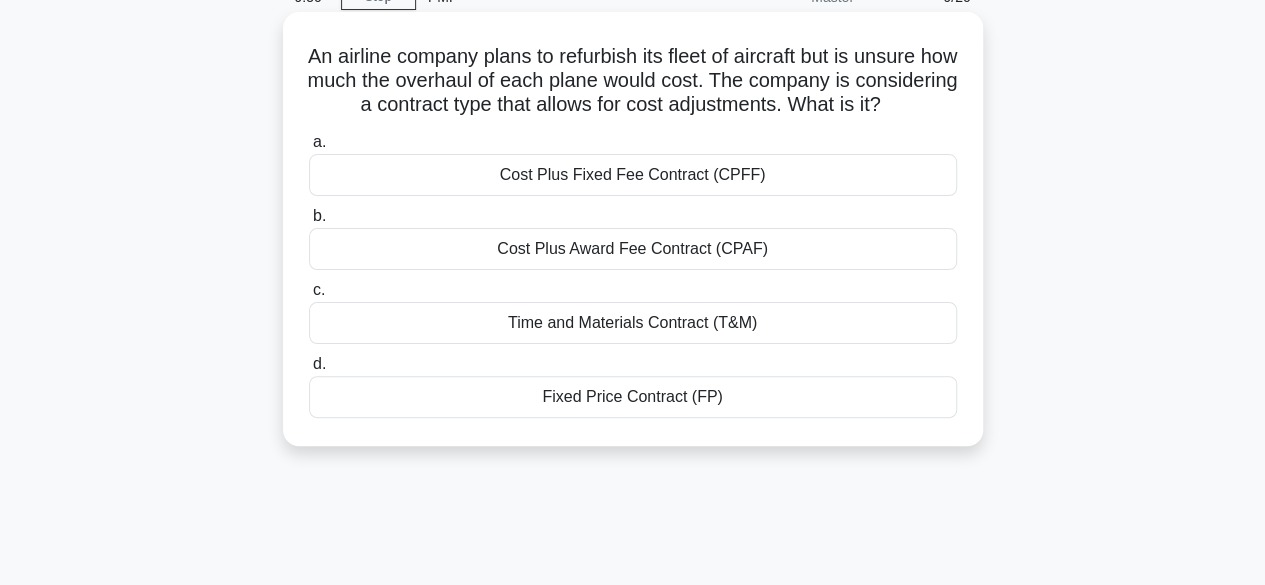click on "An airline company plans to refurbish its fleet of aircraft but is unsure how much the overhaul of each plane would cost. The company is considering a contract type that allows for cost adjustments. What is it?
.spinner_0XTQ{transform-origin:center;animation:spinner_y6GP .75s linear infinite}@keyframes spinner_y6GP{100%{transform:rotate(360deg)}}" at bounding box center [633, 81] 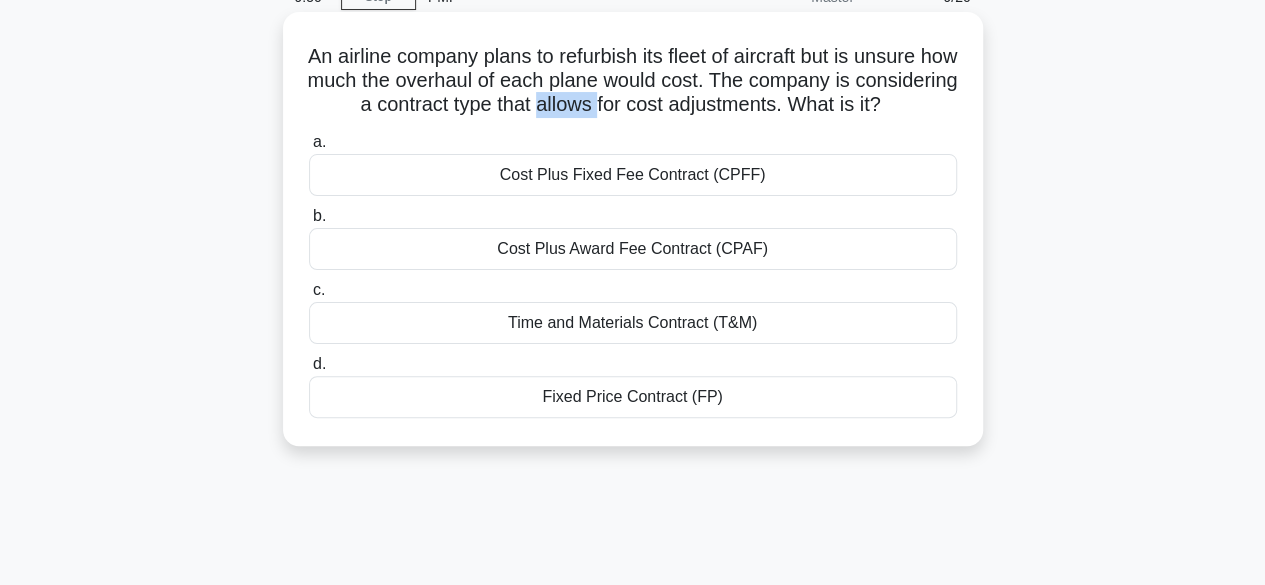 click on "An airline company plans to refurbish its fleet of aircraft but is unsure how much the overhaul of each plane would cost. The company is considering a contract type that allows for cost adjustments. What is it?
.spinner_0XTQ{transform-origin:center;animation:spinner_y6GP .75s linear infinite}@keyframes spinner_y6GP{100%{transform:rotate(360deg)}}" at bounding box center (633, 81) 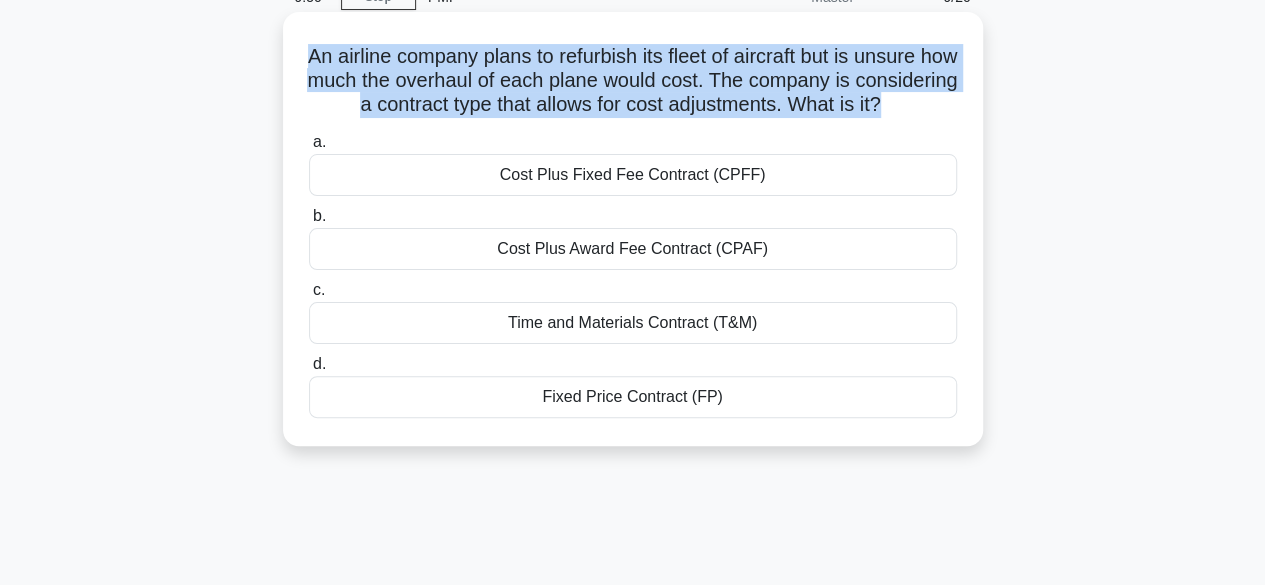 click on "An airline company plans to refurbish its fleet of aircraft but is unsure how much the overhaul of each plane would cost. The company is considering a contract type that allows for cost adjustments. What is it?
.spinner_0XTQ{transform-origin:center;animation:spinner_y6GP .75s linear infinite}@keyframes spinner_y6GP{100%{transform:rotate(360deg)}}" at bounding box center (633, 81) 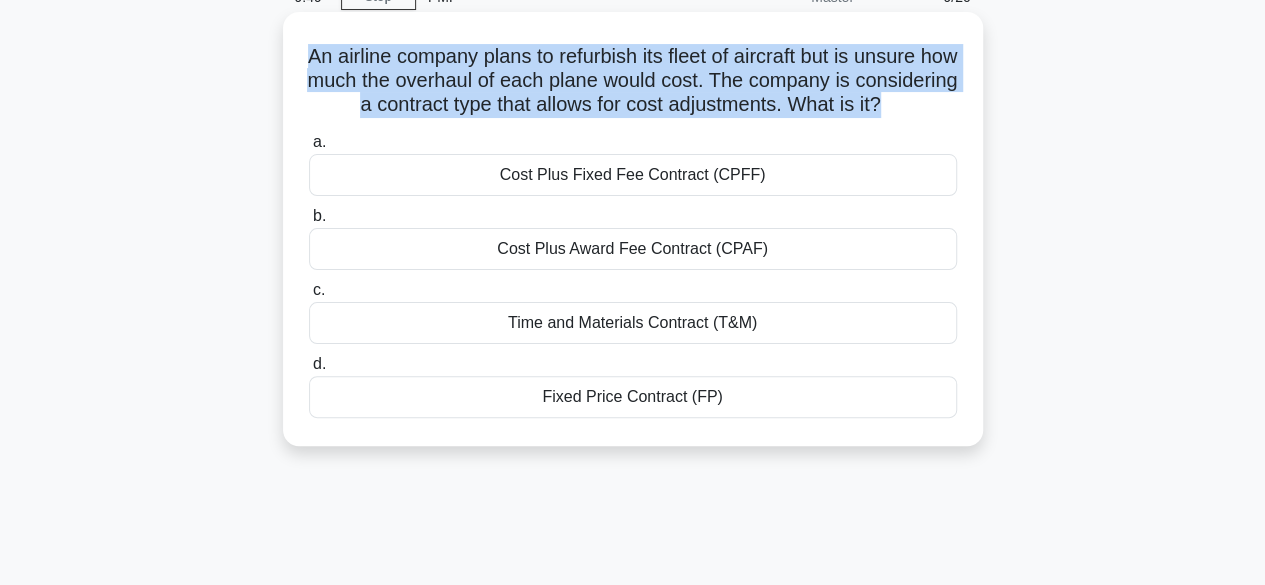 click on "An airline company plans to refurbish its fleet of aircraft but is unsure how much the overhaul of each plane would cost. The company is considering a contract type that allows for cost adjustments. What is it?
.spinner_0XTQ{transform-origin:center;animation:spinner_y6GP .75s linear infinite}@keyframes spinner_y6GP{100%{transform:rotate(360deg)}}" at bounding box center (633, 81) 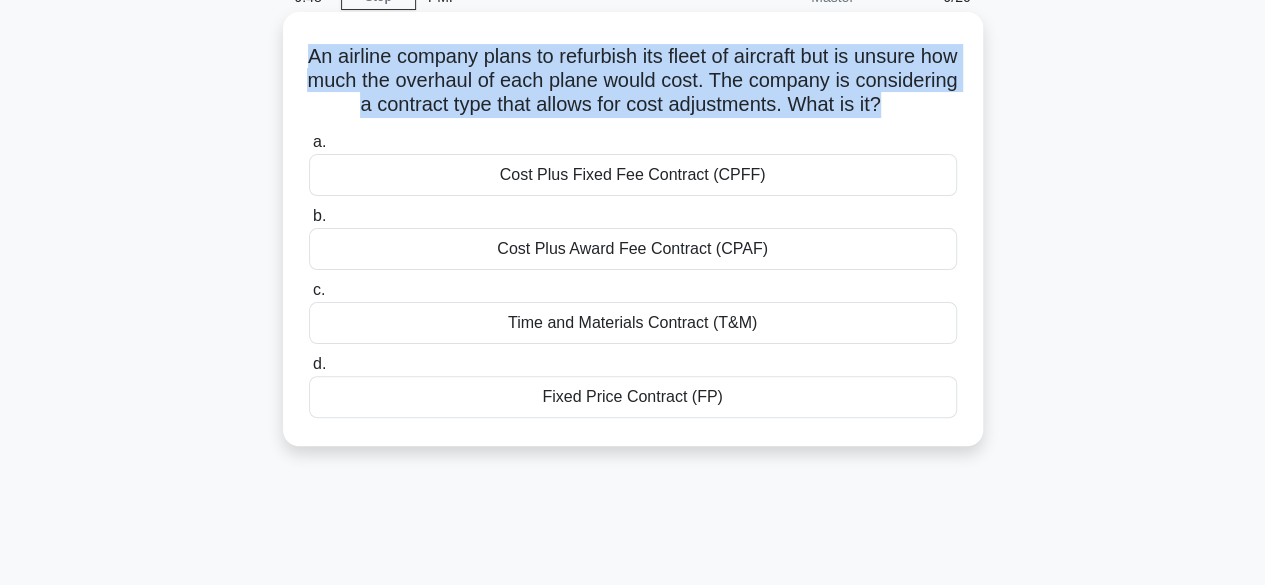 click on "An airline company plans to refurbish its fleet of aircraft but is unsure how much the overhaul of each plane would cost. The company is considering a contract type that allows for cost adjustments. What is it?
.spinner_0XTQ{transform-origin:center;animation:spinner_y6GP .75s linear infinite}@keyframes spinner_y6GP{100%{transform:rotate(360deg)}}" at bounding box center (633, 81) 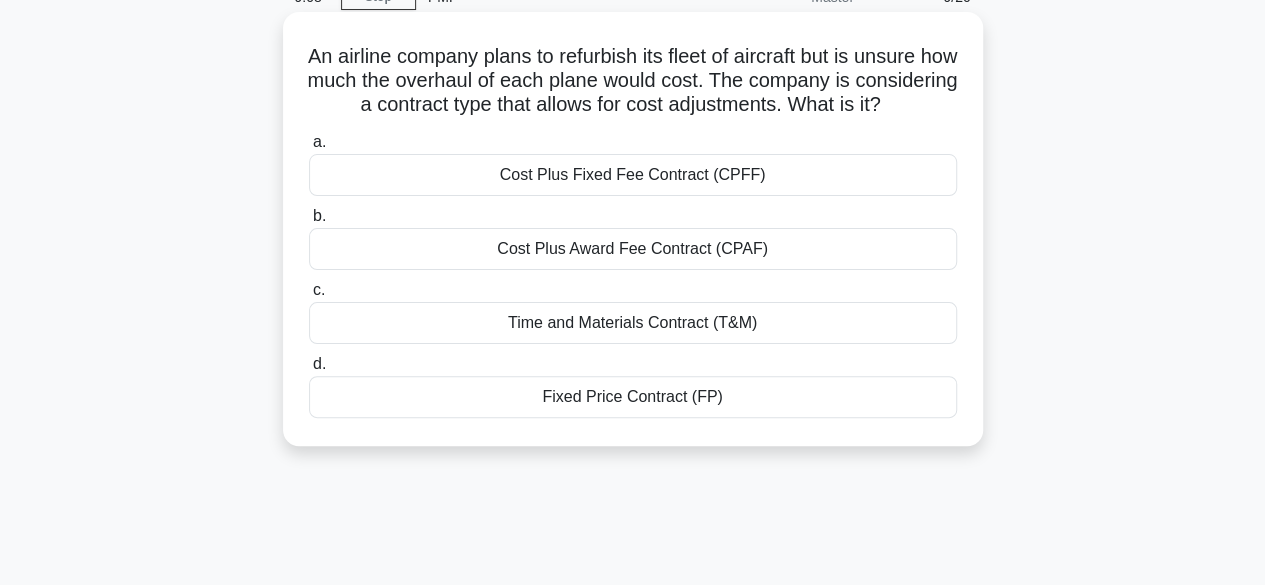click on "Time and Materials Contract (T&M)" at bounding box center [633, 323] 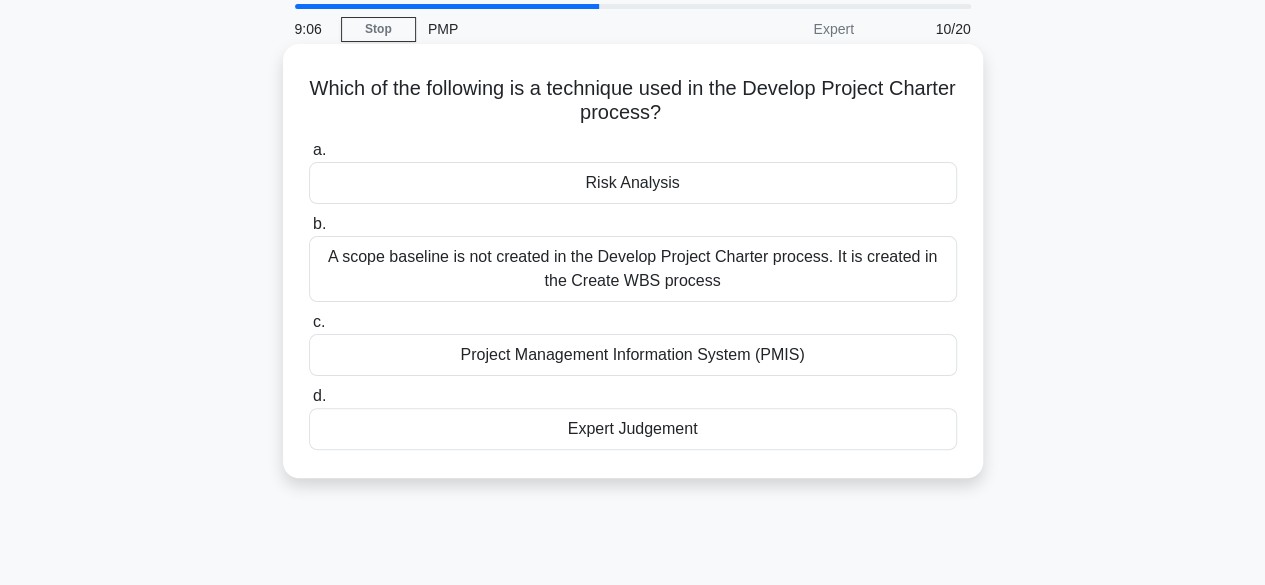 scroll, scrollTop: 100, scrollLeft: 0, axis: vertical 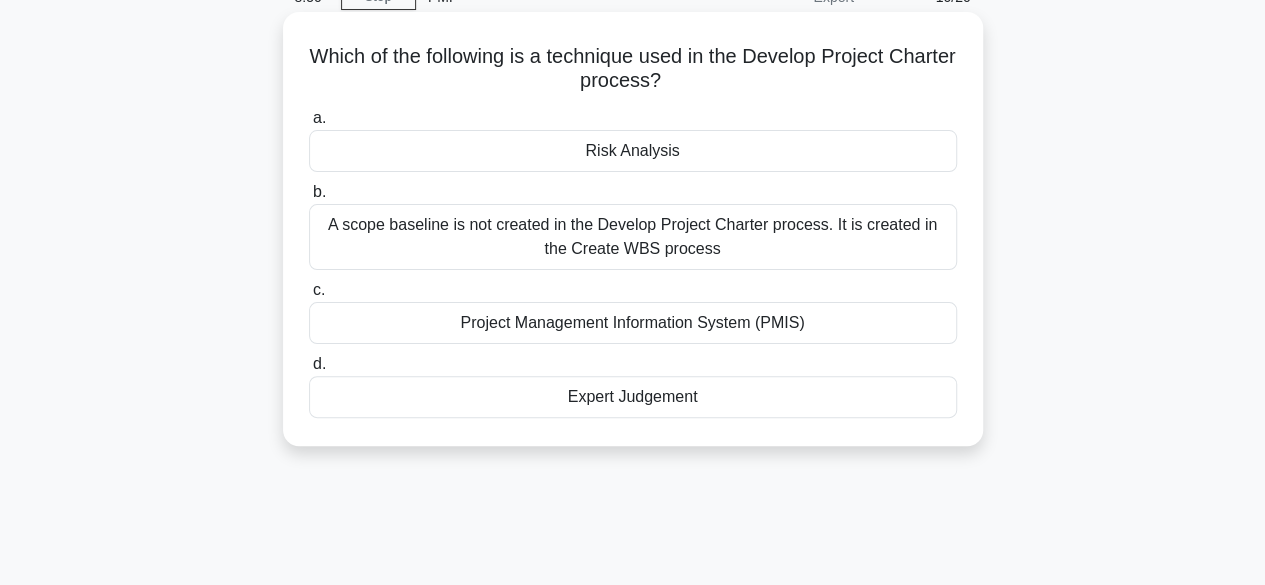 click on "Expert Judgement" at bounding box center (633, 397) 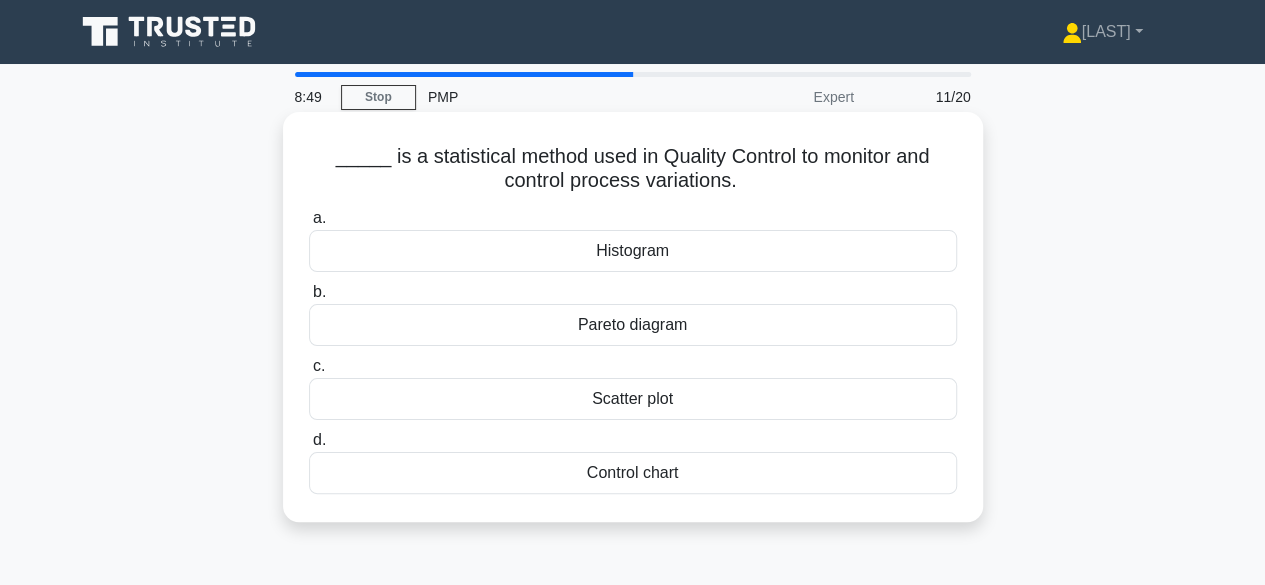 scroll, scrollTop: 100, scrollLeft: 0, axis: vertical 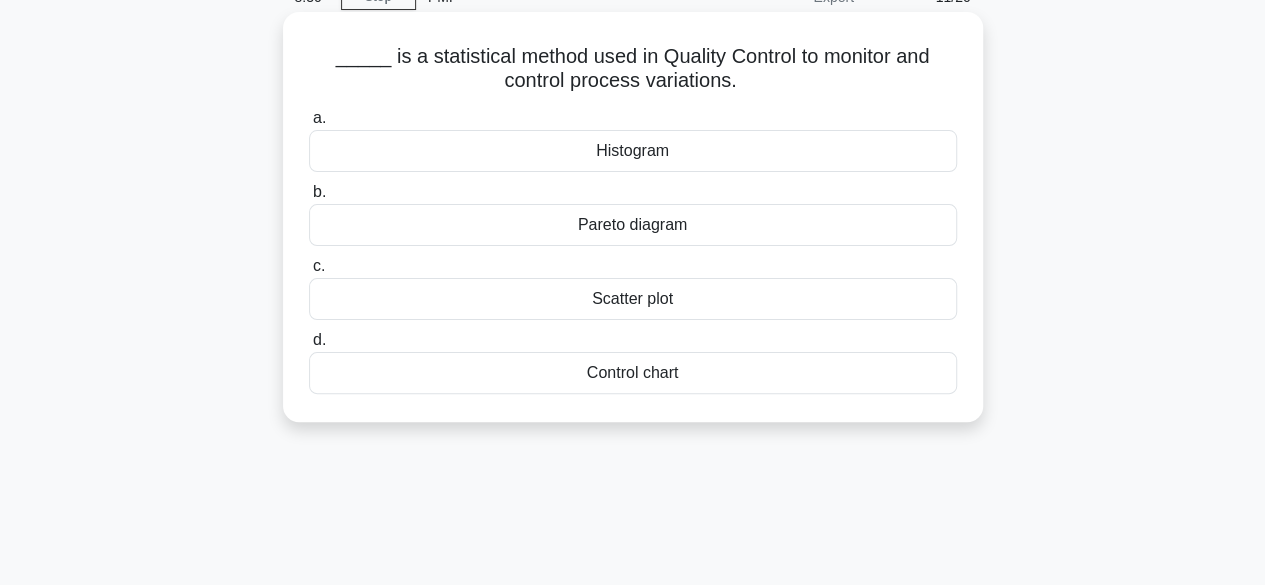 click on "Control chart" at bounding box center (633, 373) 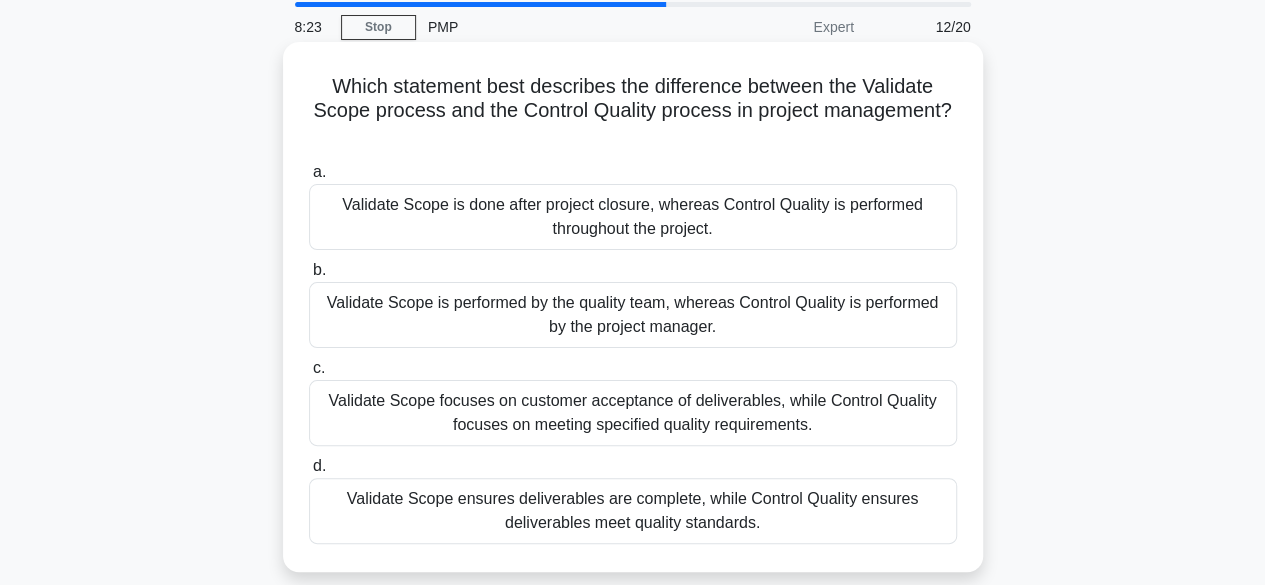 scroll, scrollTop: 101, scrollLeft: 0, axis: vertical 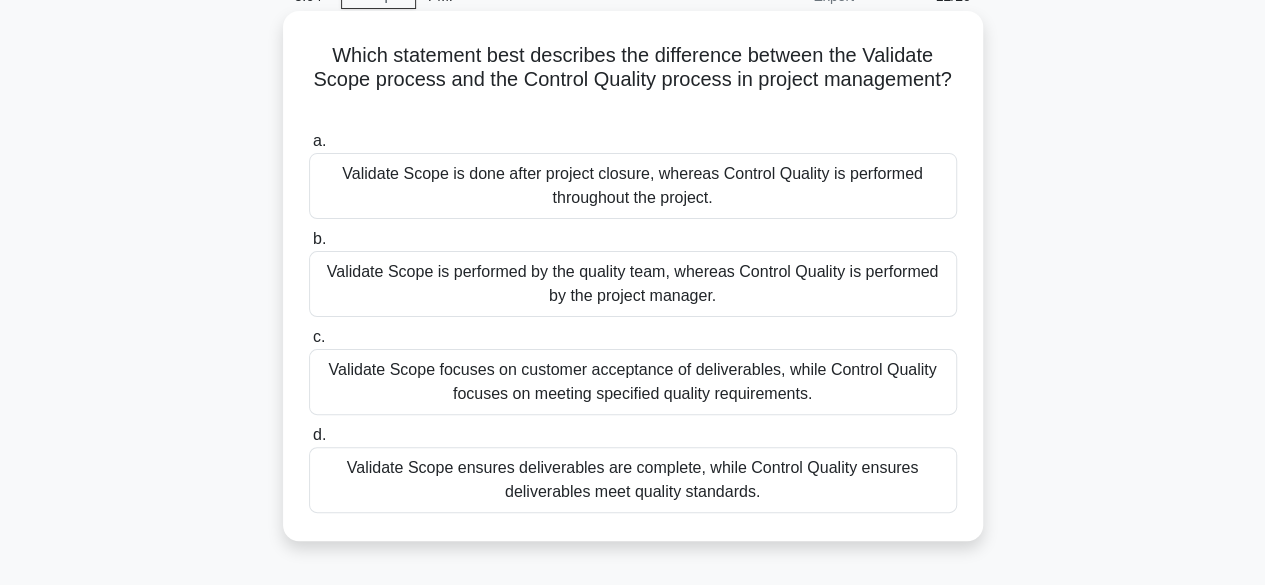 click on "Validate Scope focuses on customer acceptance of deliverables, while Control Quality focuses on meeting specified quality requirements." at bounding box center [633, 382] 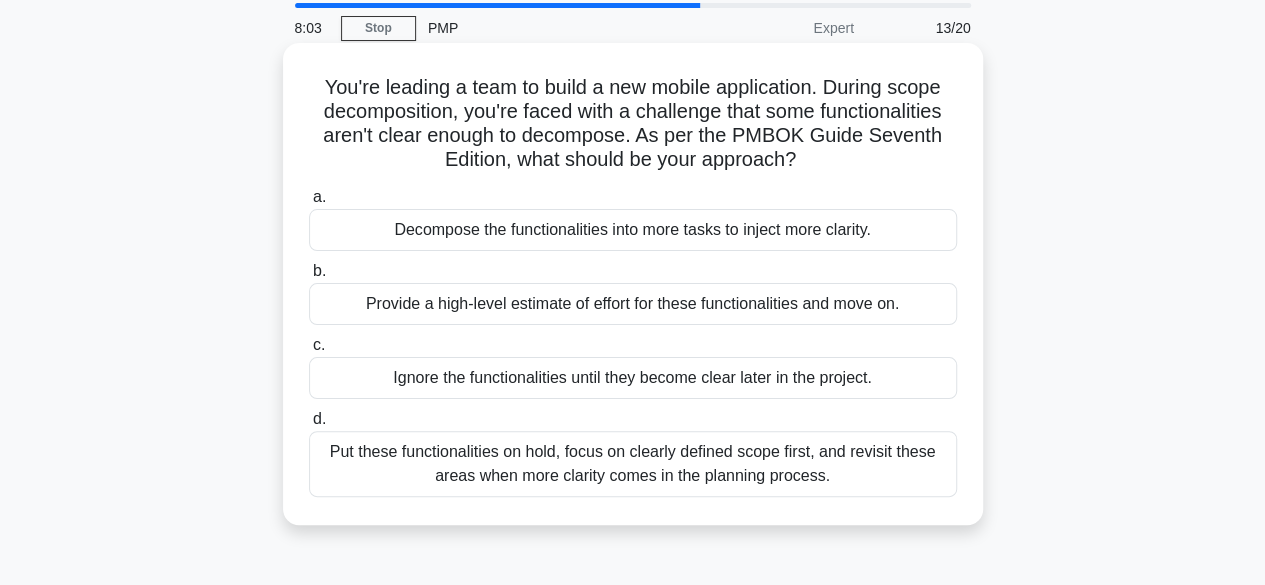 scroll, scrollTop: 100, scrollLeft: 0, axis: vertical 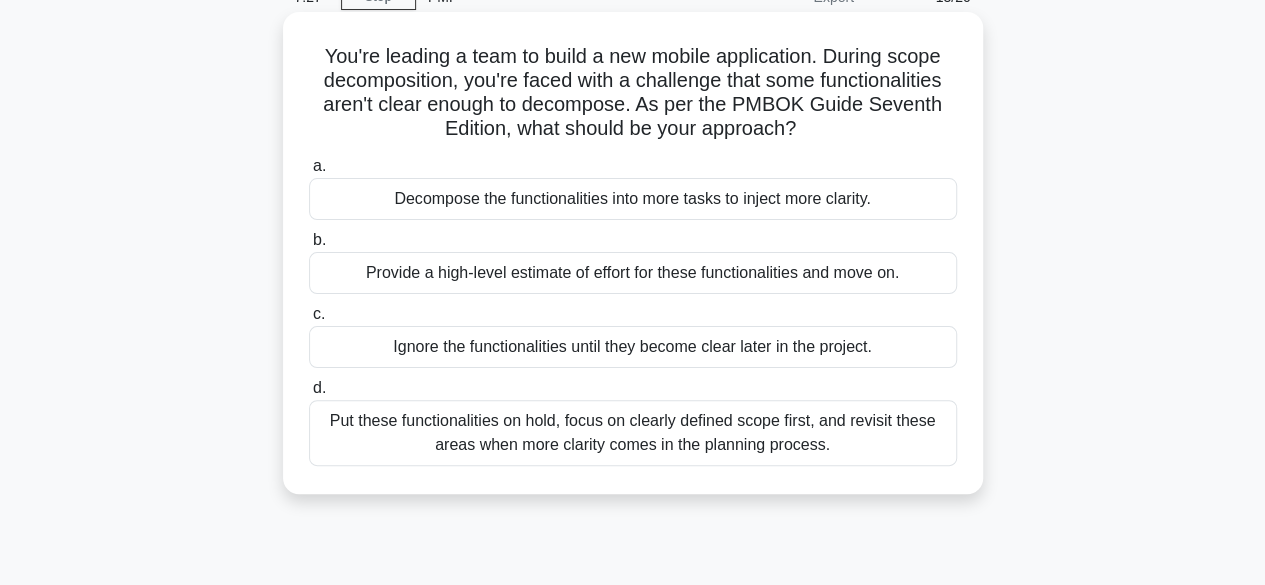 click on "Decompose the functionalities into more tasks to inject more clarity." at bounding box center [633, 199] 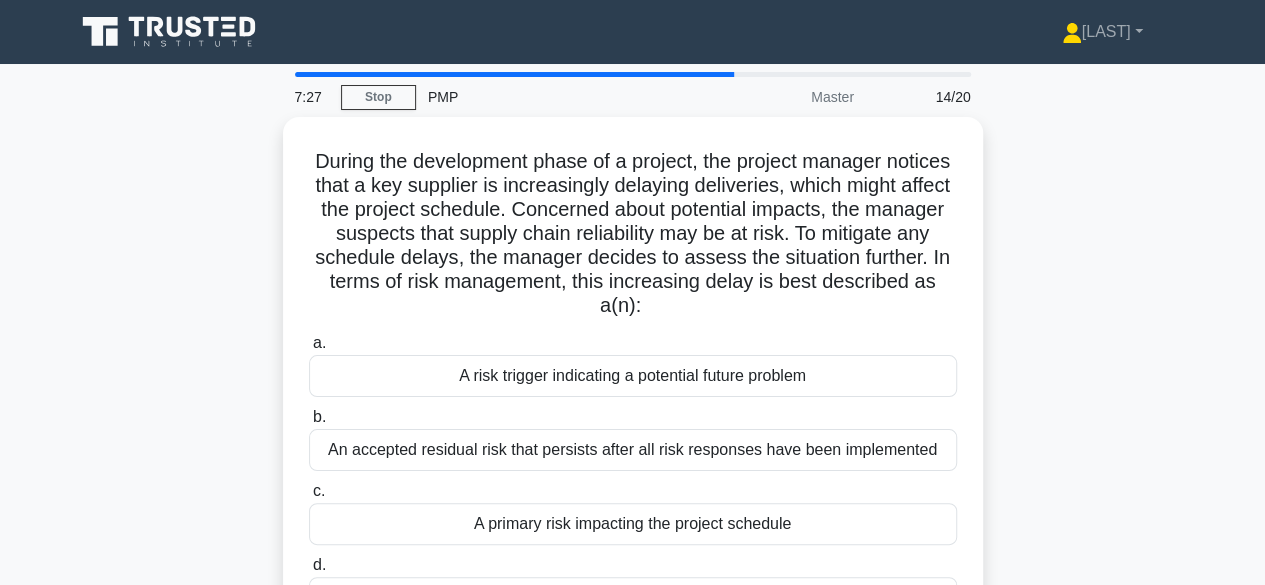 scroll, scrollTop: 100, scrollLeft: 0, axis: vertical 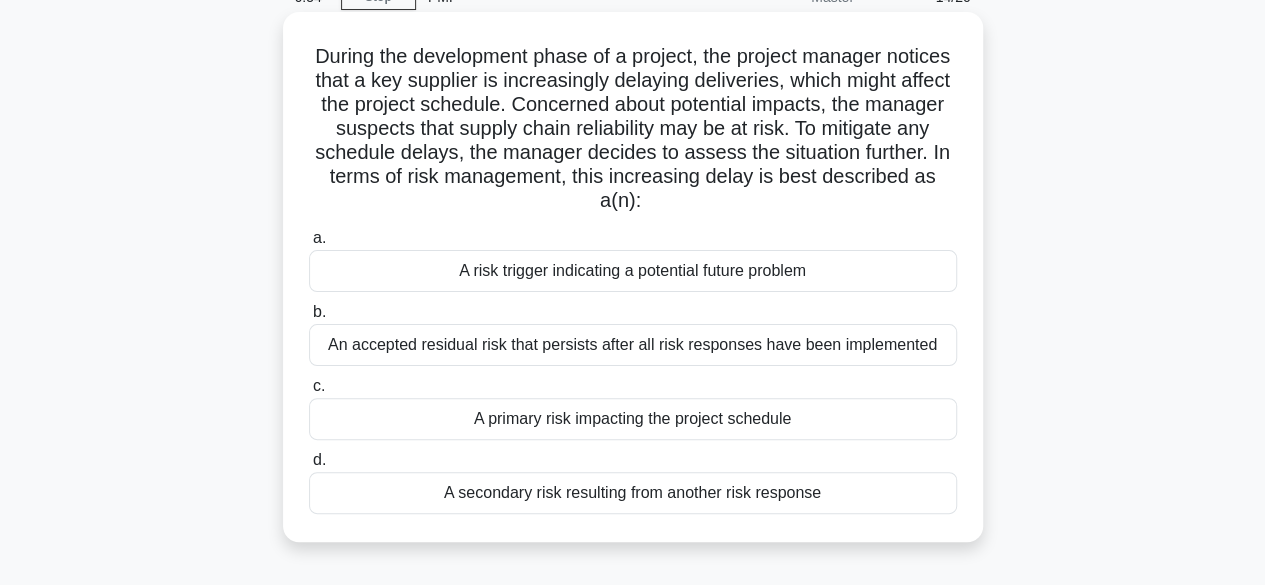 click on "A secondary risk resulting from another risk response" at bounding box center [633, 493] 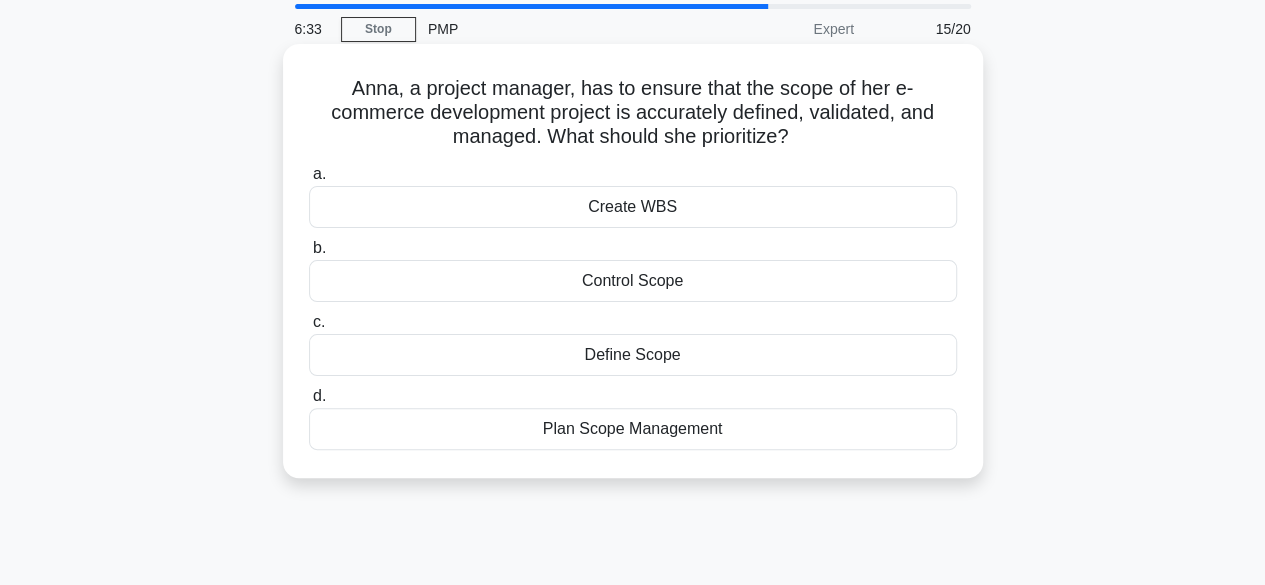 scroll, scrollTop: 100, scrollLeft: 0, axis: vertical 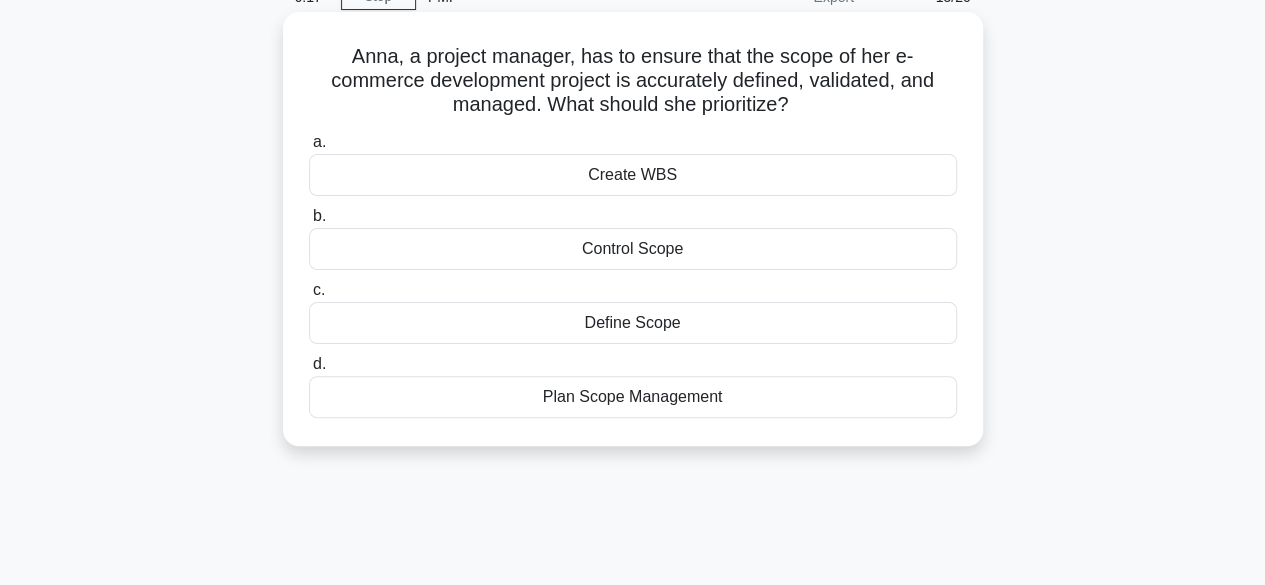 click on "Anna, a project manager, has to ensure that the scope of her e-commerce development project is accurately defined, validated, and managed. What should she prioritize?
.spinner_0XTQ{transform-origin:center;animation:spinner_y6GP .75s linear infinite}@keyframes spinner_y6GP{100%{transform:rotate(360deg)}}" at bounding box center (633, 81) 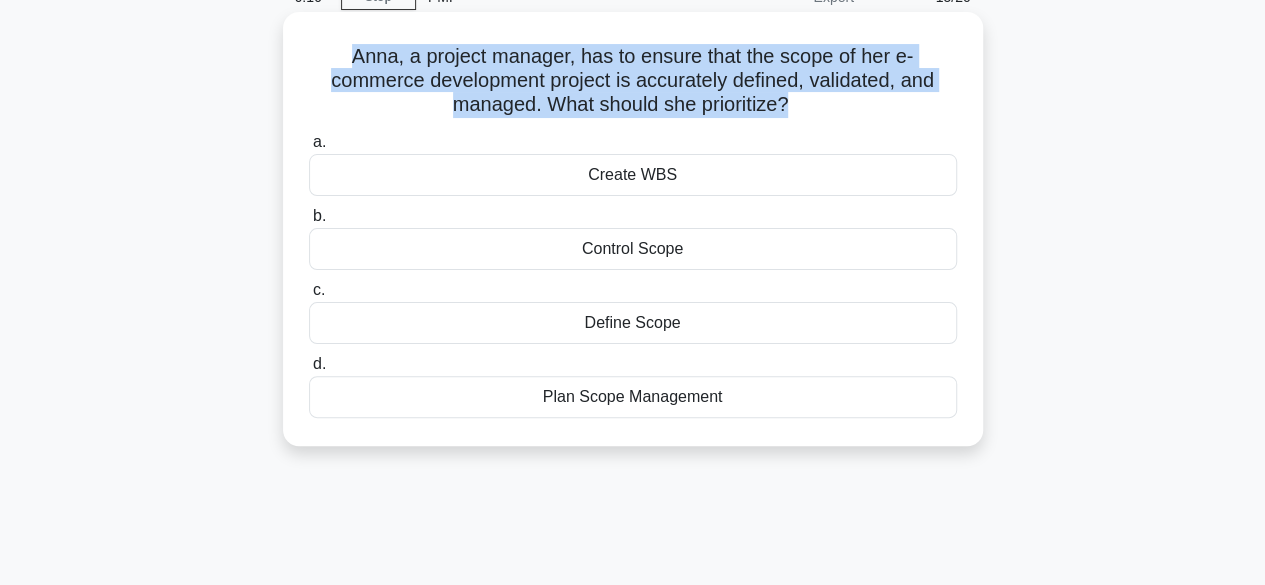 click on "Anna, a project manager, has to ensure that the scope of her e-commerce development project is accurately defined, validated, and managed. What should she prioritize?
.spinner_0XTQ{transform-origin:center;animation:spinner_y6GP .75s linear infinite}@keyframes spinner_y6GP{100%{transform:rotate(360deg)}}" at bounding box center (633, 81) 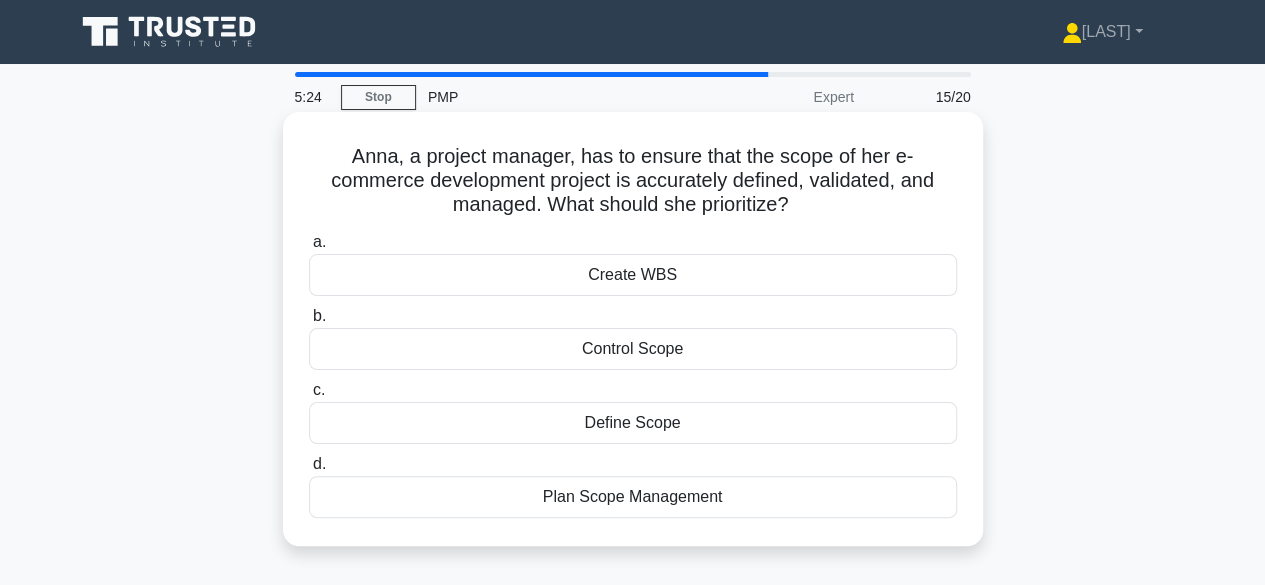scroll, scrollTop: 100, scrollLeft: 0, axis: vertical 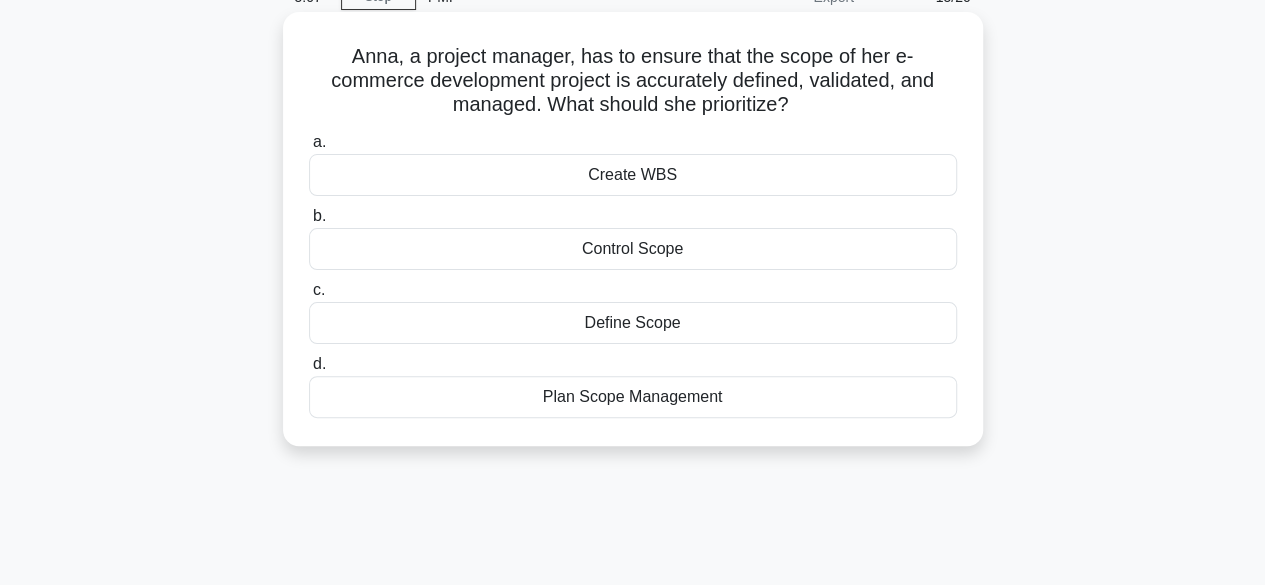 click on "Plan Scope Management" at bounding box center [633, 397] 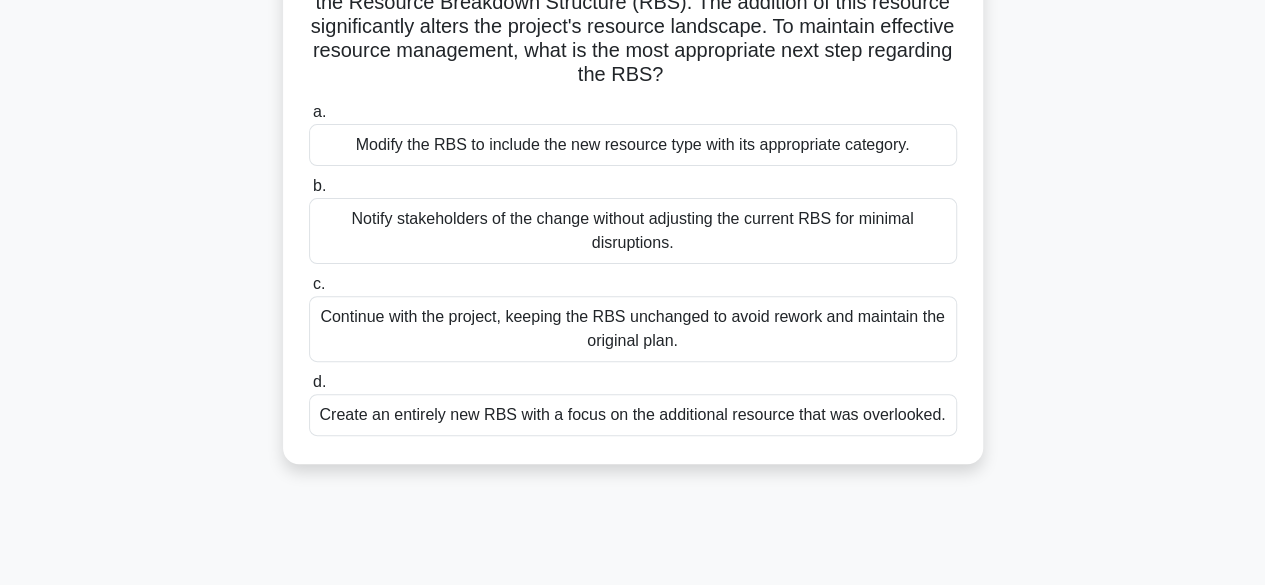 scroll, scrollTop: 102, scrollLeft: 0, axis: vertical 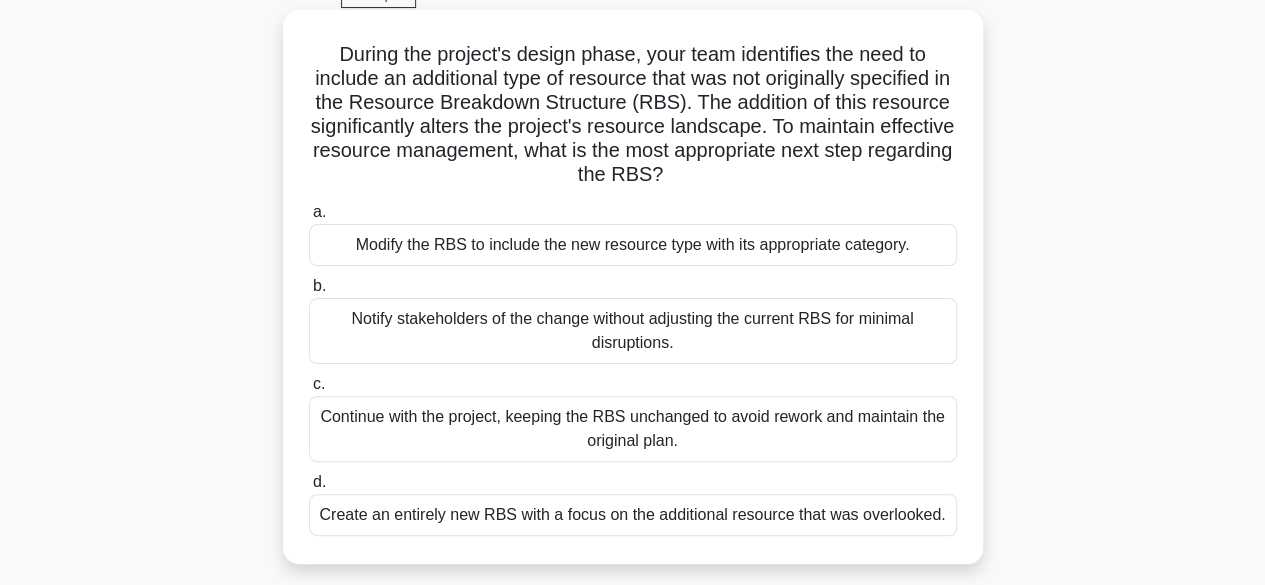click on "Modify the RBS to include the new resource type with its appropriate category." at bounding box center (633, 245) 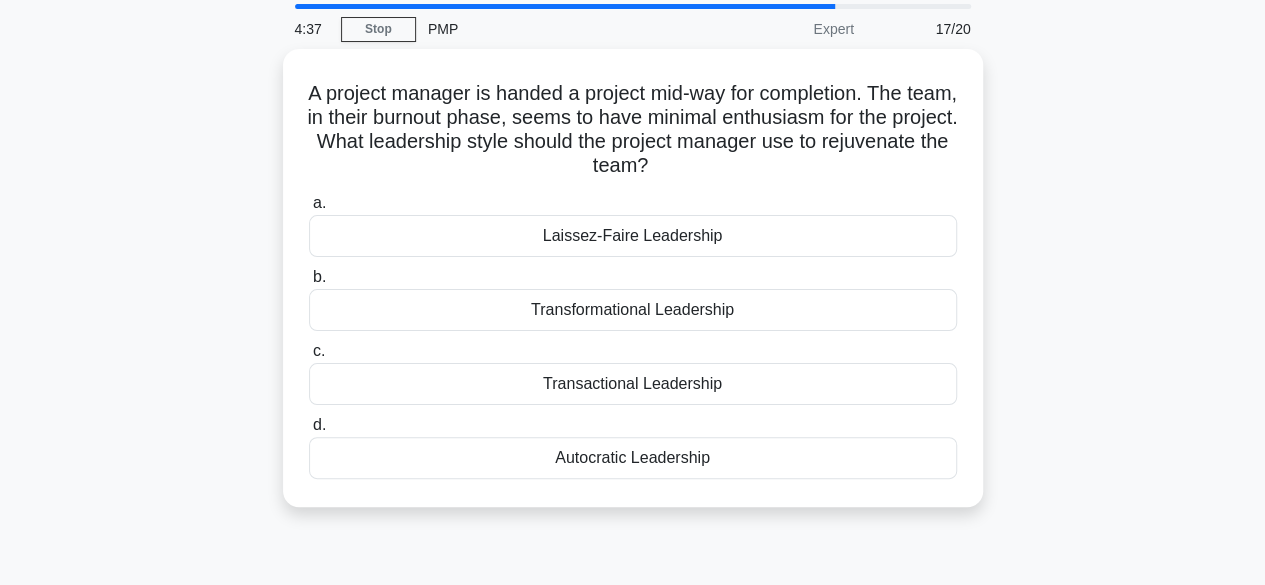scroll, scrollTop: 100, scrollLeft: 0, axis: vertical 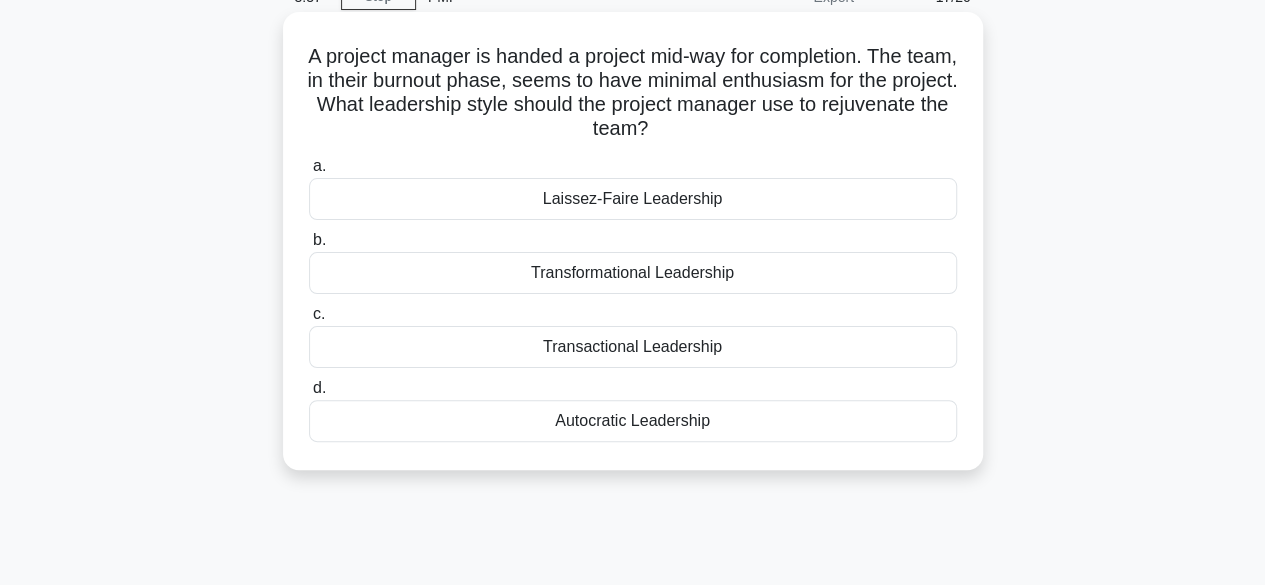 click on "Transformational Leadership" at bounding box center [633, 273] 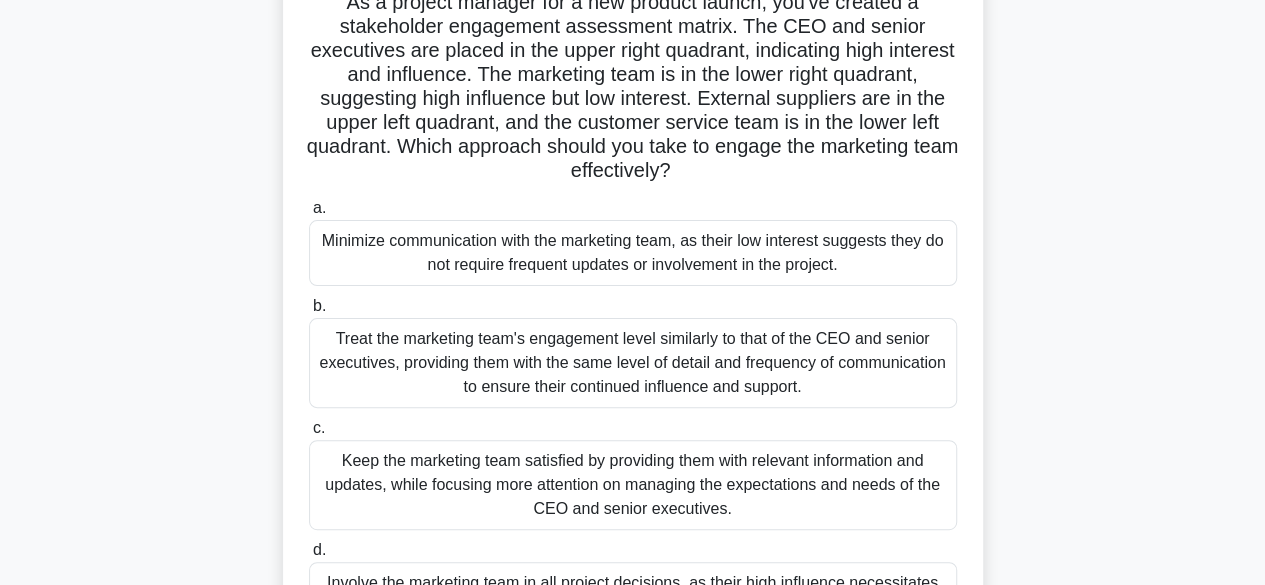 scroll, scrollTop: 200, scrollLeft: 0, axis: vertical 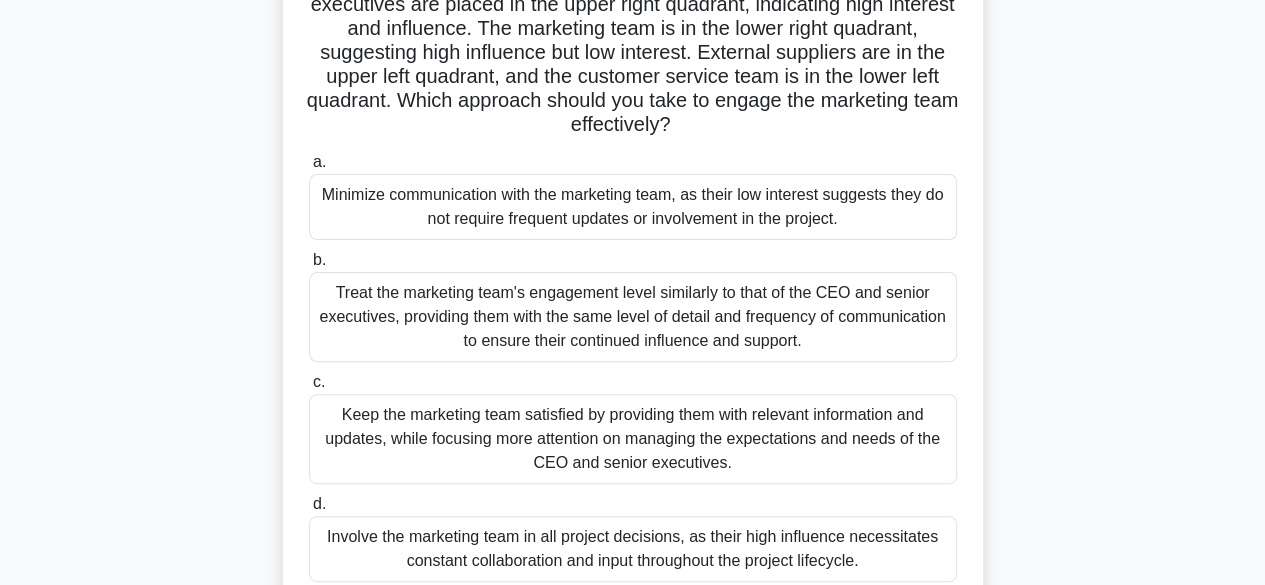 click on "Keep the marketing team satisfied by providing them with relevant information and updates, while focusing more attention on managing the expectations and needs of the CEO and senior executives." at bounding box center [633, 439] 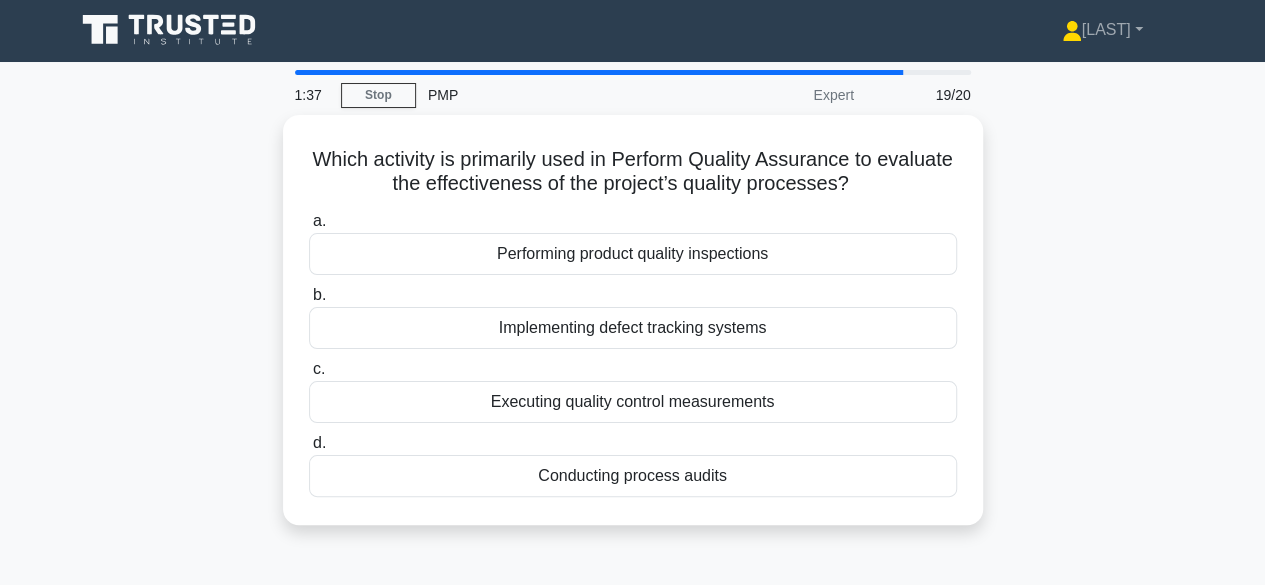 scroll, scrollTop: 0, scrollLeft: 0, axis: both 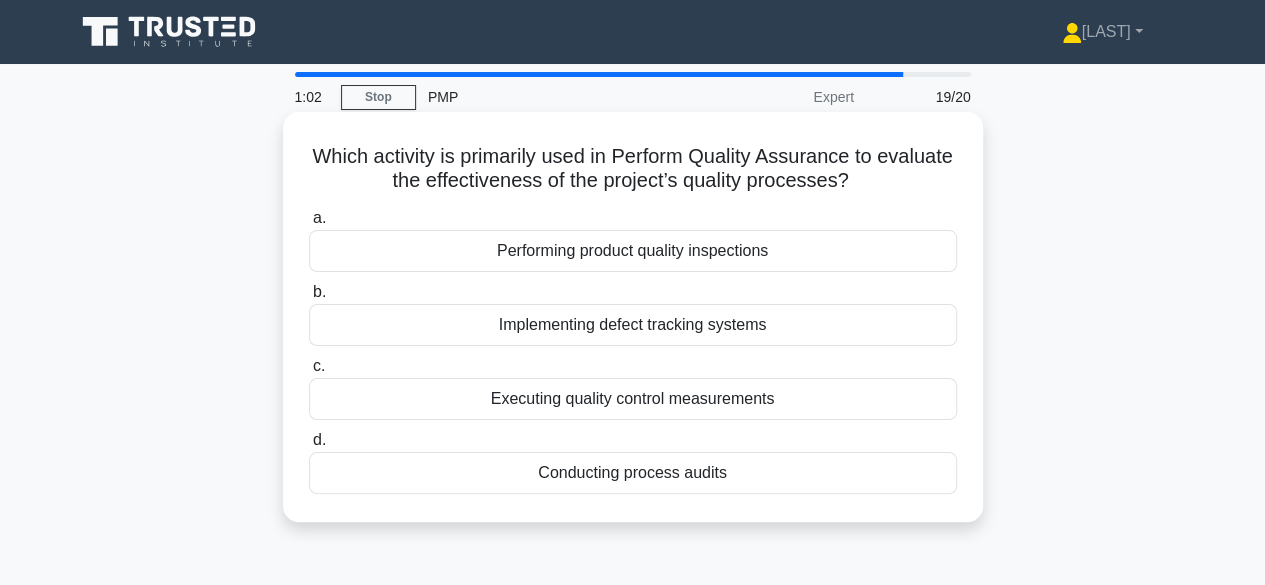 click on "Conducting process audits" at bounding box center [633, 473] 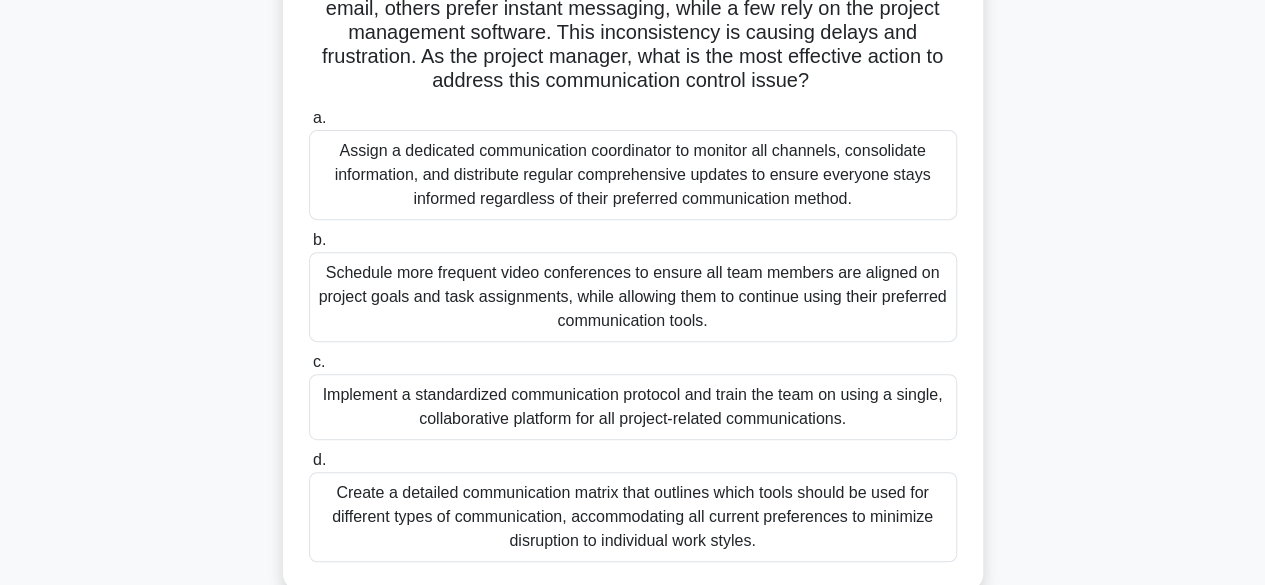scroll, scrollTop: 300, scrollLeft: 0, axis: vertical 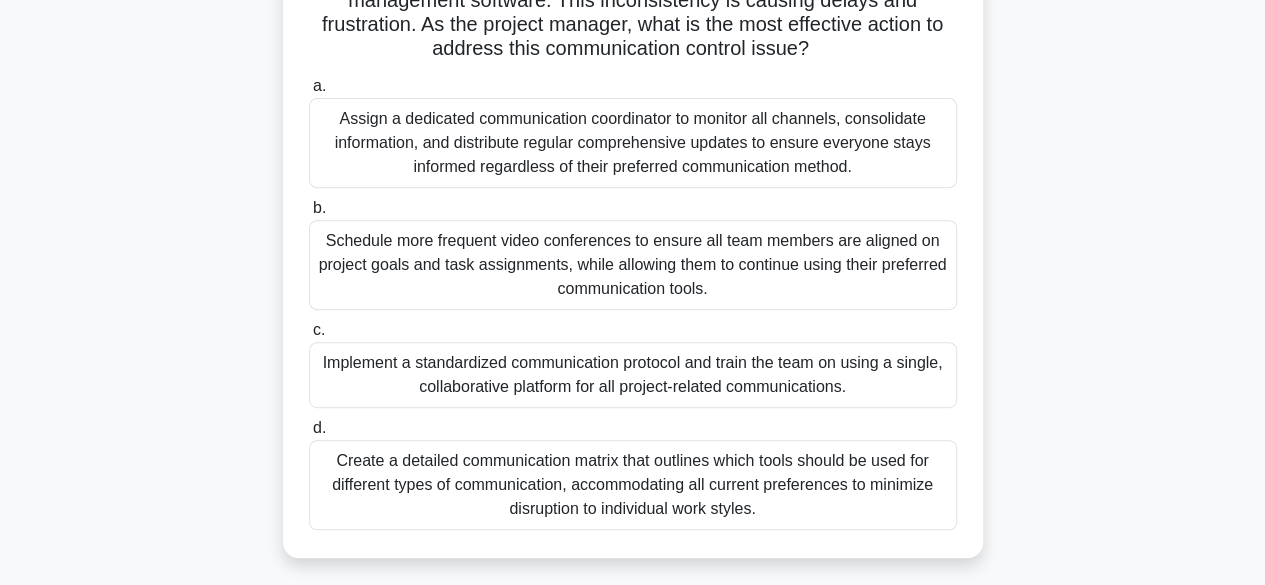 click on "Create a detailed communication matrix that outlines which tools should be used for different types of communication, accommodating all current preferences to minimize disruption to individual work styles." at bounding box center [633, 485] 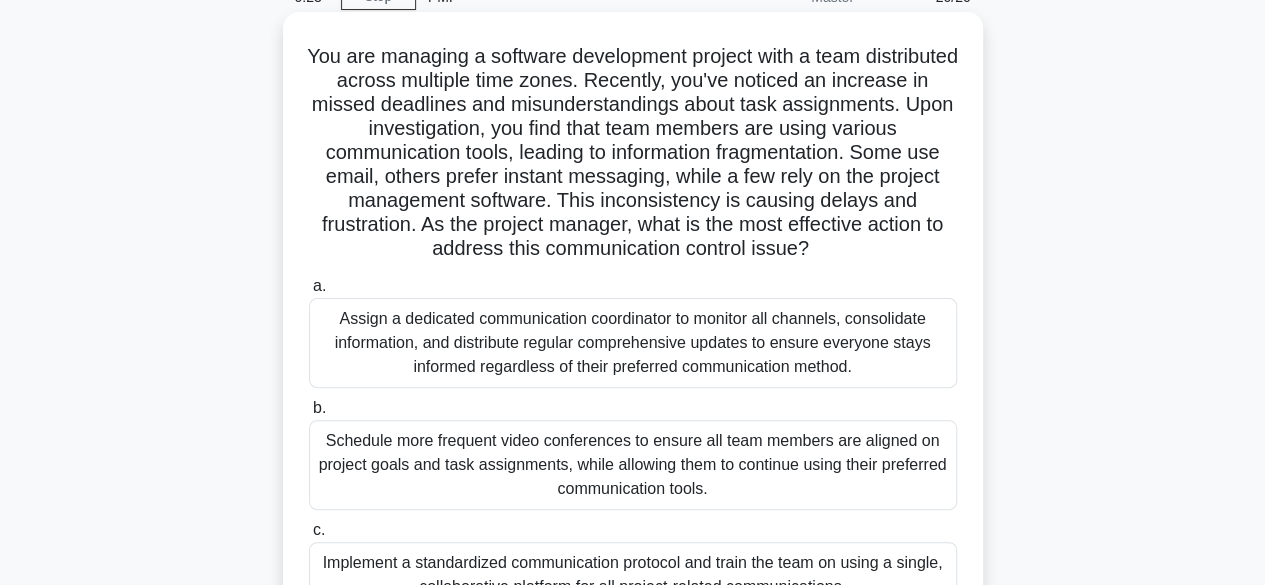 scroll, scrollTop: 0, scrollLeft: 0, axis: both 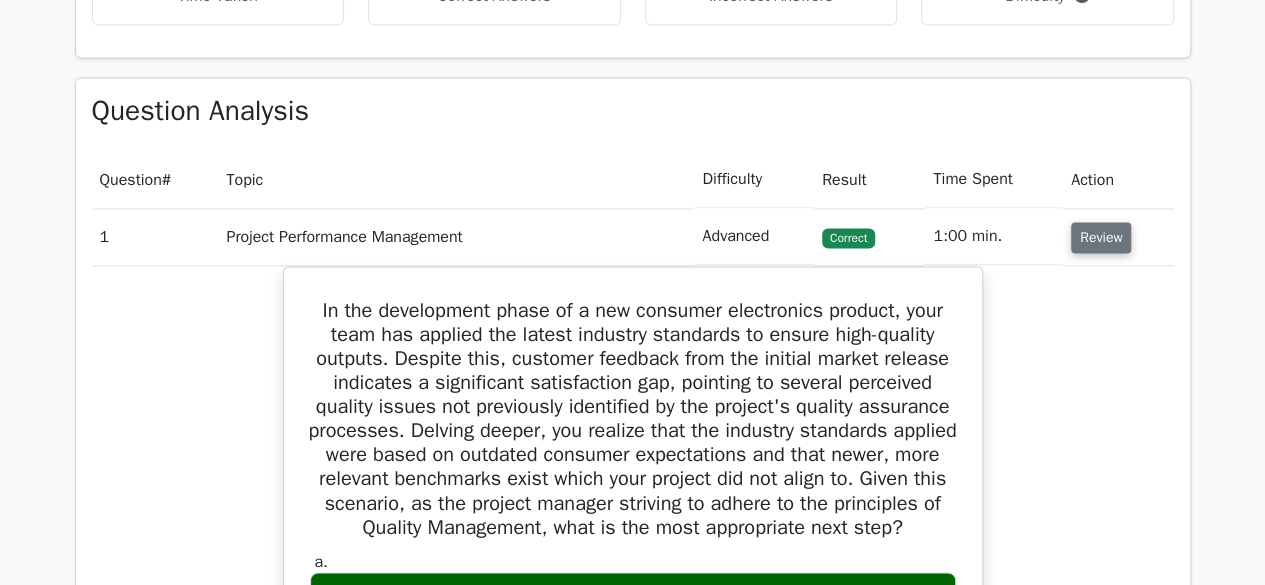 click on "Review" at bounding box center (1101, 237) 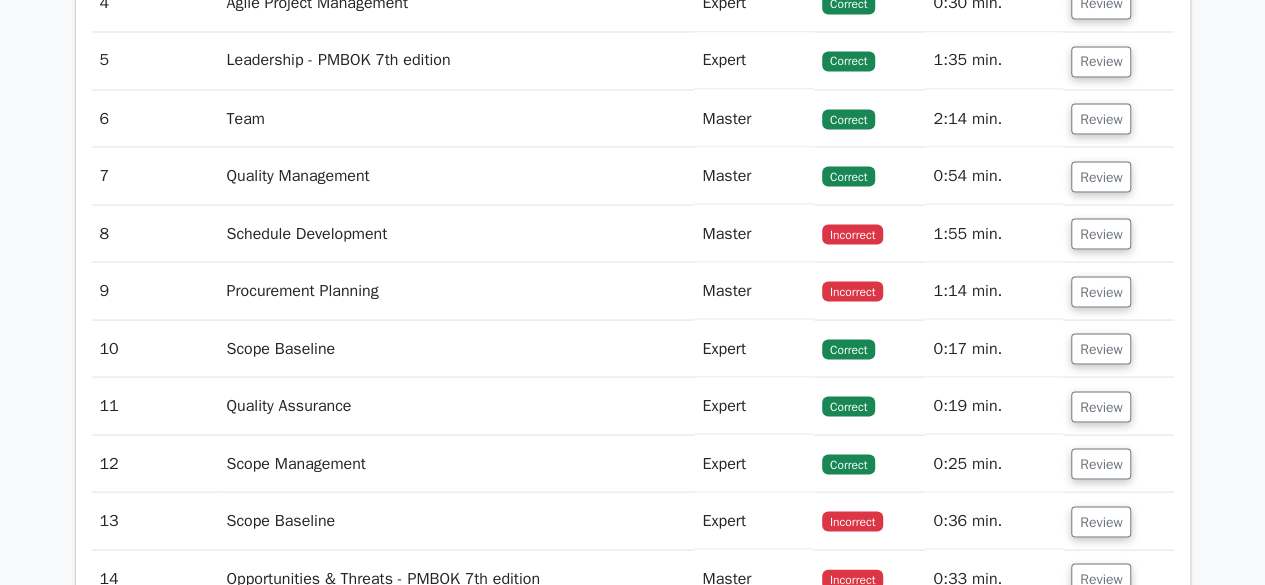 scroll, scrollTop: 1800, scrollLeft: 0, axis: vertical 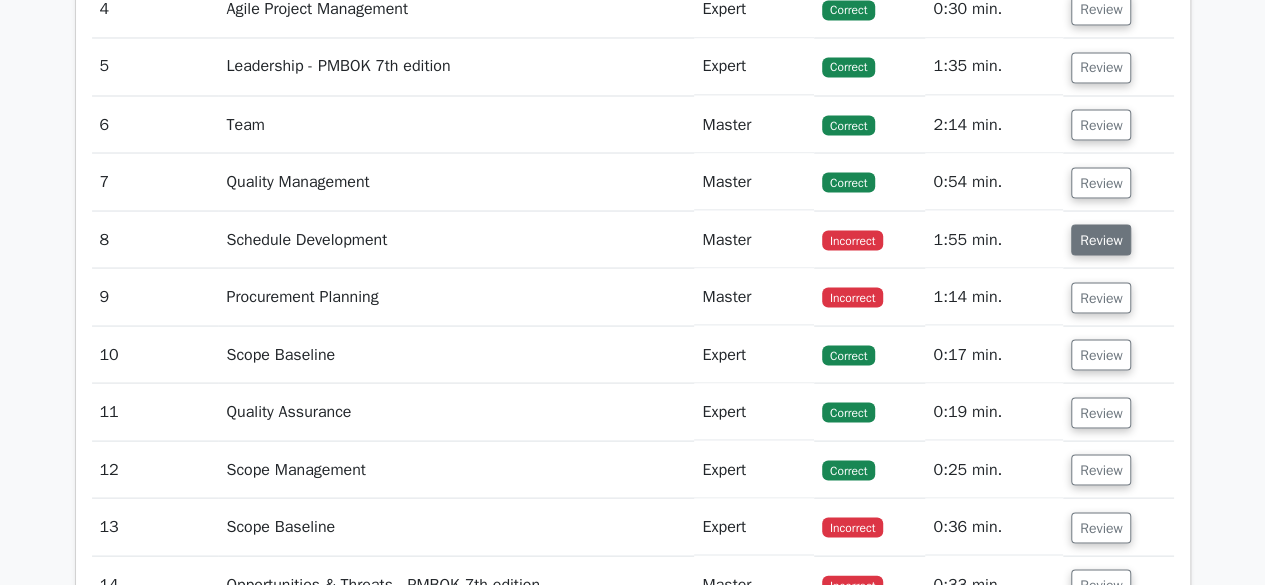 click on "Review" at bounding box center [1101, 239] 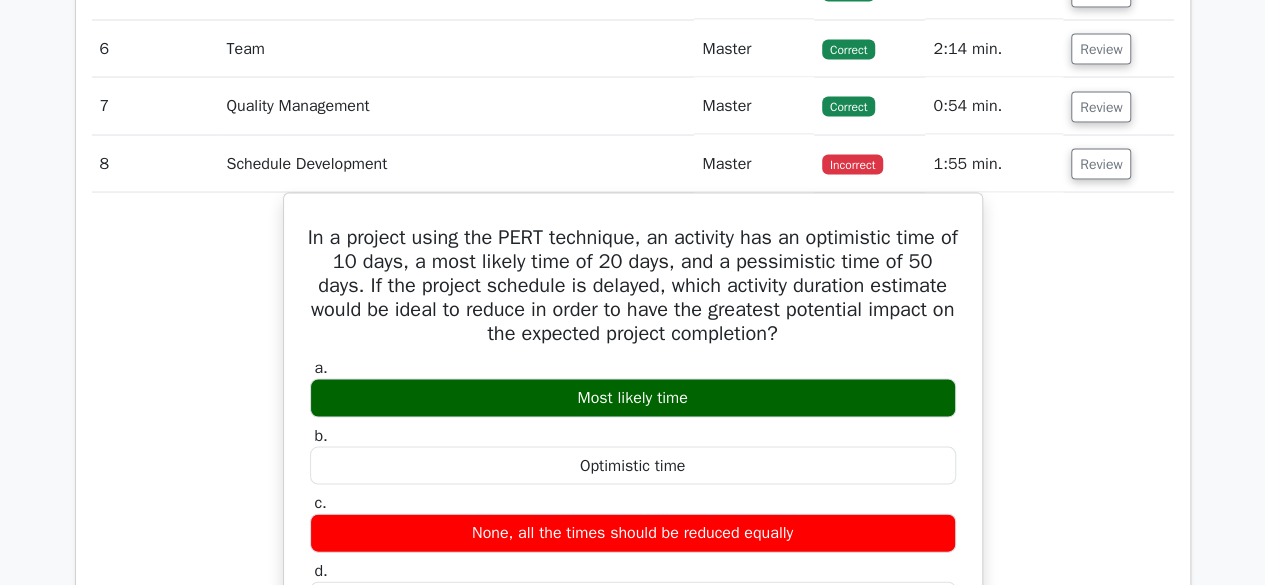scroll, scrollTop: 1700, scrollLeft: 0, axis: vertical 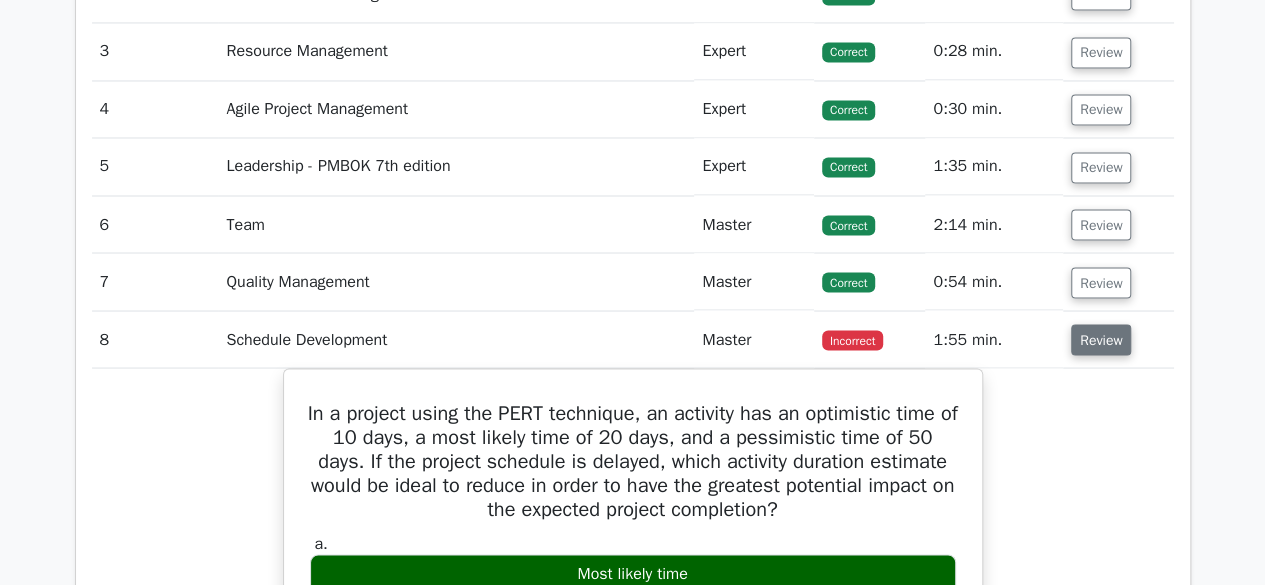 click on "Review" at bounding box center (1101, 339) 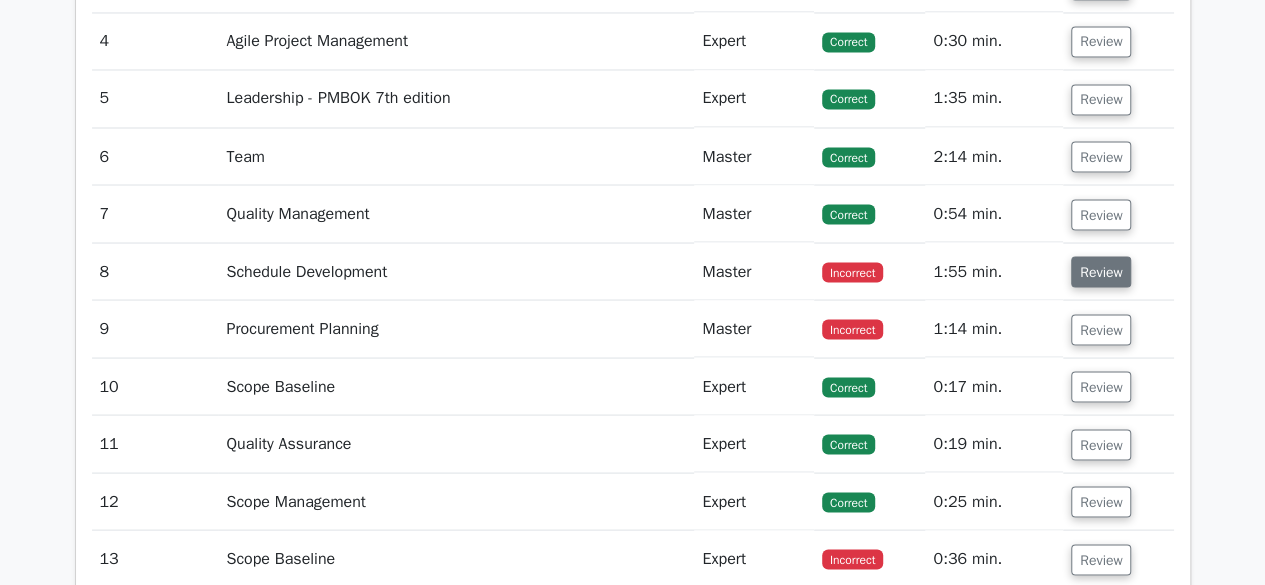 scroll, scrollTop: 1800, scrollLeft: 0, axis: vertical 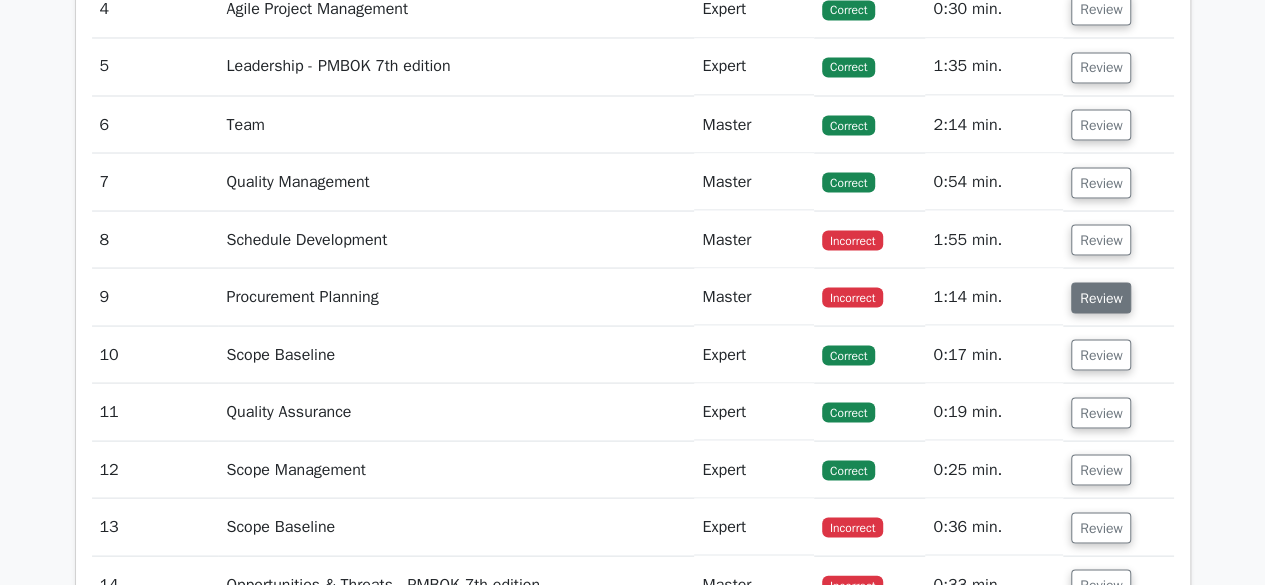 click on "Review" at bounding box center [1101, 297] 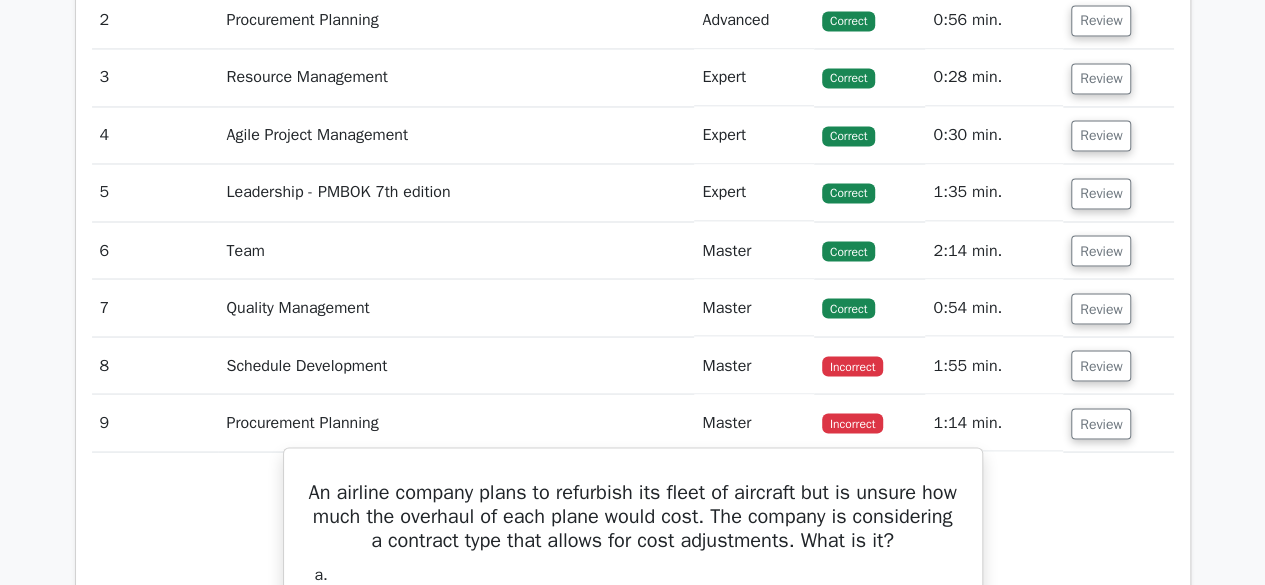 scroll, scrollTop: 1800, scrollLeft: 0, axis: vertical 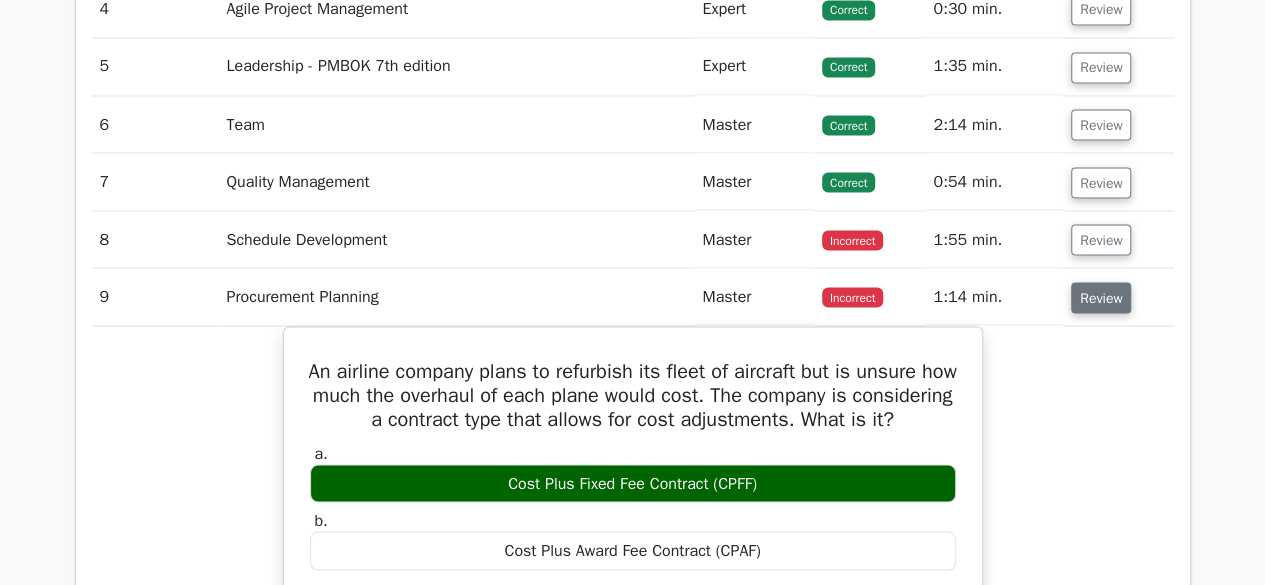 click on "Review" at bounding box center (1101, 297) 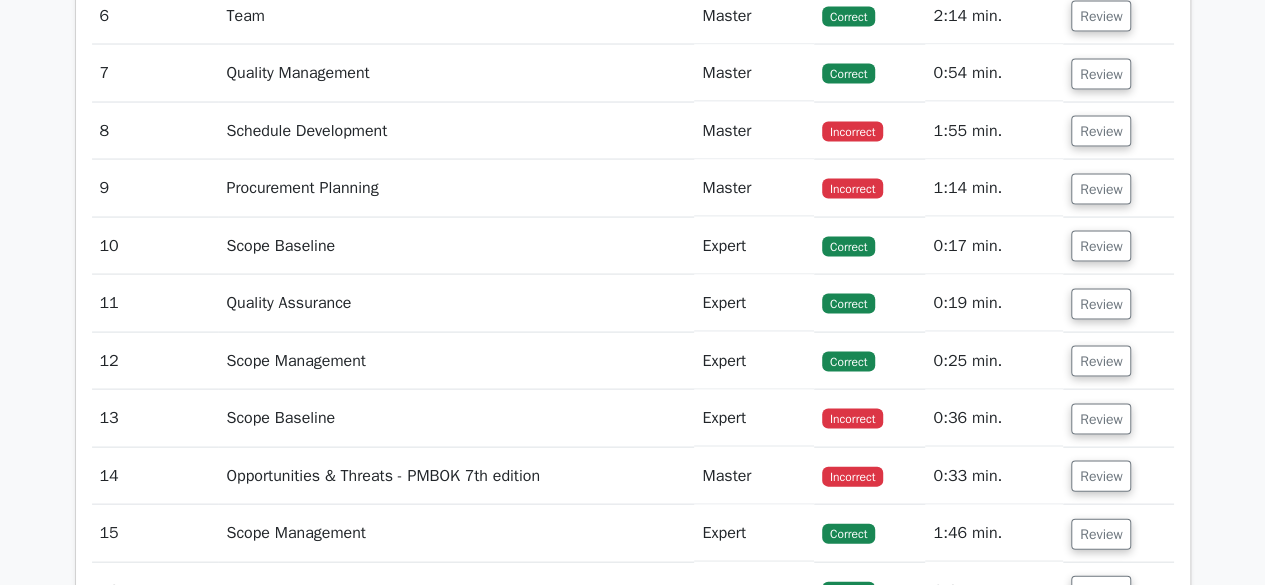 scroll, scrollTop: 2000, scrollLeft: 0, axis: vertical 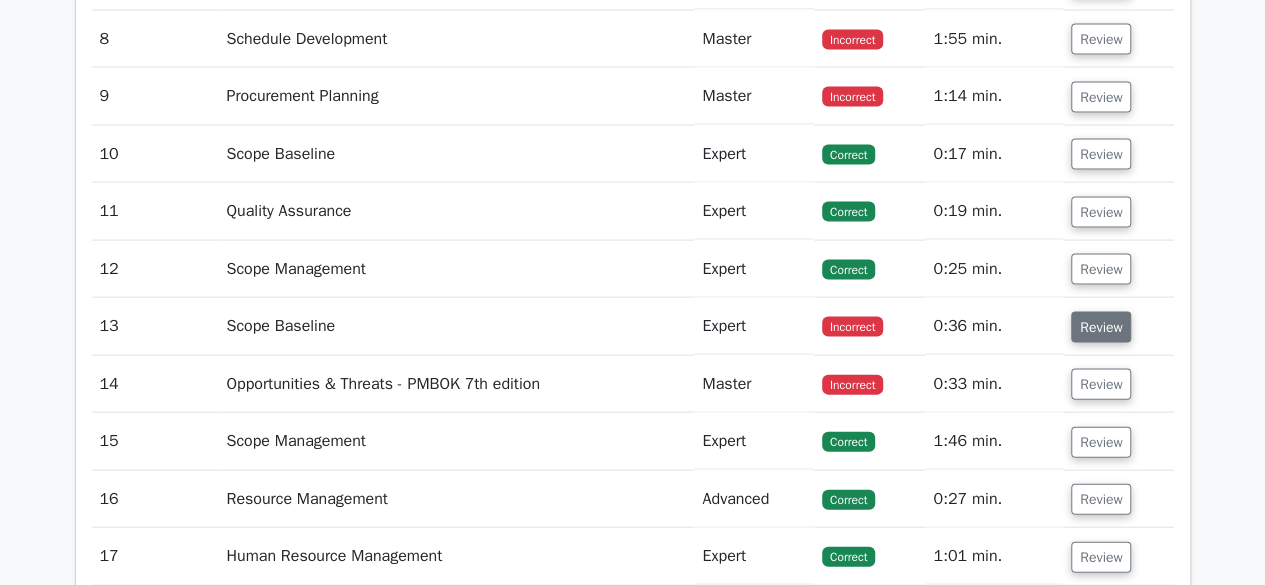 click on "Review" at bounding box center (1101, 327) 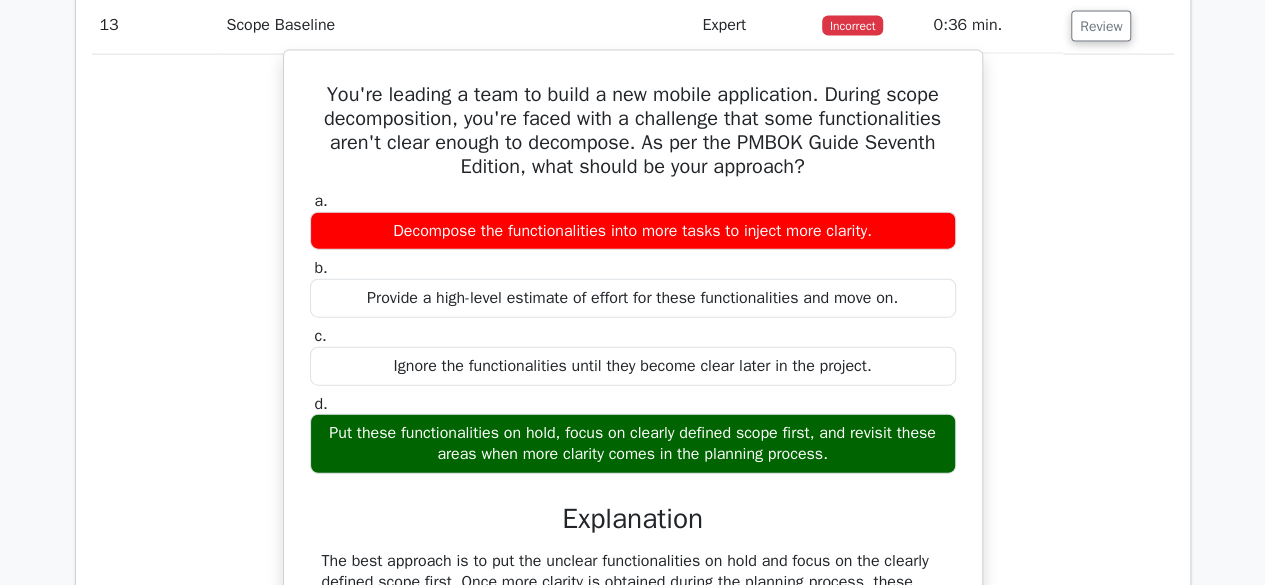 scroll, scrollTop: 2300, scrollLeft: 0, axis: vertical 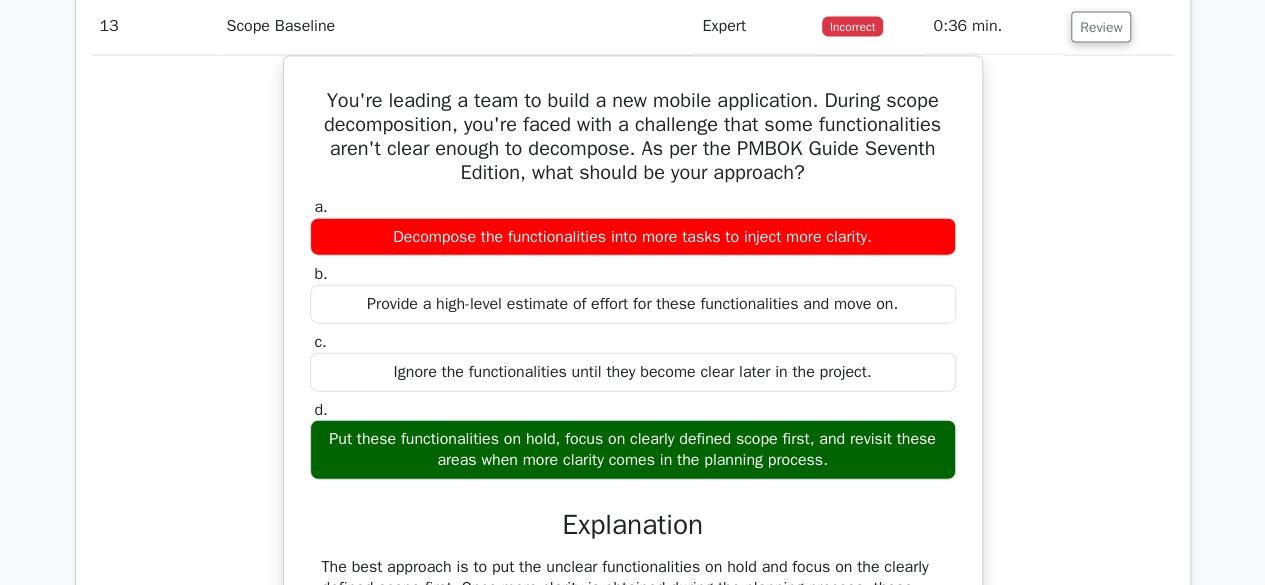 click on "You're leading a team to build a new mobile application. During scope decomposition, you're faced with a challenge that some functionalities aren't clear enough to decompose. As per the PMBOK Guide Seventh Edition, what should be your approach?
a.
Decompose the functionalities into more tasks to inject more clarity.
b. c. d." at bounding box center [633, 495] 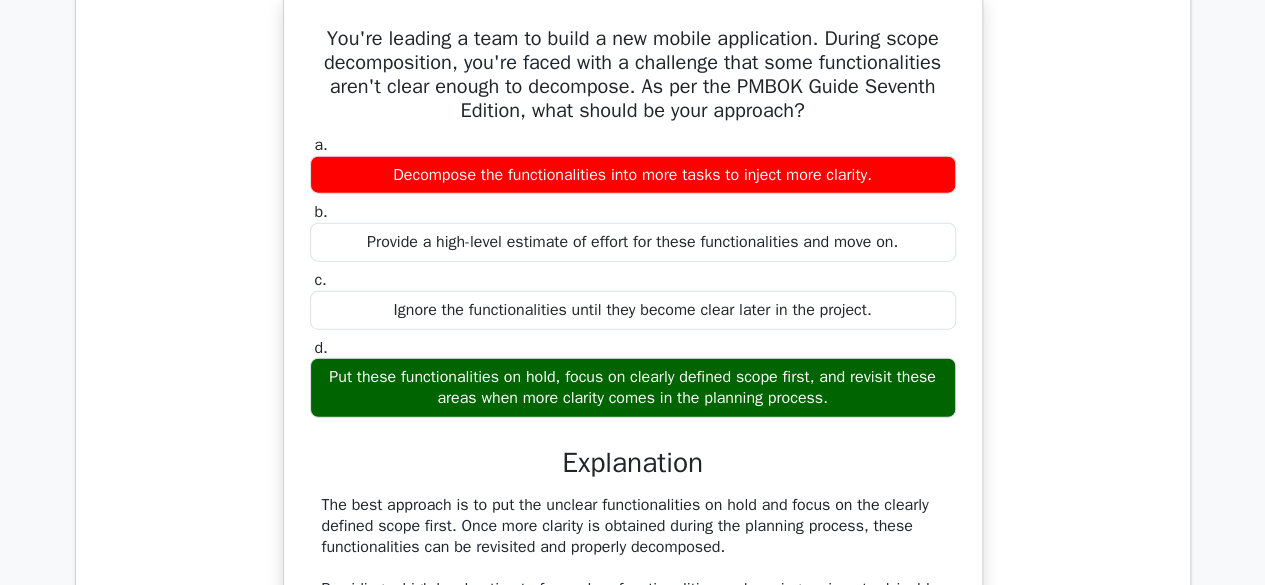 scroll, scrollTop: 2362, scrollLeft: 0, axis: vertical 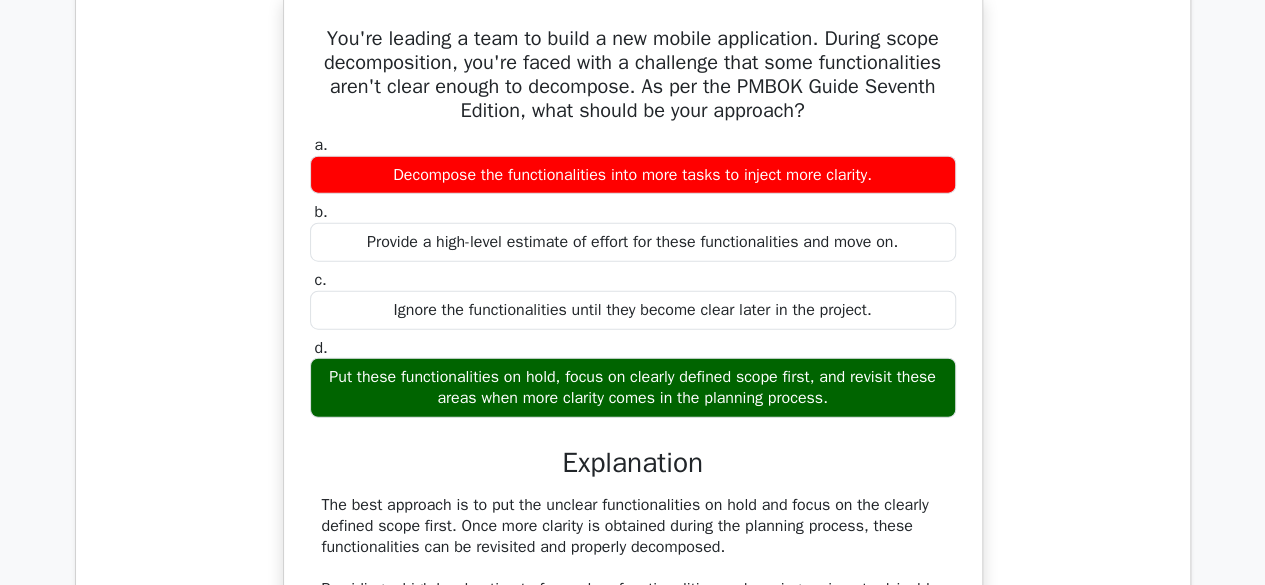 click on "Question Analysis
Question  #
Topic
Difficulty
Result
Time Spent
Action
1
Project Performance Management
Advanced
Correct
a." at bounding box center (633, 234) 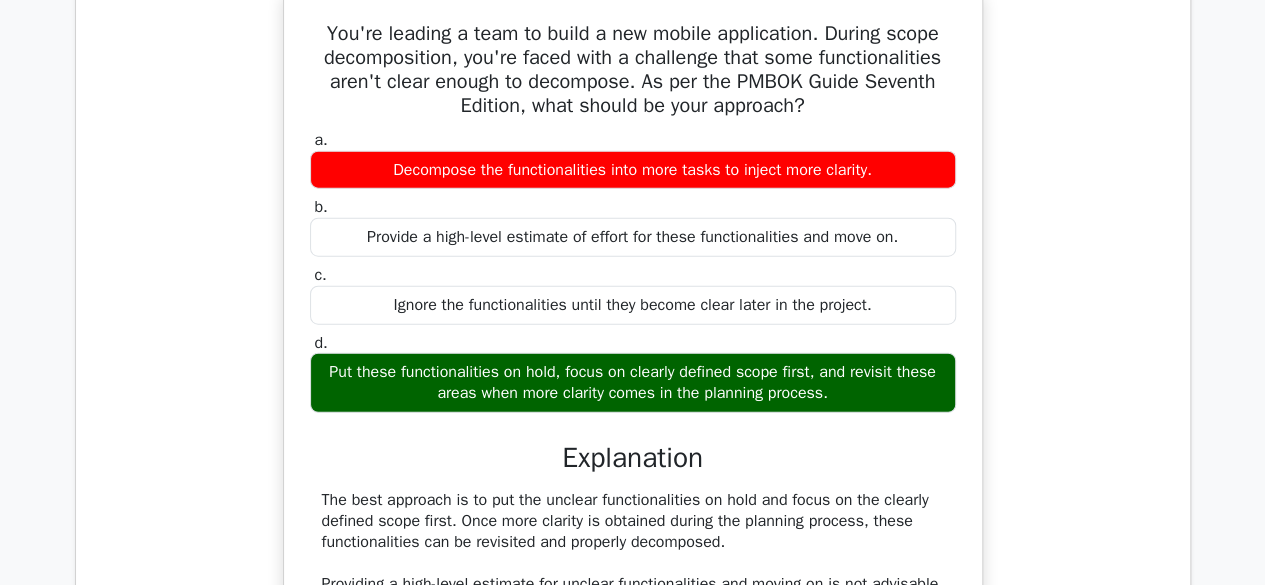click on "You're leading a team to build a new mobile application. During scope decomposition, you're faced with a challenge that some functionalities aren't clear enough to decompose. As per the PMBOK Guide Seventh Edition, what should be your approach?" at bounding box center (633, 70) 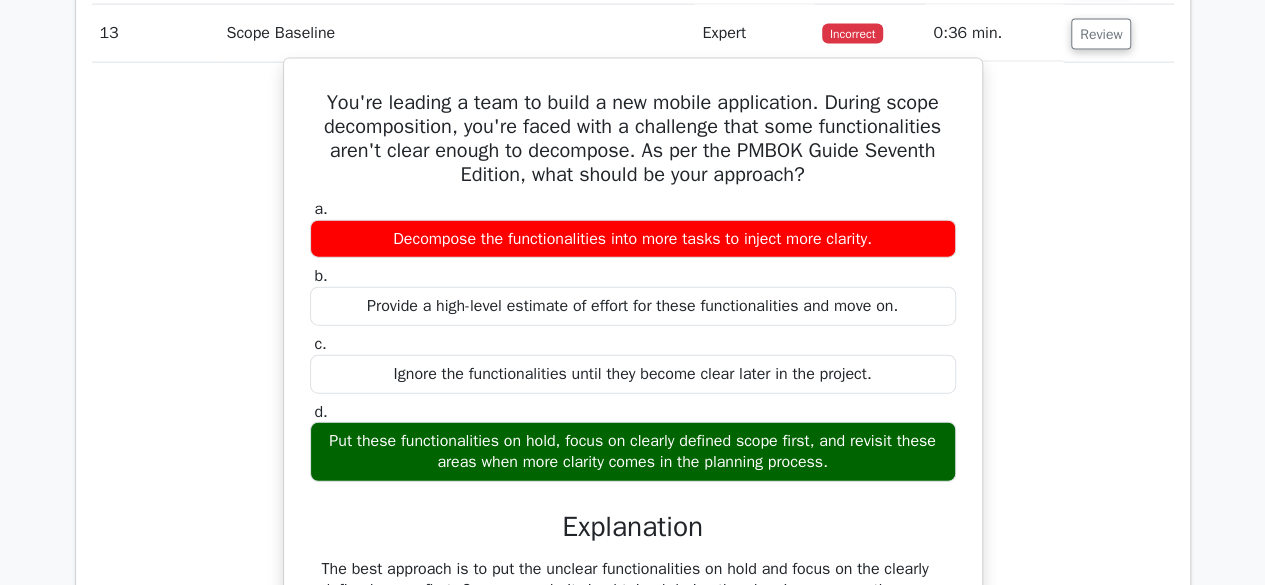 scroll, scrollTop: 2262, scrollLeft: 0, axis: vertical 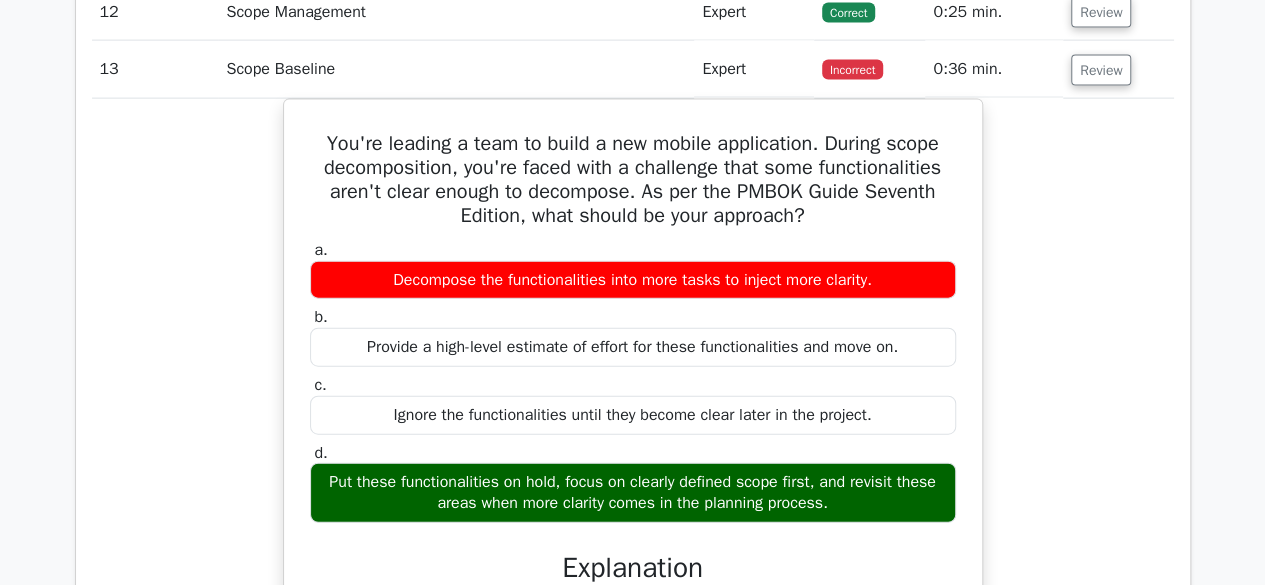 click on "Your Test Results
Project Management Professional
75%
Your Score
Keep practicing!
Performance by Topic
Project Performance Management
100%
Procurement Planning 100%" at bounding box center [632, -292] 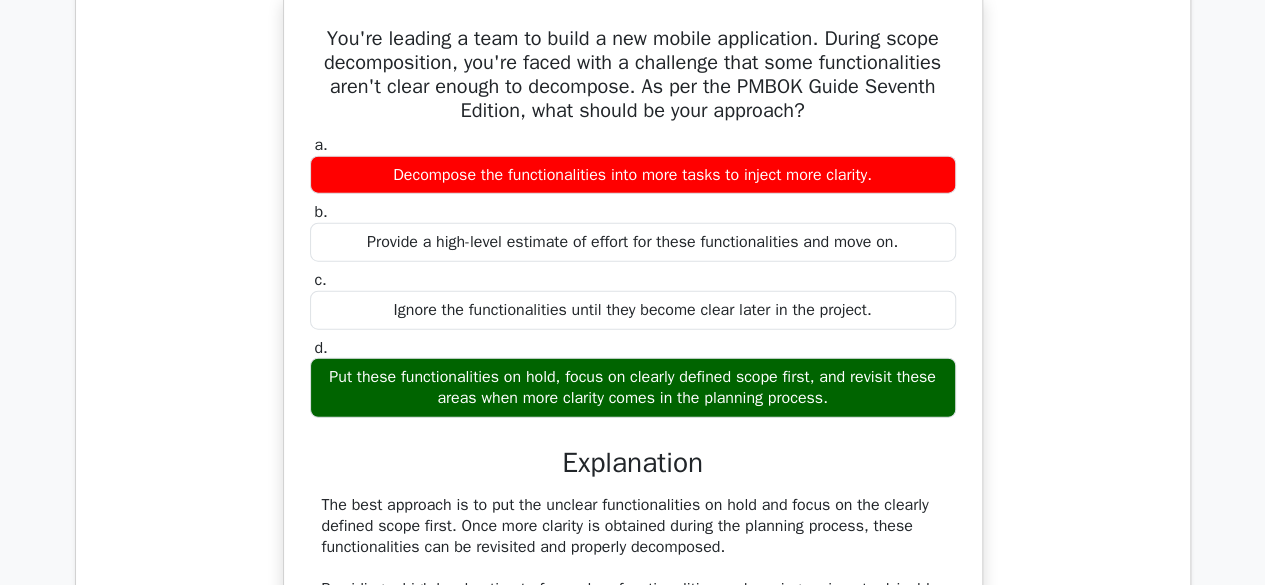 scroll, scrollTop: 2262, scrollLeft: 0, axis: vertical 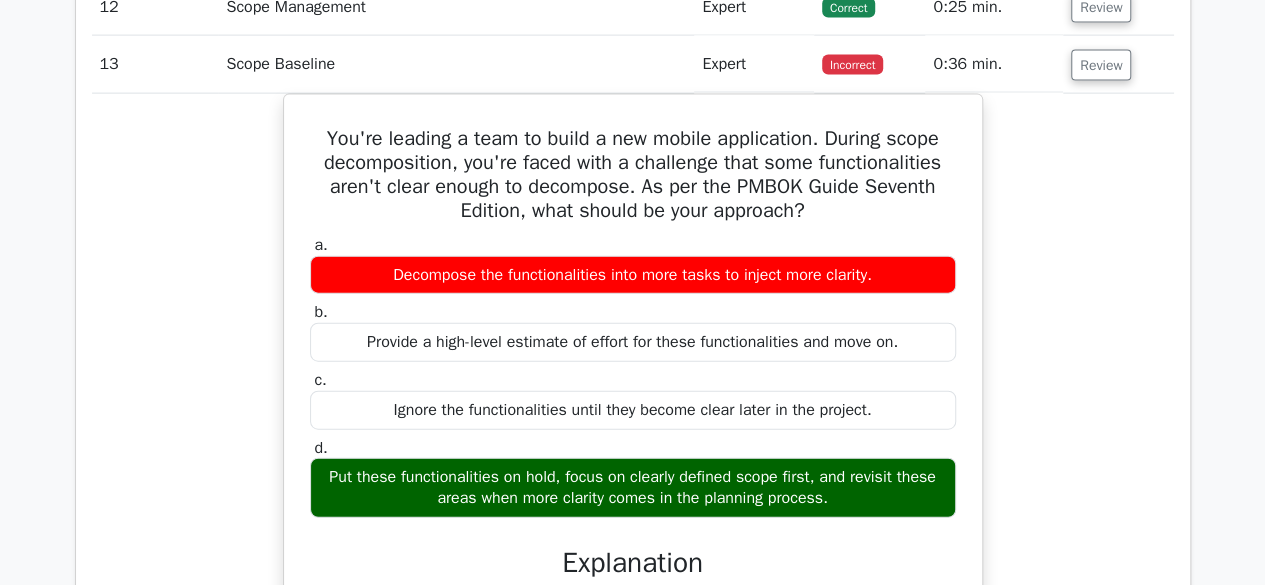 click on "You're leading a team to build a new mobile application. During scope decomposition, you're faced with a challenge that some functionalities aren't clear enough to decompose. As per the PMBOK Guide Seventh Edition, what should be your approach?
a.
Decompose the functionalities into more tasks to inject more clarity.
b. c. d." at bounding box center [633, 533] 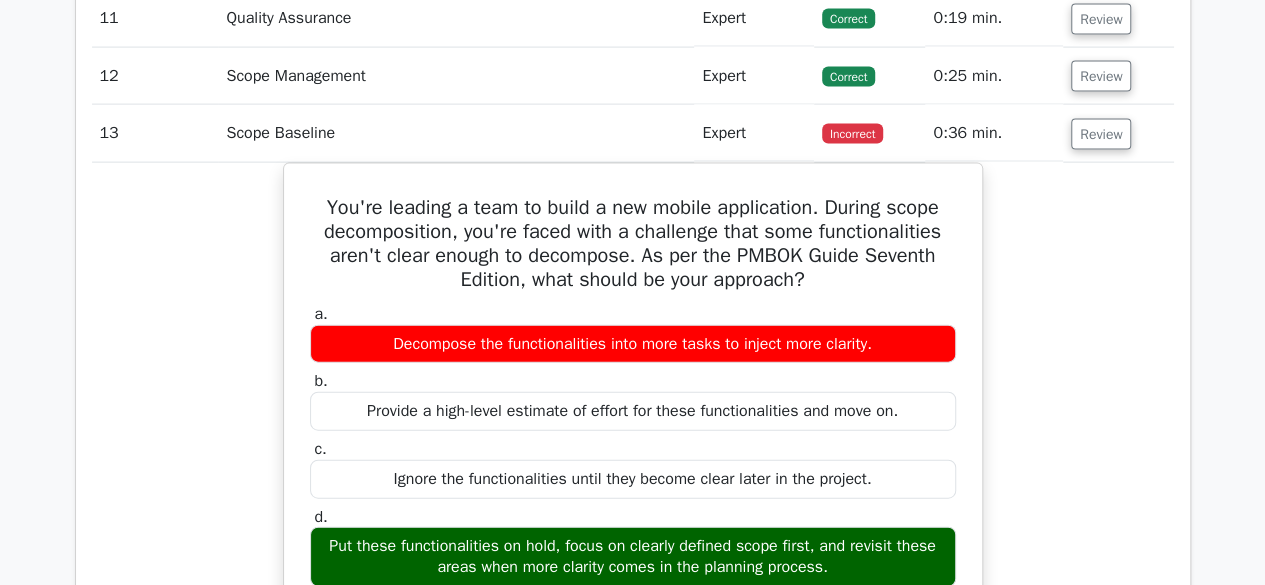 scroll, scrollTop: 2162, scrollLeft: 0, axis: vertical 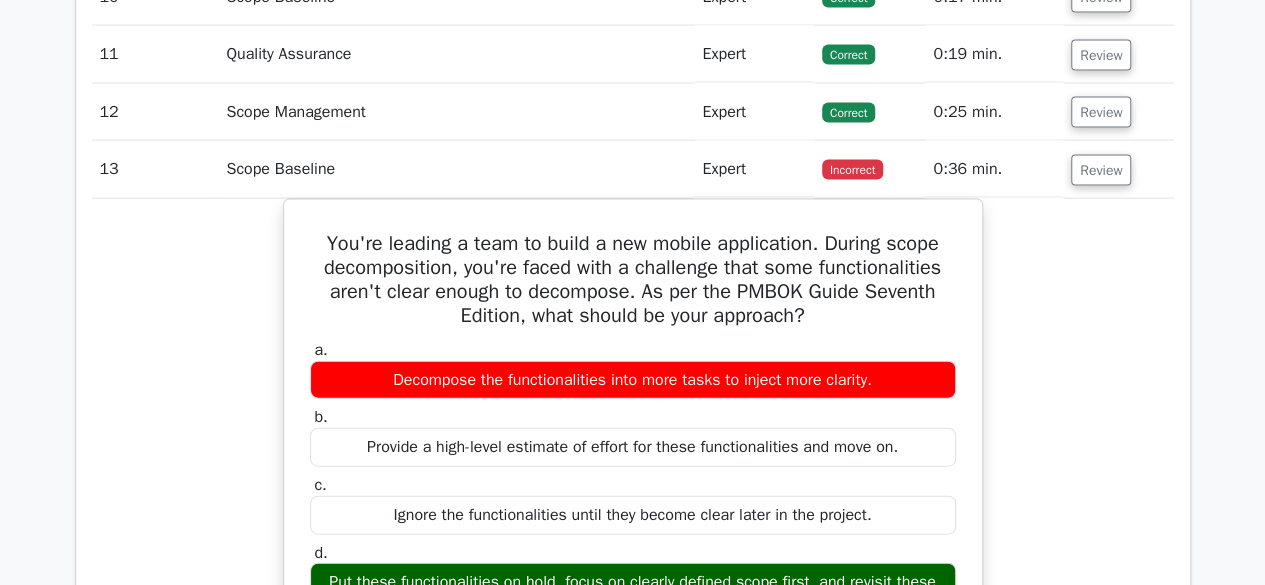 click on "Your Test Results
Project Management Professional
75%
Your Score
Keep practicing!
Performance by Topic
Project Performance Management
100%
Procurement Planning 100%" at bounding box center (632, -192) 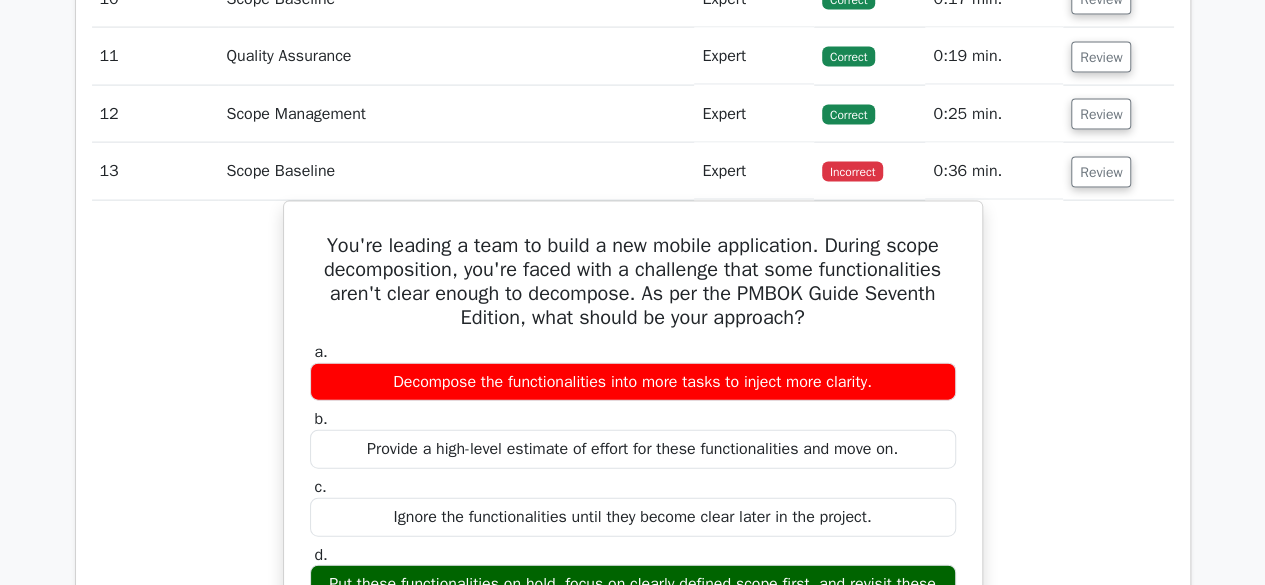 scroll, scrollTop: 2062, scrollLeft: 0, axis: vertical 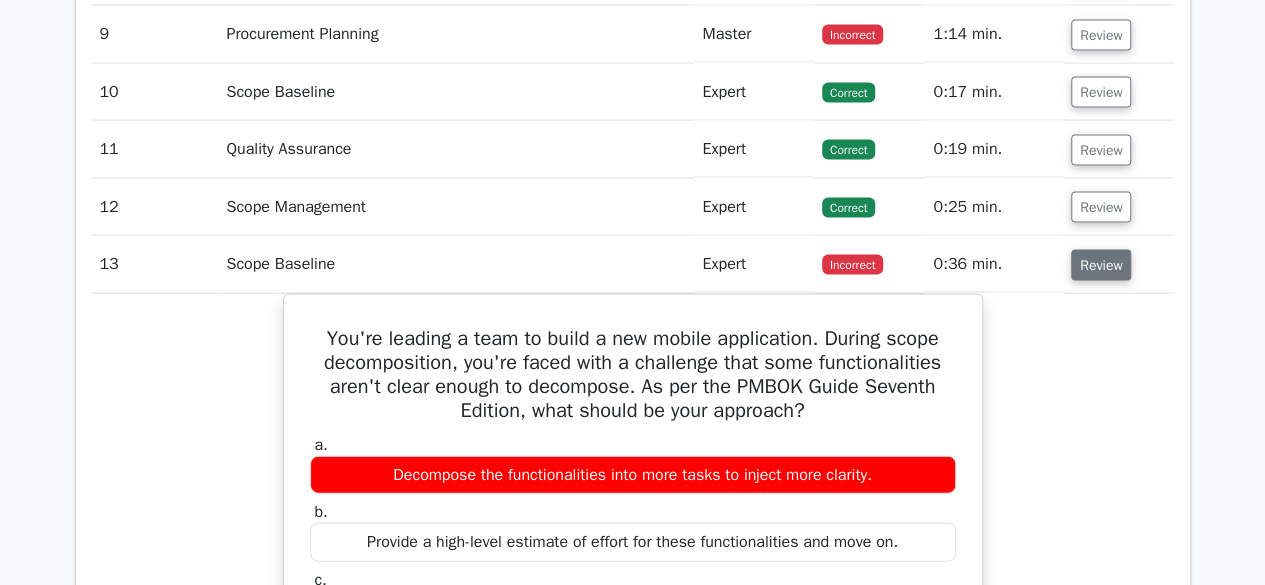 click on "Review" at bounding box center (1101, 265) 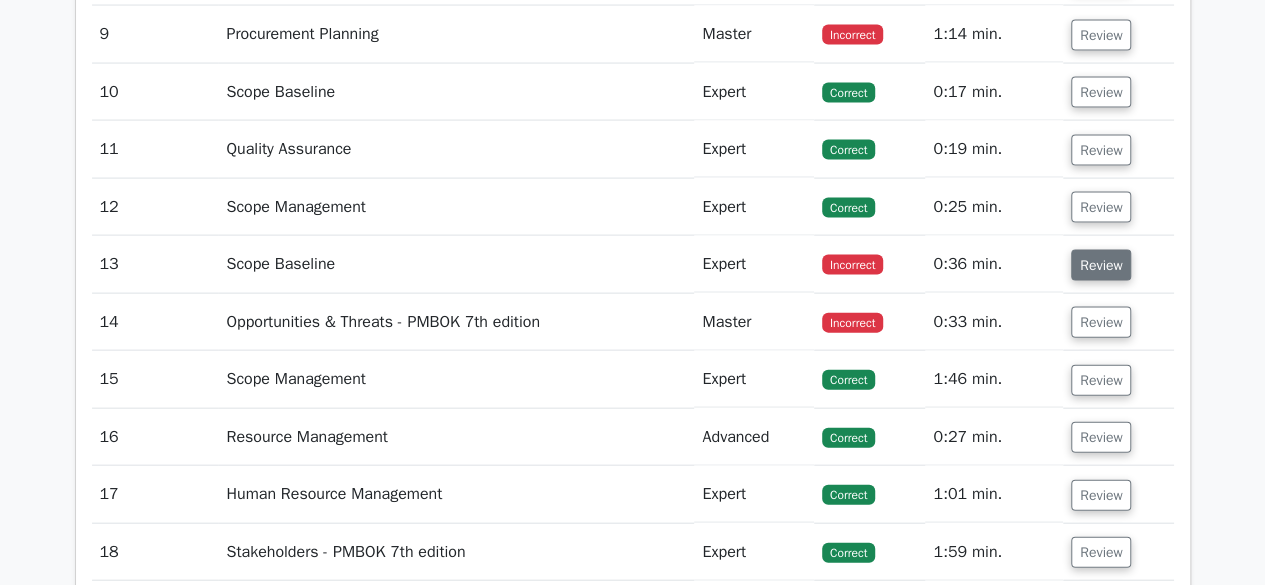 click on "Review" at bounding box center (1101, 265) 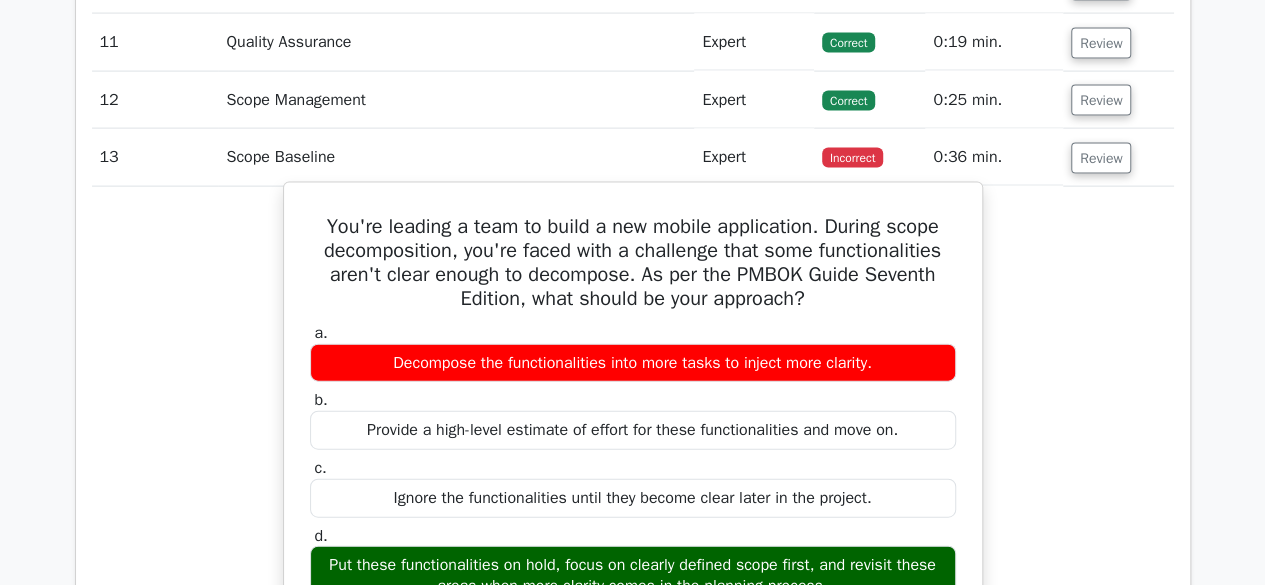 scroll, scrollTop: 2162, scrollLeft: 0, axis: vertical 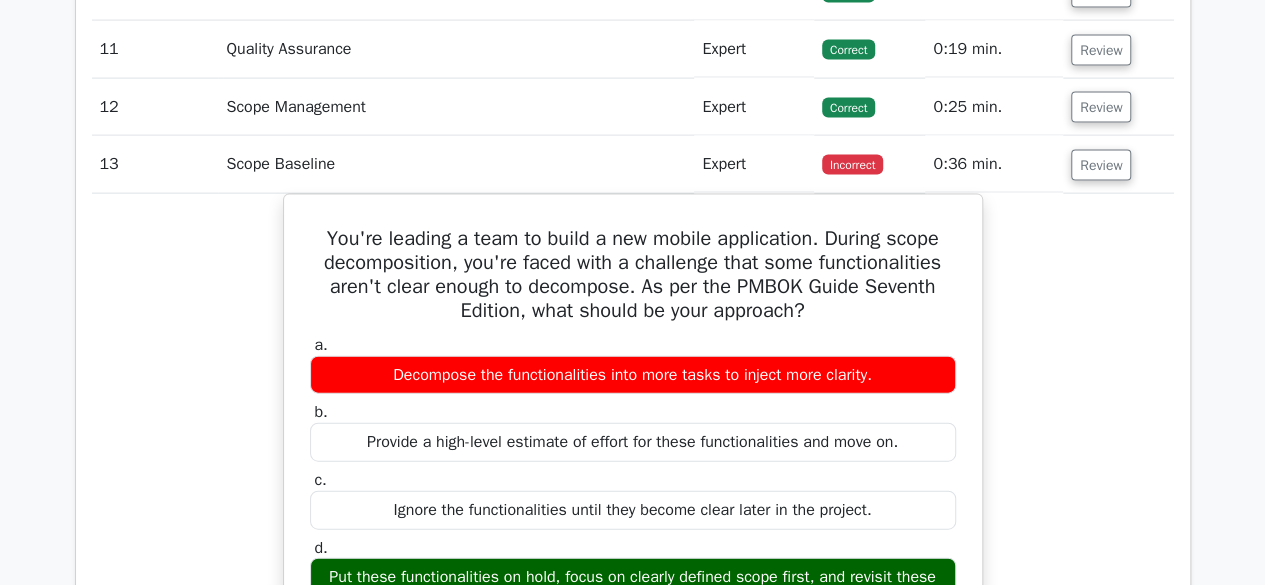 click on "You're leading a team to build a new mobile application. During scope decomposition, you're faced with a challenge that some functionalities aren't clear enough to decompose. As per the PMBOK Guide Seventh Edition, what should be your approach?
a.
Decompose the functionalities into more tasks to inject more clarity.
b. c. d." at bounding box center [633, 633] 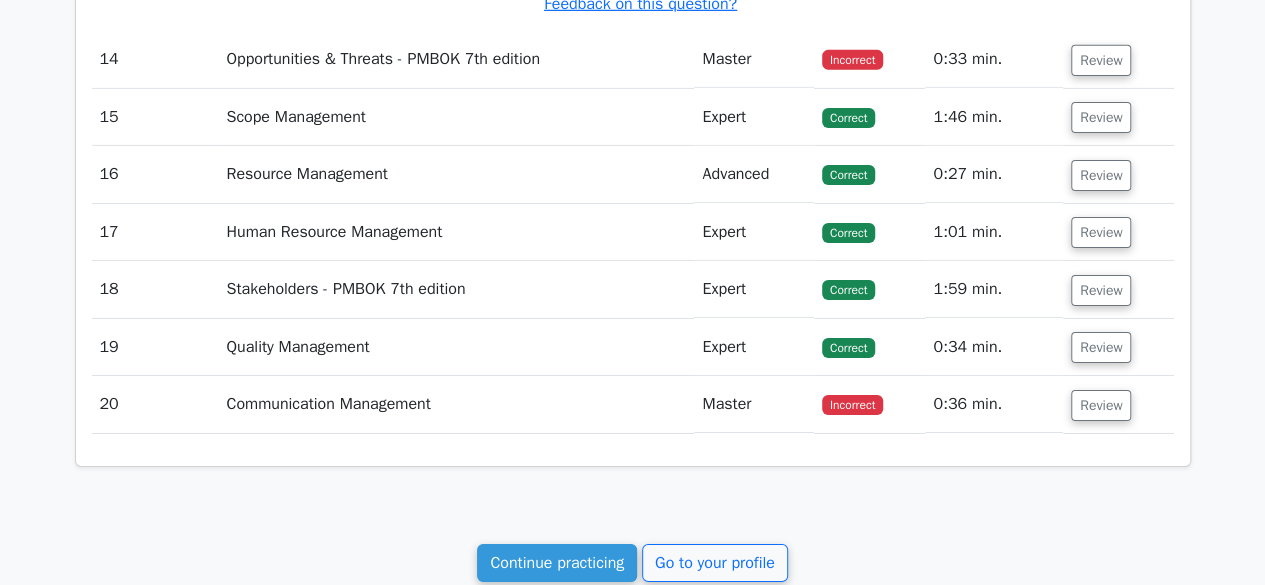 scroll, scrollTop: 3062, scrollLeft: 0, axis: vertical 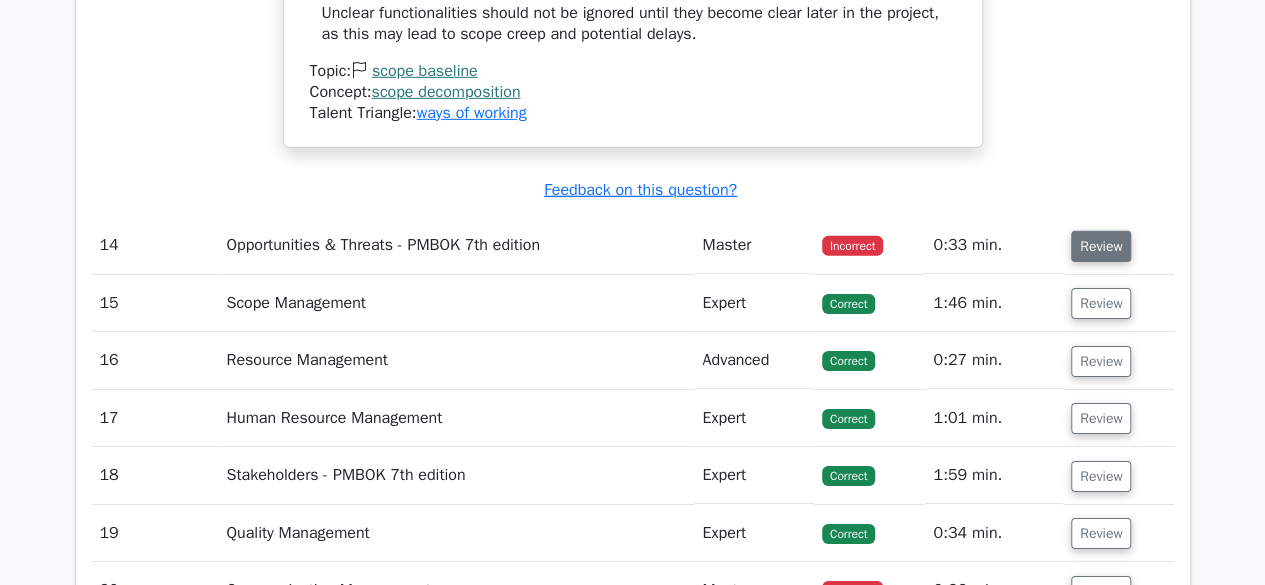 click on "Review" at bounding box center [1101, 246] 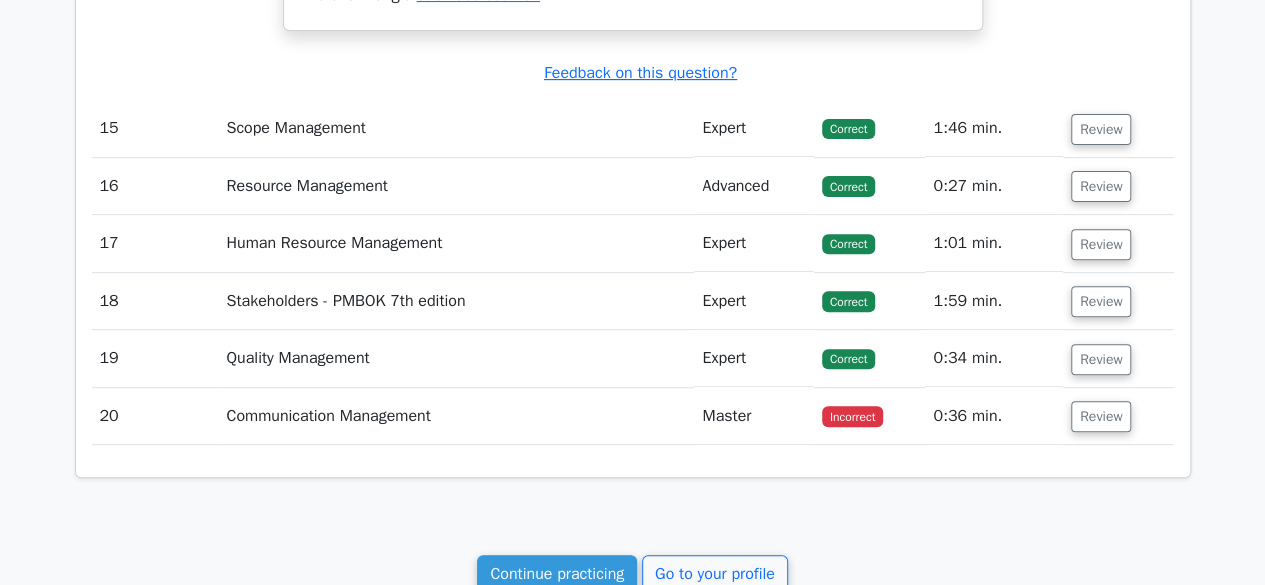 scroll, scrollTop: 4162, scrollLeft: 0, axis: vertical 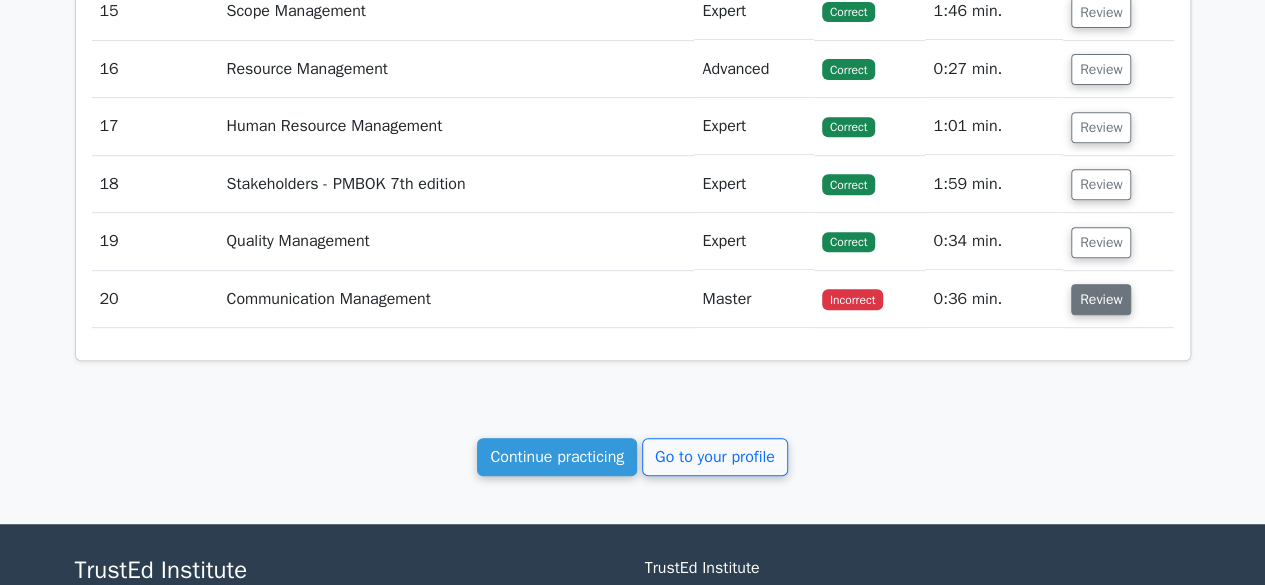 click on "Review" at bounding box center (1101, 299) 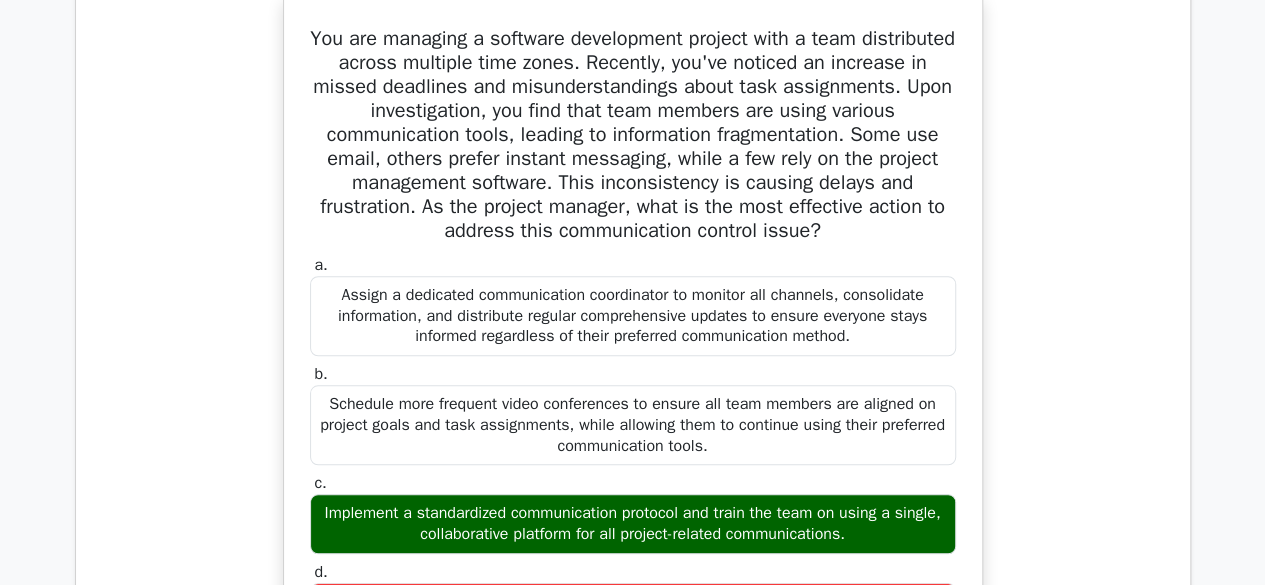 scroll, scrollTop: 4462, scrollLeft: 0, axis: vertical 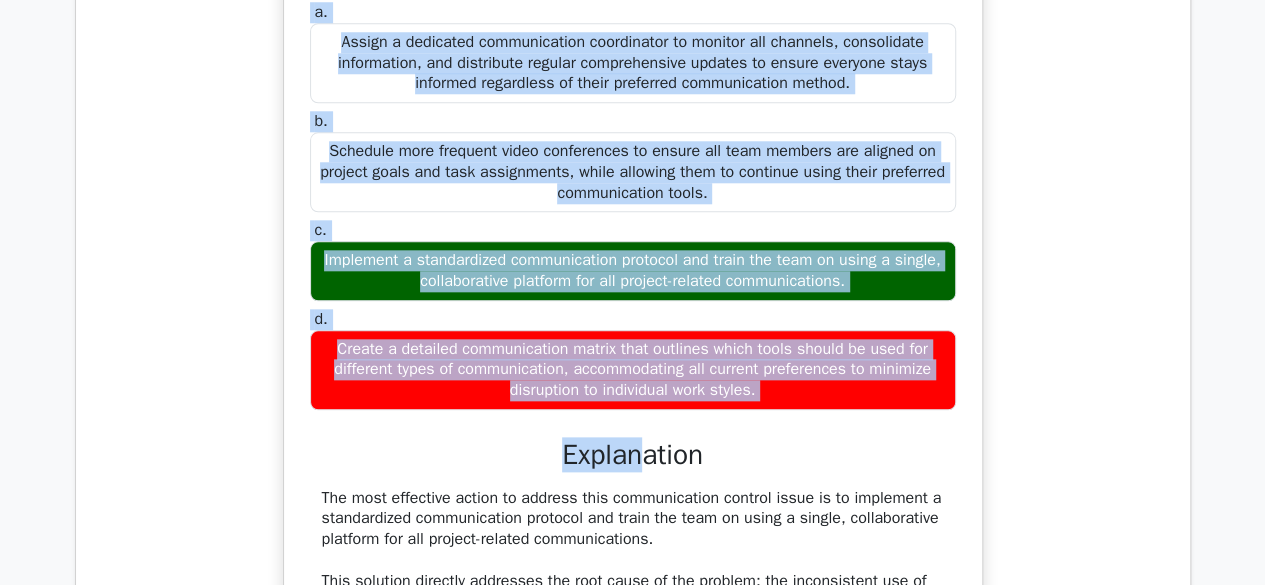drag, startPoint x: 346, startPoint y: 25, endPoint x: 774, endPoint y: 349, distance: 536.80536 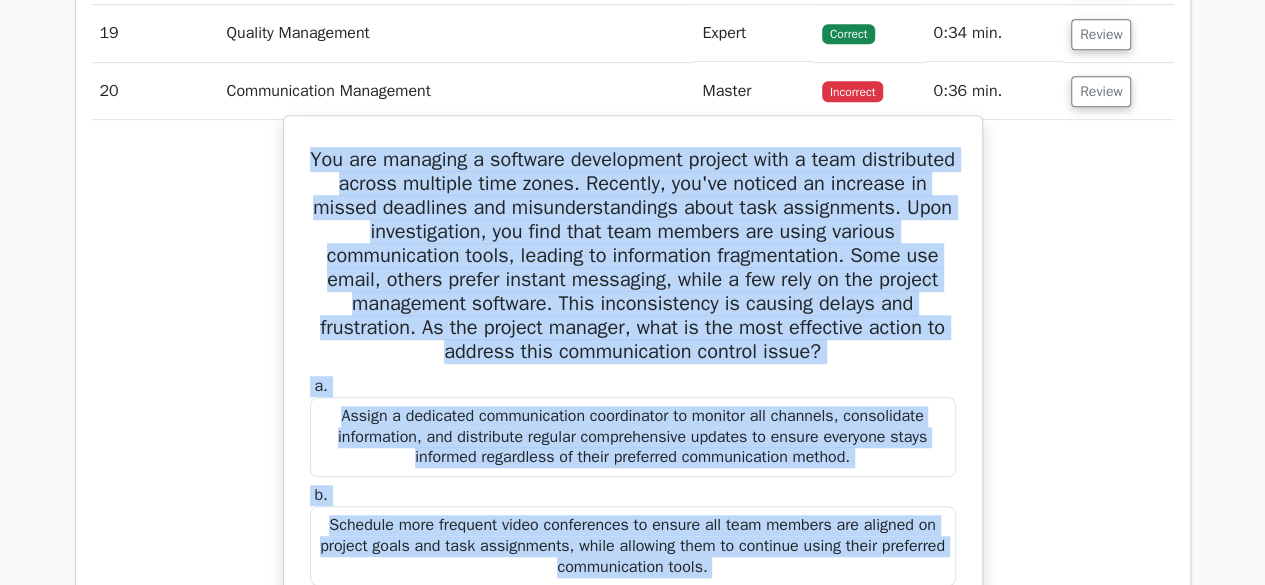 scroll, scrollTop: 4344, scrollLeft: 0, axis: vertical 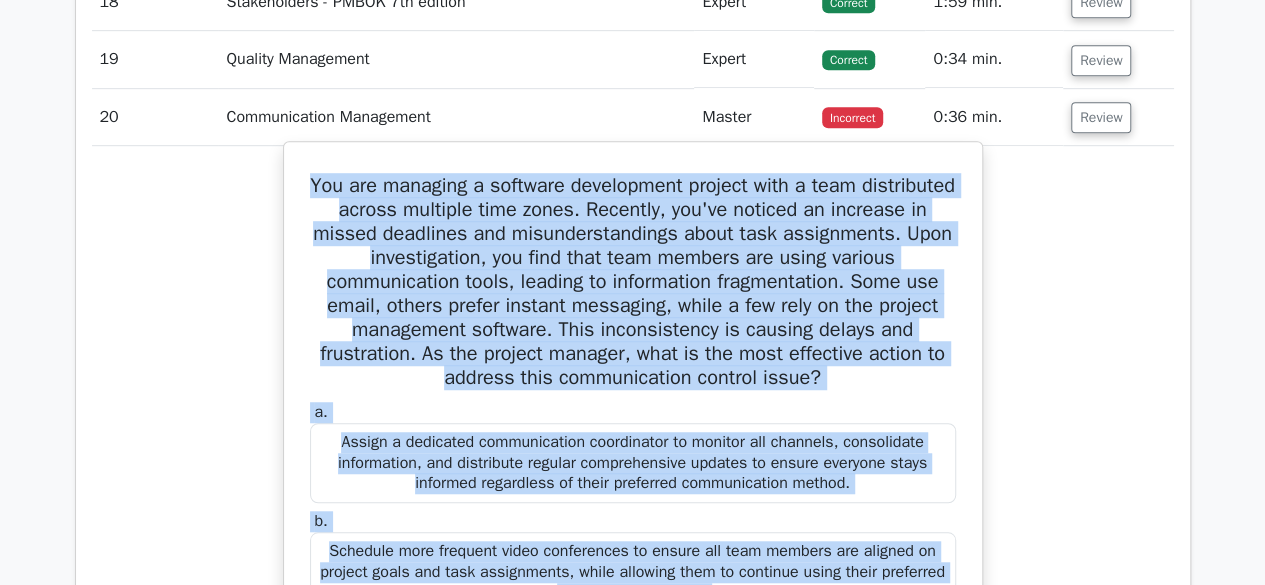copy on "You are managing a software development project with a team distributed across multiple time zones. Recently, you've noticed an increase in missed deadlines and misunderstandings about task assignments. Upon investigation, you find that team members are using various communication tools, leading to information fragmentation. Some use email, others prefer instant messaging, while a few rely on the project management software. This inconsistency is causing delays and frustration. As the project manager, what is the most effective action to address this communication control issue?
a.
Assign a dedicated communication coordinator to monitor all channels, consolidate information, and distribute regular comprehensive updates to ensure everyone stays informed regardless of their preferred communication method.
b.
Schedule more frequent video conferences to ensure all team mem..." 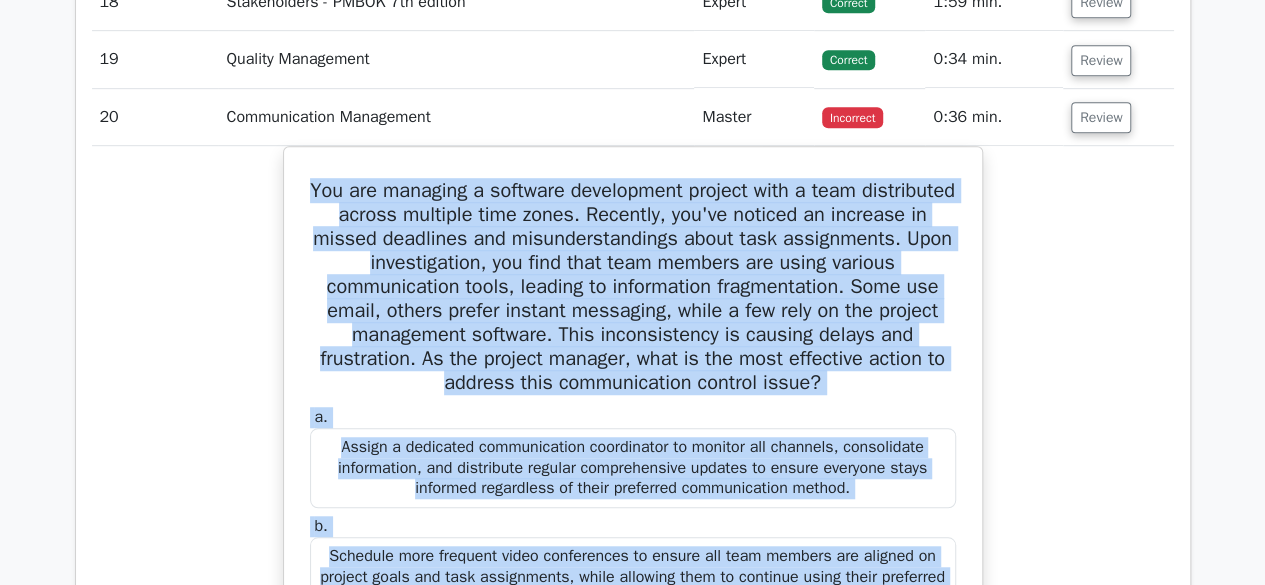click on "You are managing a software development project with a team distributed across multiple time zones. Recently, you've noticed an increase in missed deadlines and misunderstandings about task assignments. Upon investigation, you find that team members are using various communication tools, leading to information fragmentation. Some use email, others prefer instant messaging, while a few rely on the project management software. This inconsistency is causing delays and frustration. As the project manager, what is the most effective action to address this communication control issue?
a.
b. c. d." at bounding box center [633, 874] 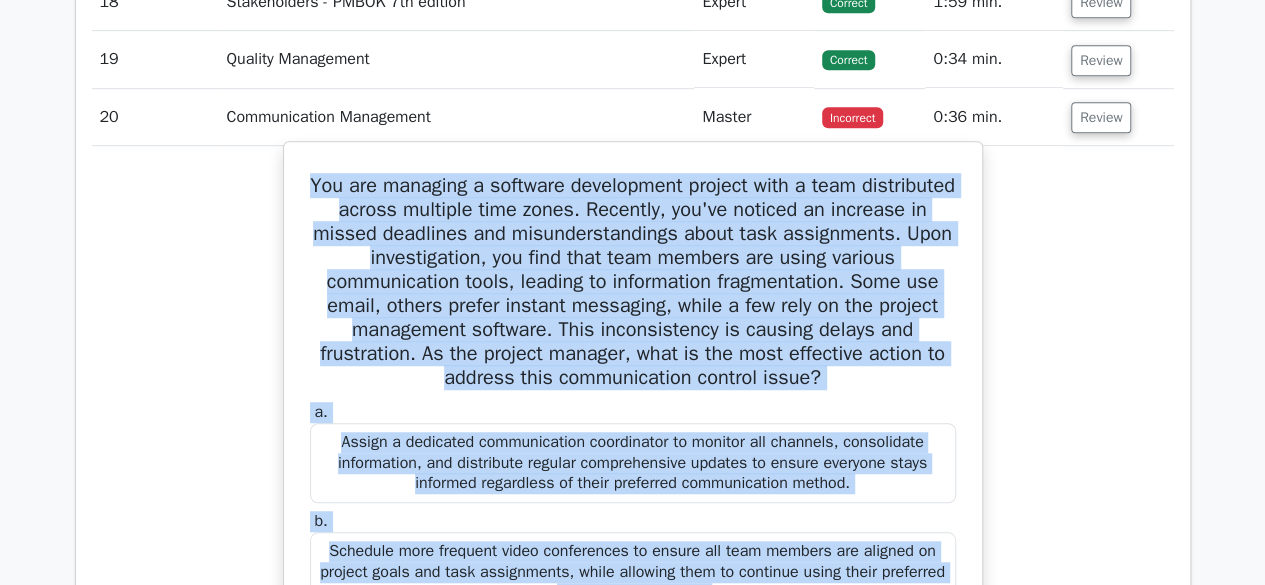 click on "You are managing a software development project with a team distributed across multiple time zones. Recently, you've noticed an increase in missed deadlines and misunderstandings about task assignments. Upon investigation, you find that team members are using various communication tools, leading to information fragmentation. Some use email, others prefer instant messaging, while a few rely on the project management software. This inconsistency is causing delays and frustration. As the project manager, what is the most effective action to address this communication control issue?" at bounding box center [633, 282] 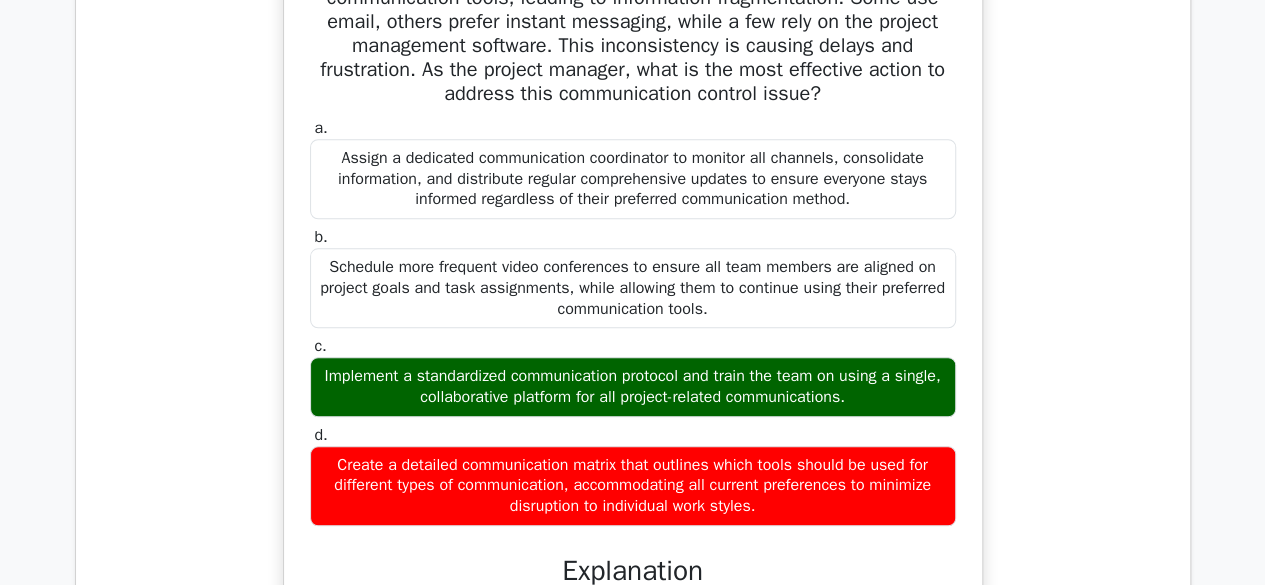 scroll, scrollTop: 4744, scrollLeft: 0, axis: vertical 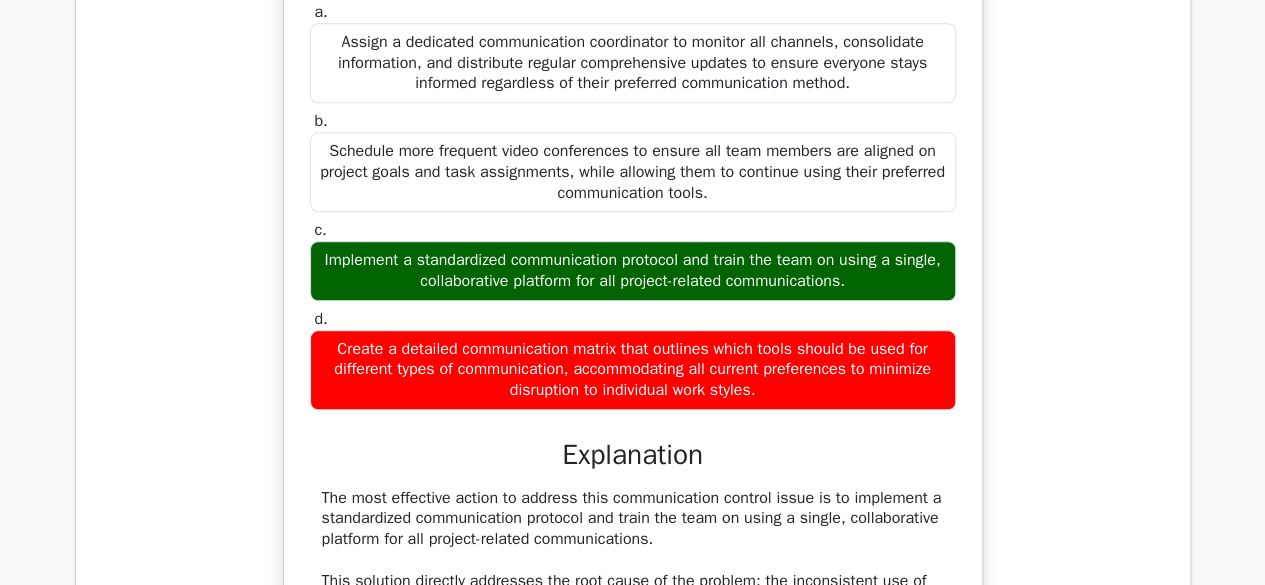 click on "Implement a standardized communication protocol and train the team on using a single, collaborative platform for all project-related communications." at bounding box center [633, 271] 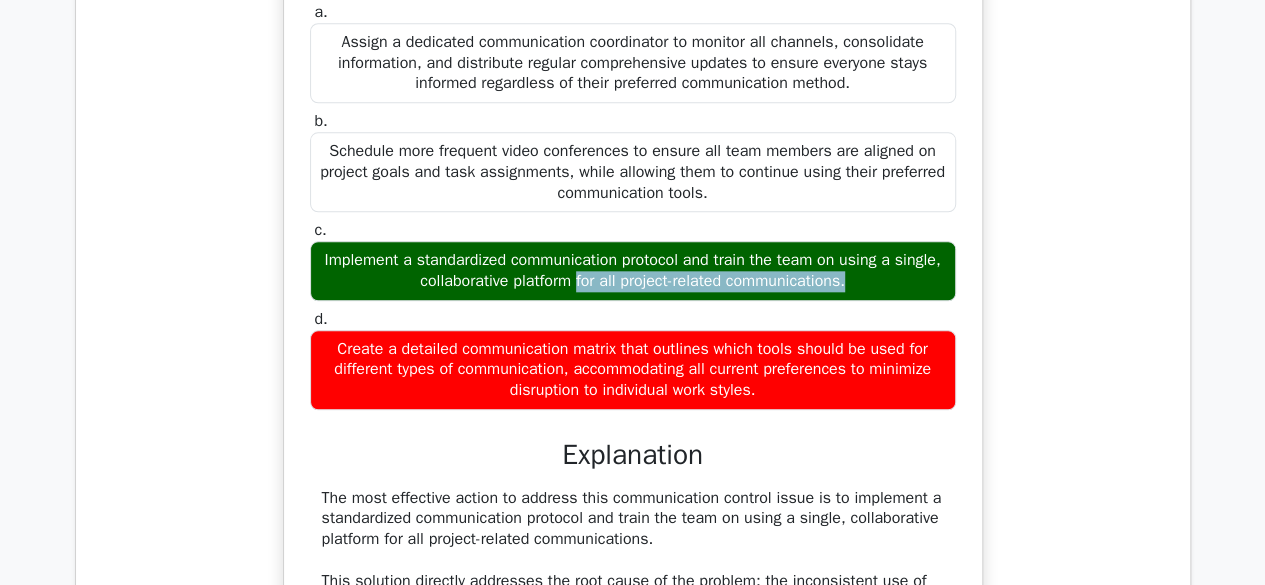 click on "Implement a standardized communication protocol and train the team on using a single, collaborative platform for all project-related communications." at bounding box center [633, 271] 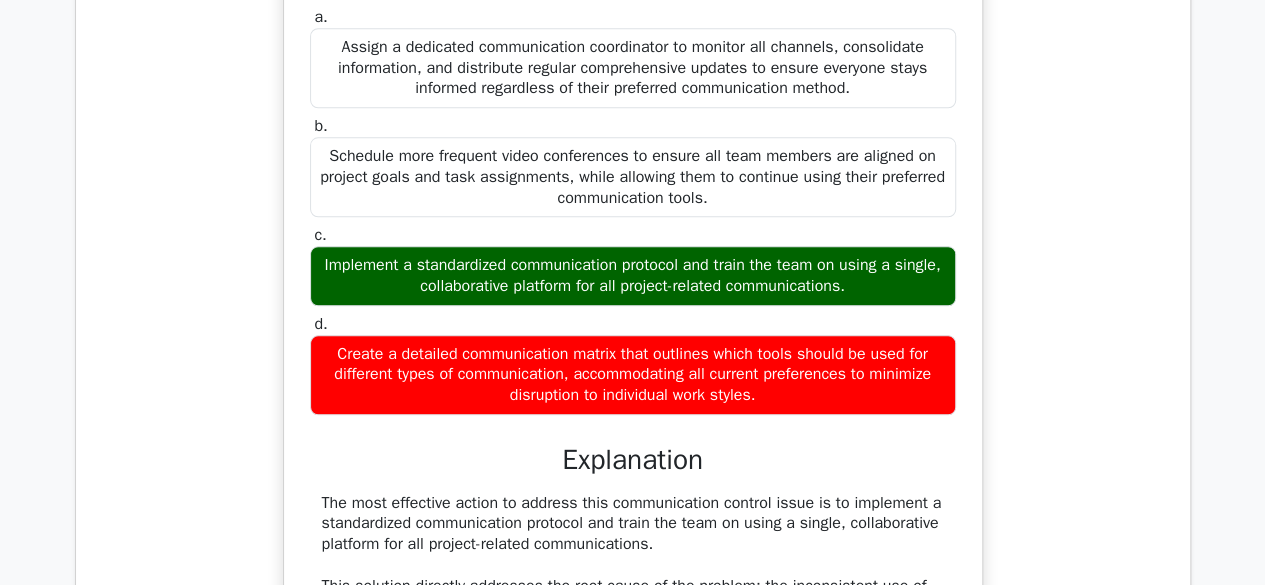 click on "You are managing a software development project with a team distributed across multiple time zones. Recently, you've noticed an increase in missed deadlines and misunderstandings about task assignments. Upon investigation, you find that team members are using various communication tools, leading to information fragmentation. Some use email, others prefer instant messaging, while a few rely on the project management software. This inconsistency is causing delays and frustration. As the project manager, what is the most effective action to address this communication control issue?
a.
b. c. d." at bounding box center (633, 474) 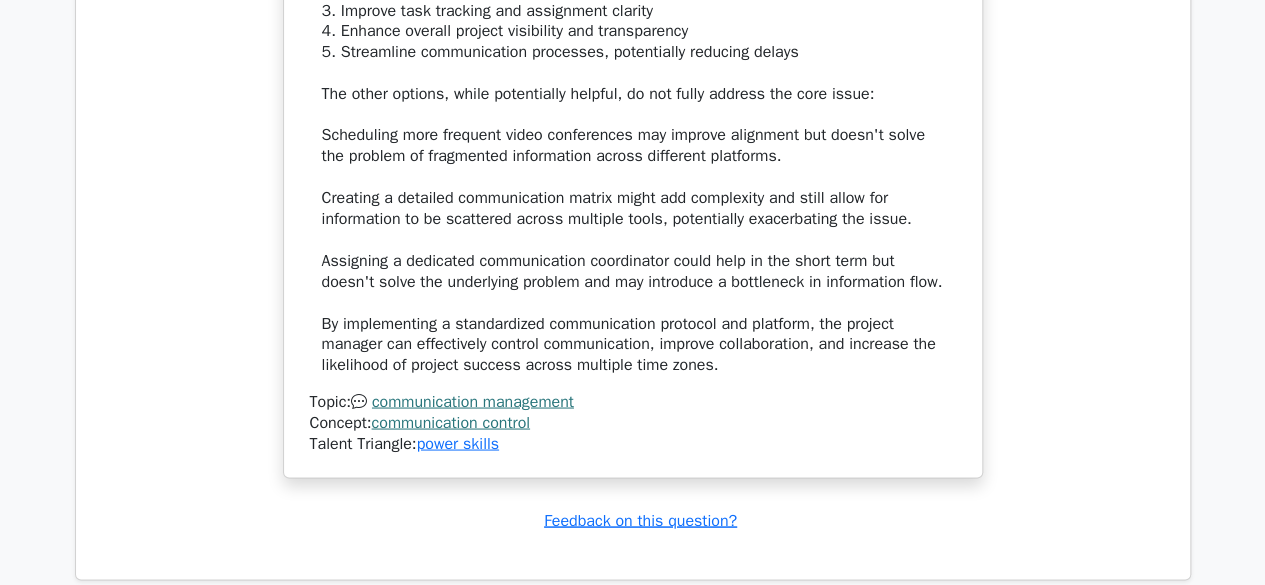 scroll, scrollTop: 5830, scrollLeft: 0, axis: vertical 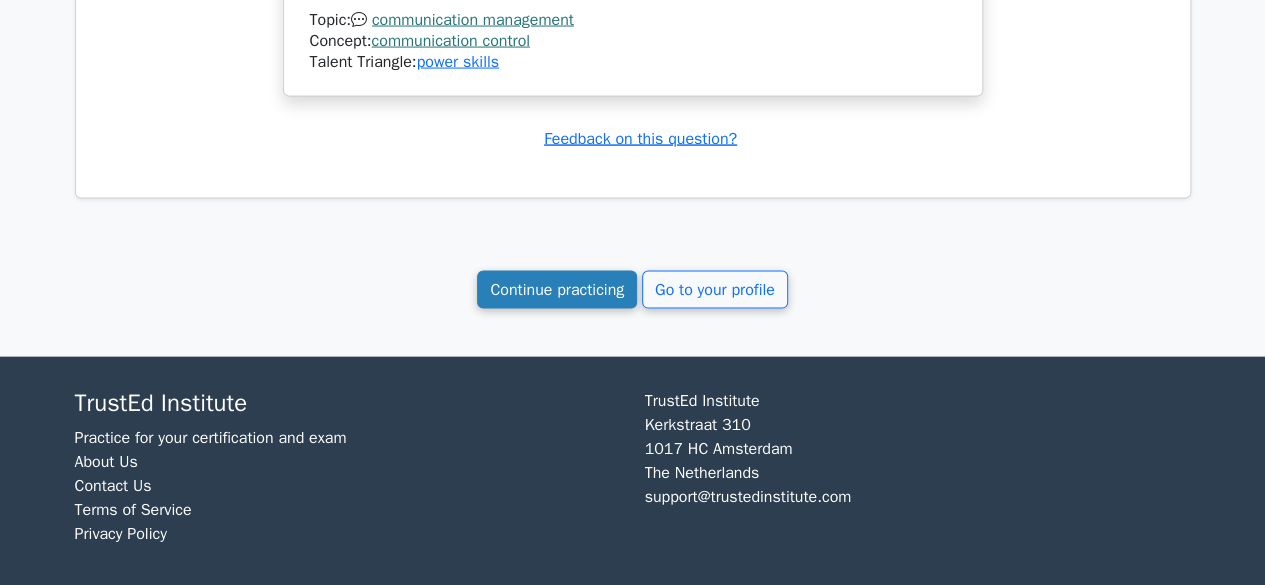 click on "Continue practicing" at bounding box center [557, 290] 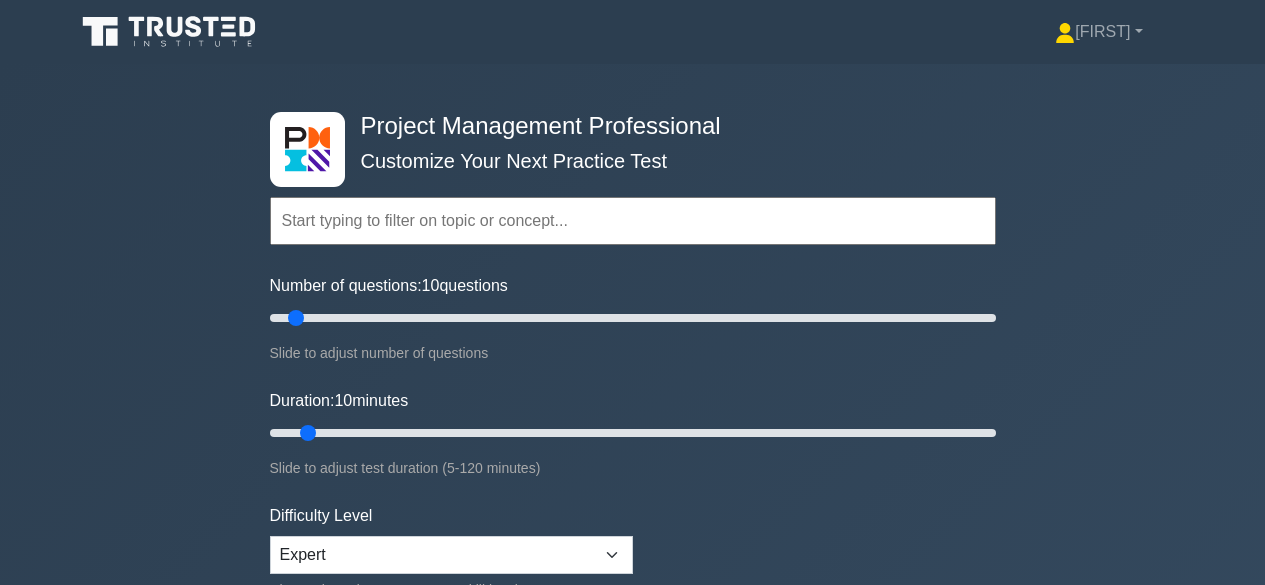 scroll, scrollTop: 0, scrollLeft: 0, axis: both 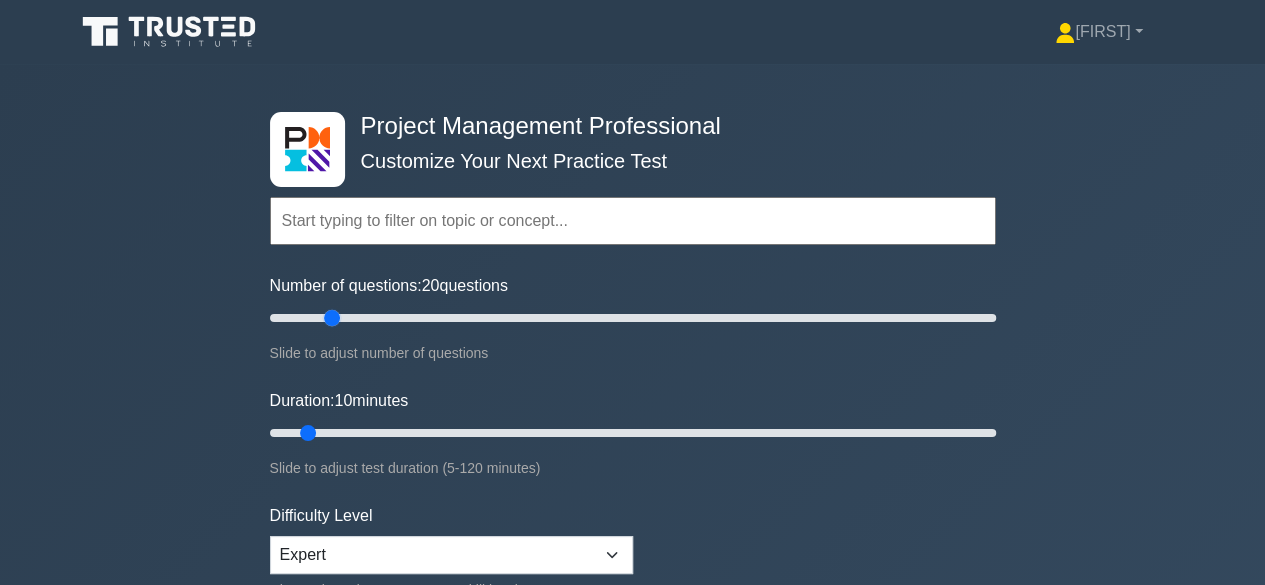 drag, startPoint x: 300, startPoint y: 319, endPoint x: 328, endPoint y: 319, distance: 28 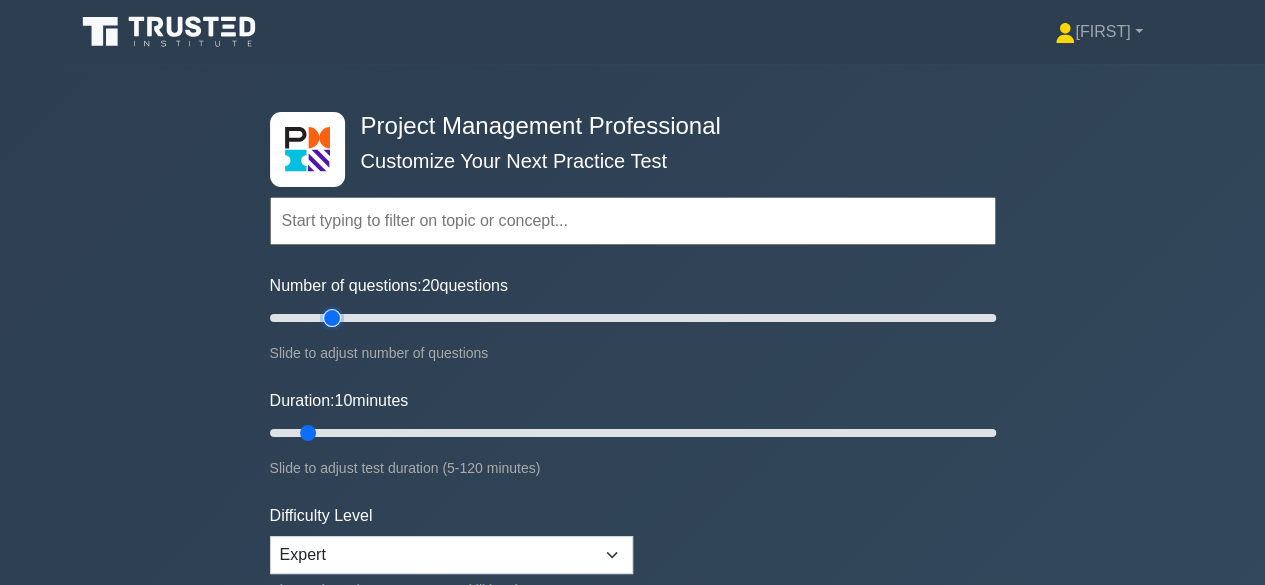 type on "20" 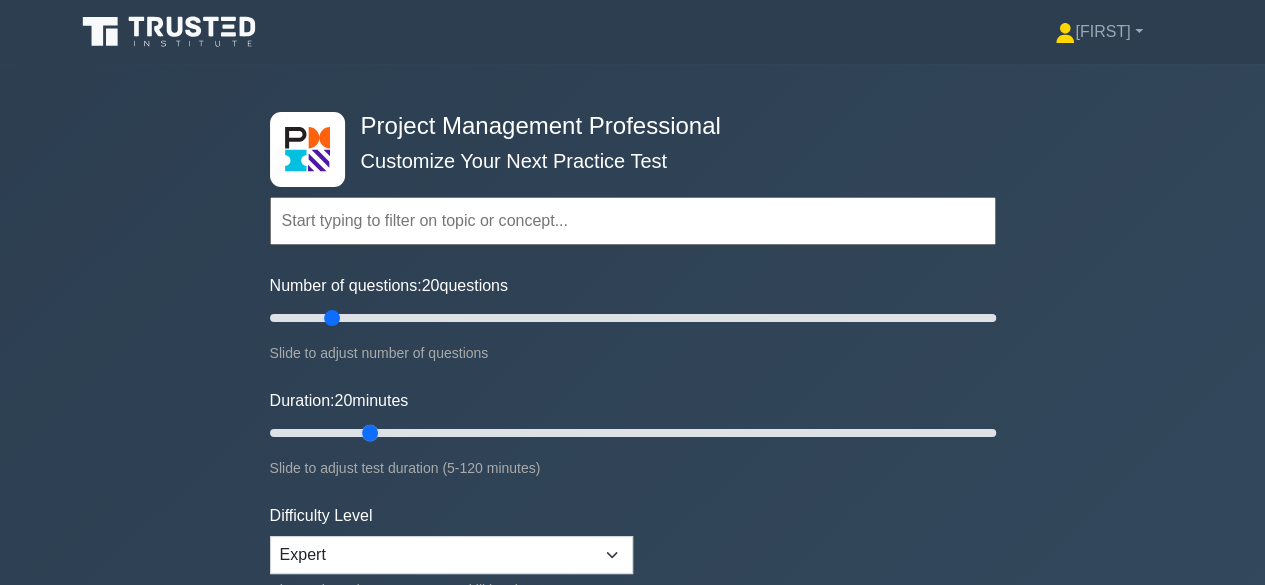 drag, startPoint x: 307, startPoint y: 435, endPoint x: 356, endPoint y: 438, distance: 49.09175 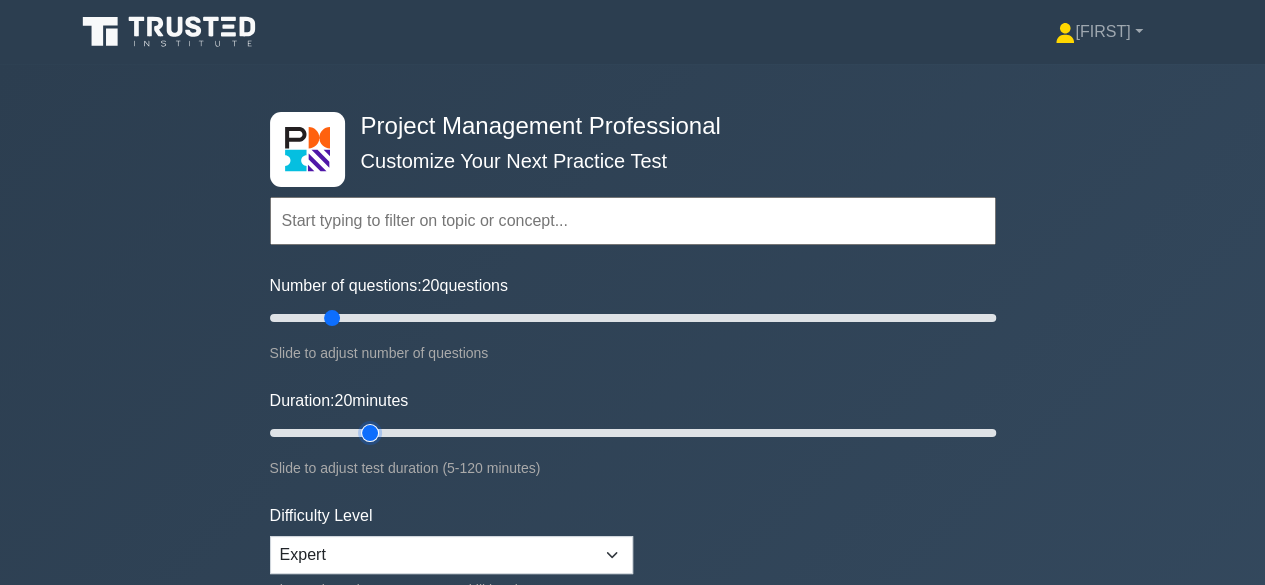 type on "20" 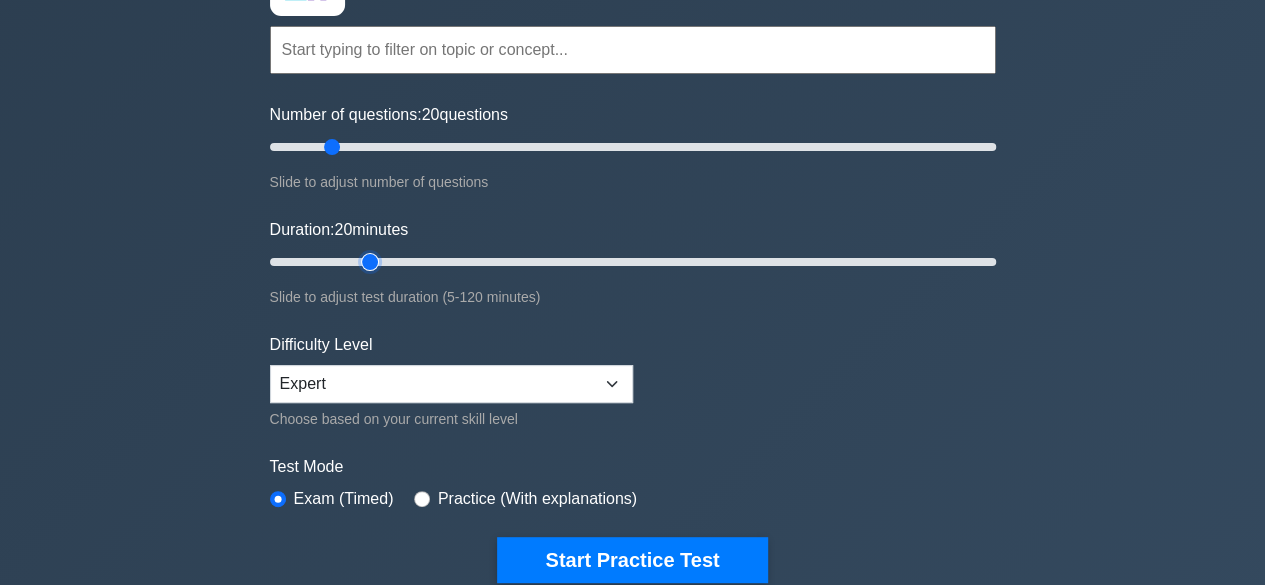 scroll, scrollTop: 300, scrollLeft: 0, axis: vertical 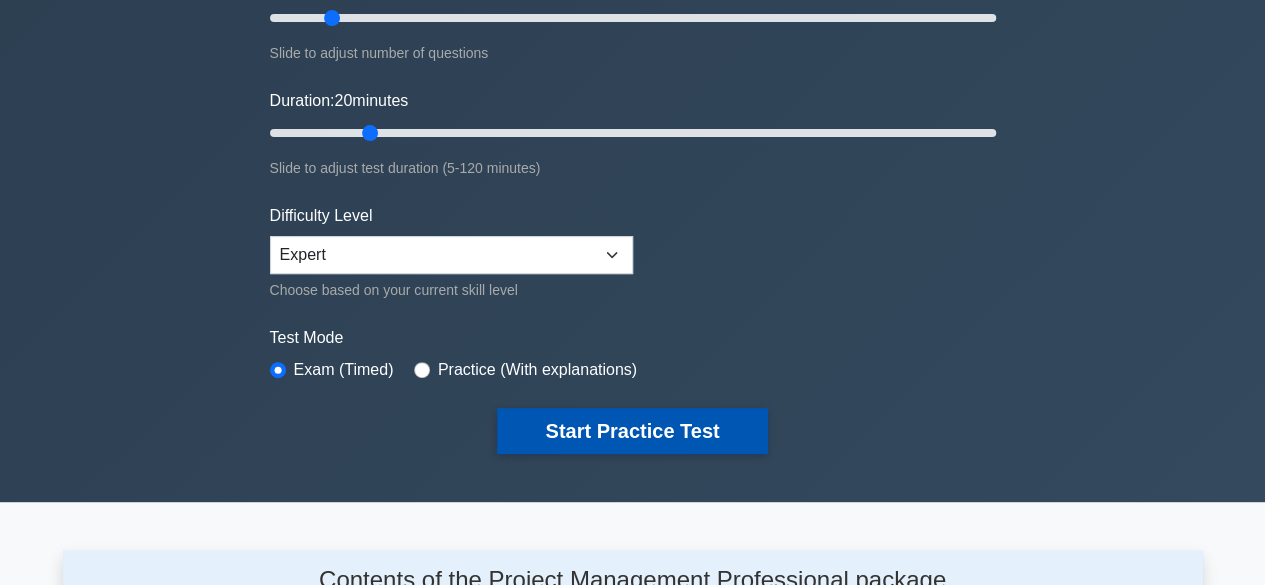 click on "Start Practice Test" at bounding box center [632, 431] 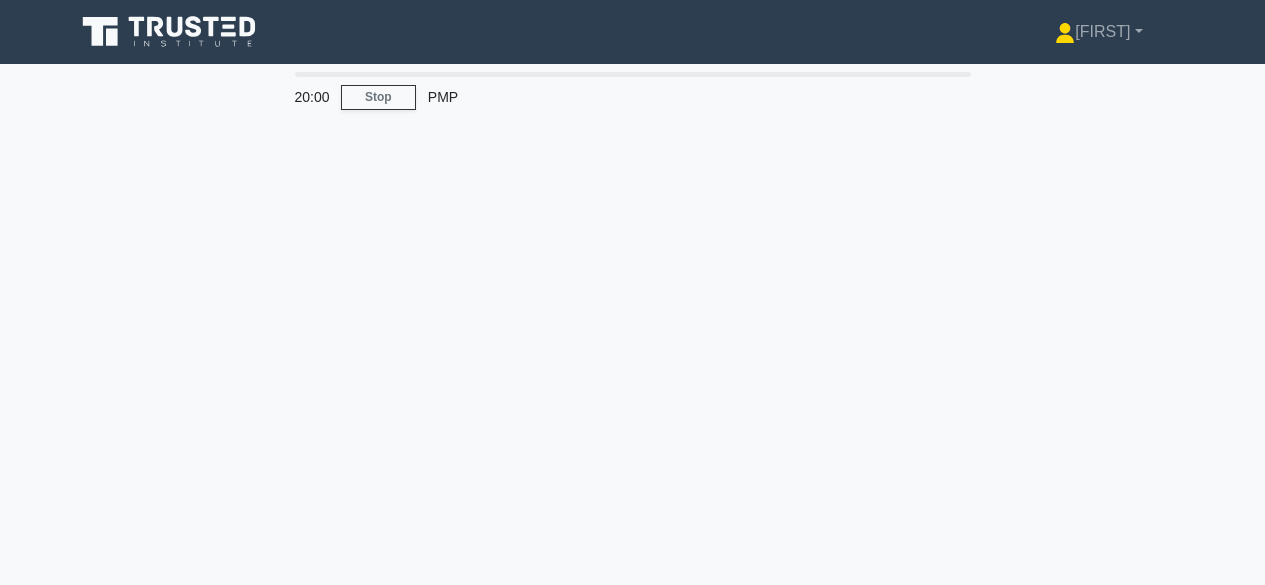 scroll, scrollTop: 0, scrollLeft: 0, axis: both 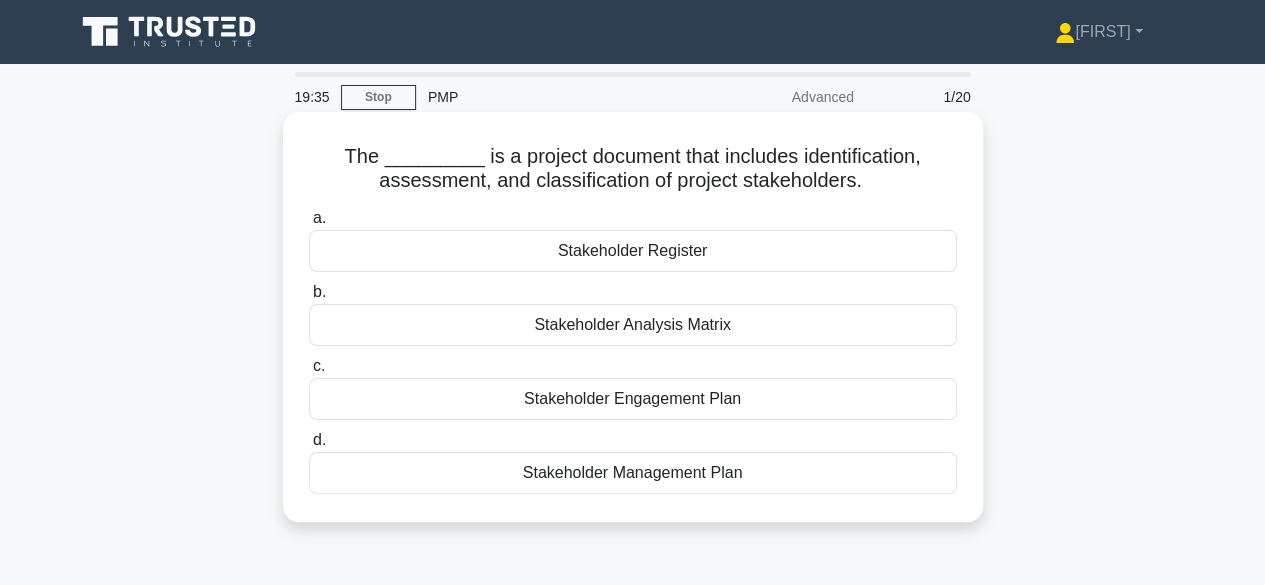click on "Stakeholder Engagement Plan" at bounding box center [633, 399] 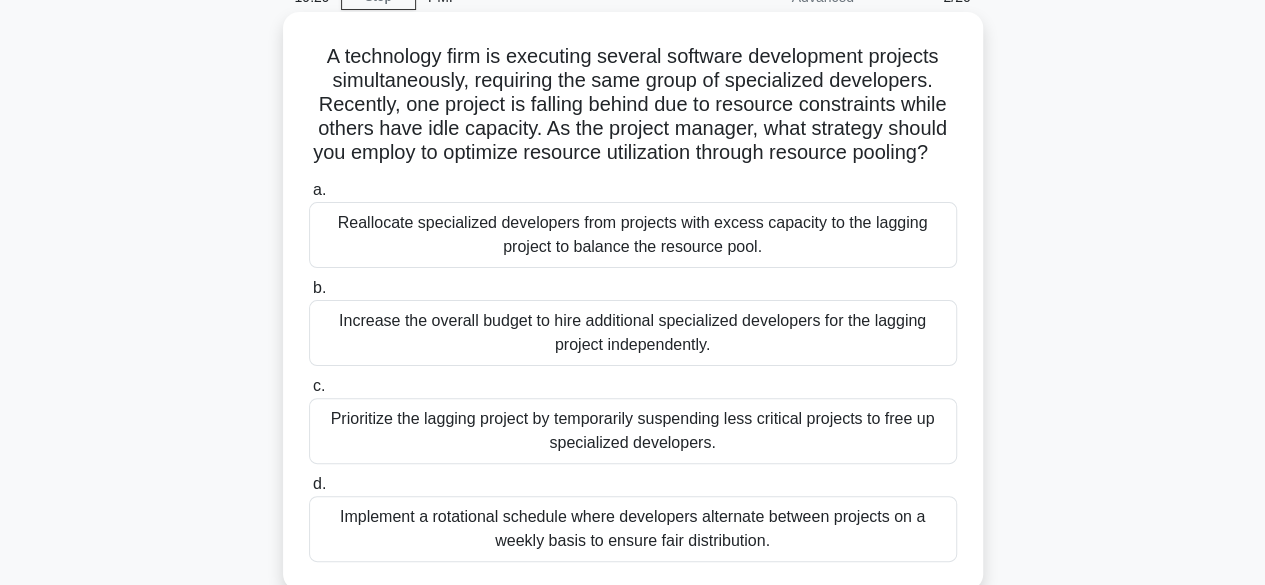 scroll, scrollTop: 200, scrollLeft: 0, axis: vertical 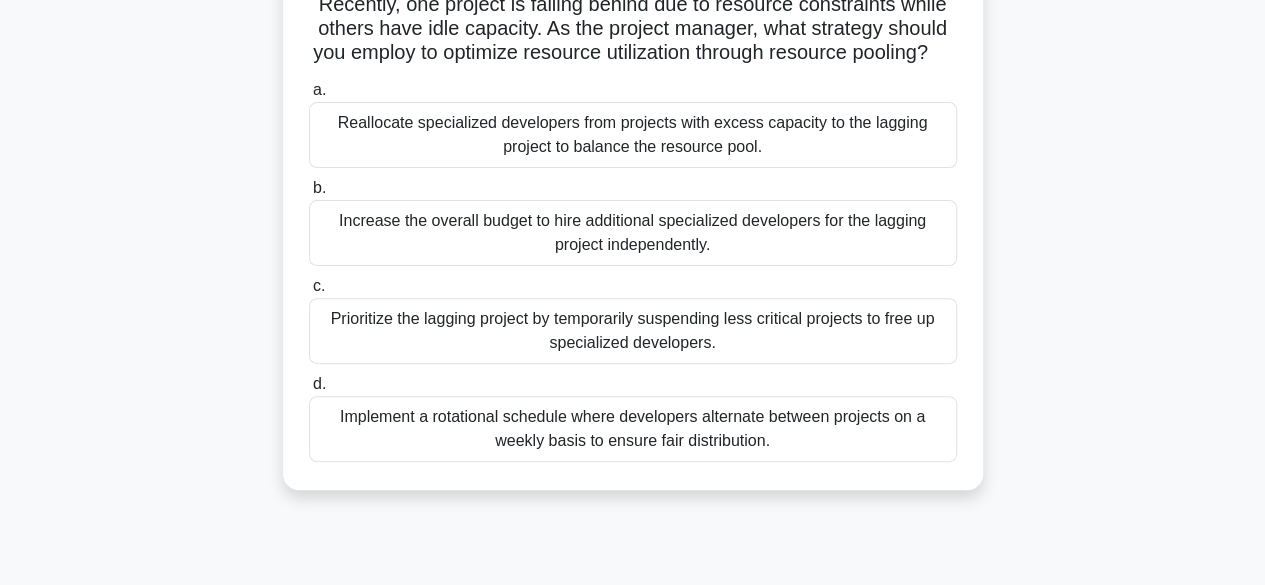 click on "A technology firm is executing several software development projects simultaneously, requiring the same group of specialized developers. Recently, one project is falling behind due to resource constraints while others have idle capacity. As the project manager, what strategy should you employ to optimize resource utilization through resource pooling?
.spinner_0XTQ{transform-origin:center;animation:spinner_y6GP .75s linear infinite}@keyframes spinner_y6GP{100%{transform:rotate(360deg)}}" at bounding box center (633, 5) 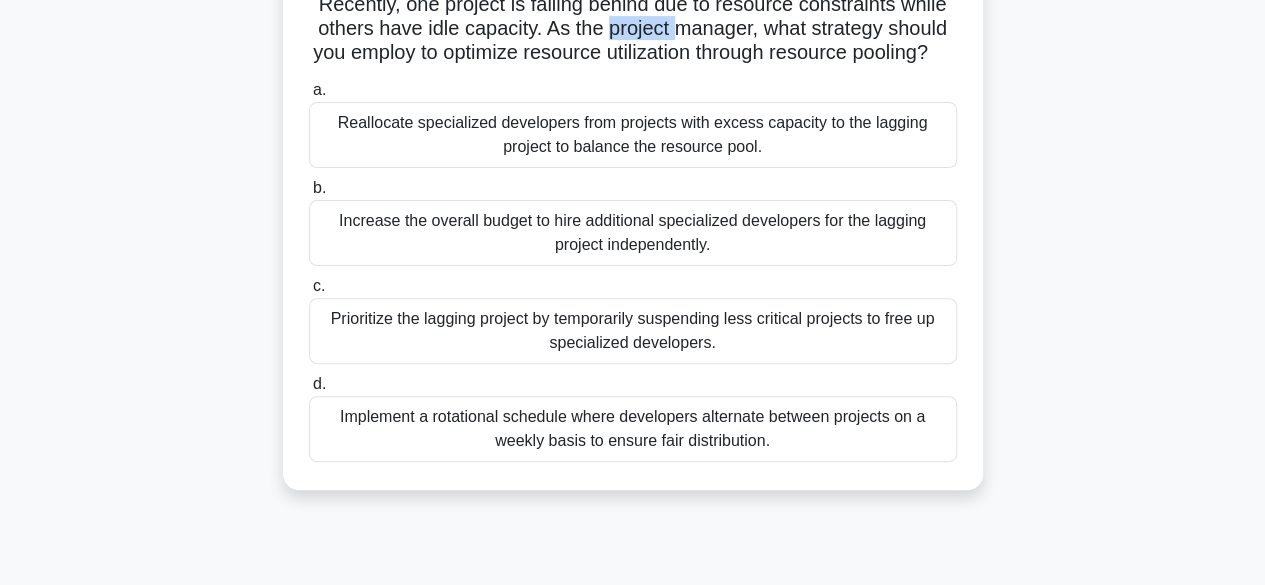 click on "A technology firm is executing several software development projects simultaneously, requiring the same group of specialized developers. Recently, one project is falling behind due to resource constraints while others have idle capacity. As the project manager, what strategy should you employ to optimize resource utilization through resource pooling?
.spinner_0XTQ{transform-origin:center;animation:spinner_y6GP .75s linear infinite}@keyframes spinner_y6GP{100%{transform:rotate(360deg)}}" at bounding box center (633, 5) 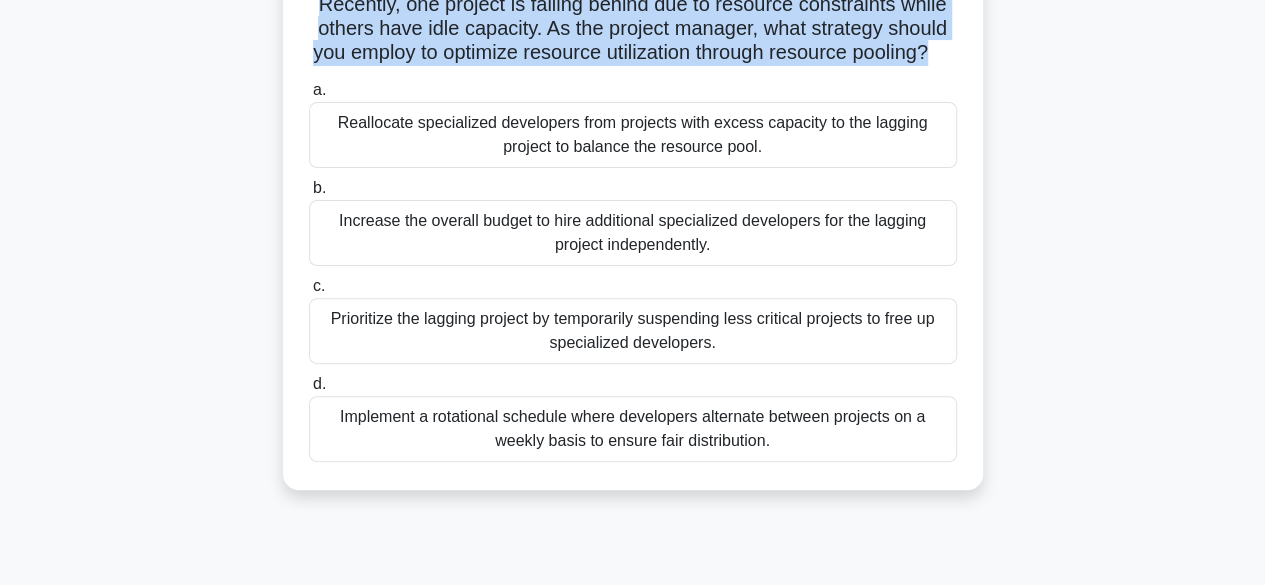 click on "A technology firm is executing several software development projects simultaneously, requiring the same group of specialized developers. Recently, one project is falling behind due to resource constraints while others have idle capacity. As the project manager, what strategy should you employ to optimize resource utilization through resource pooling?
.spinner_0XTQ{transform-origin:center;animation:spinner_y6GP .75s linear infinite}@keyframes spinner_y6GP{100%{transform:rotate(360deg)}}" at bounding box center [633, 5] 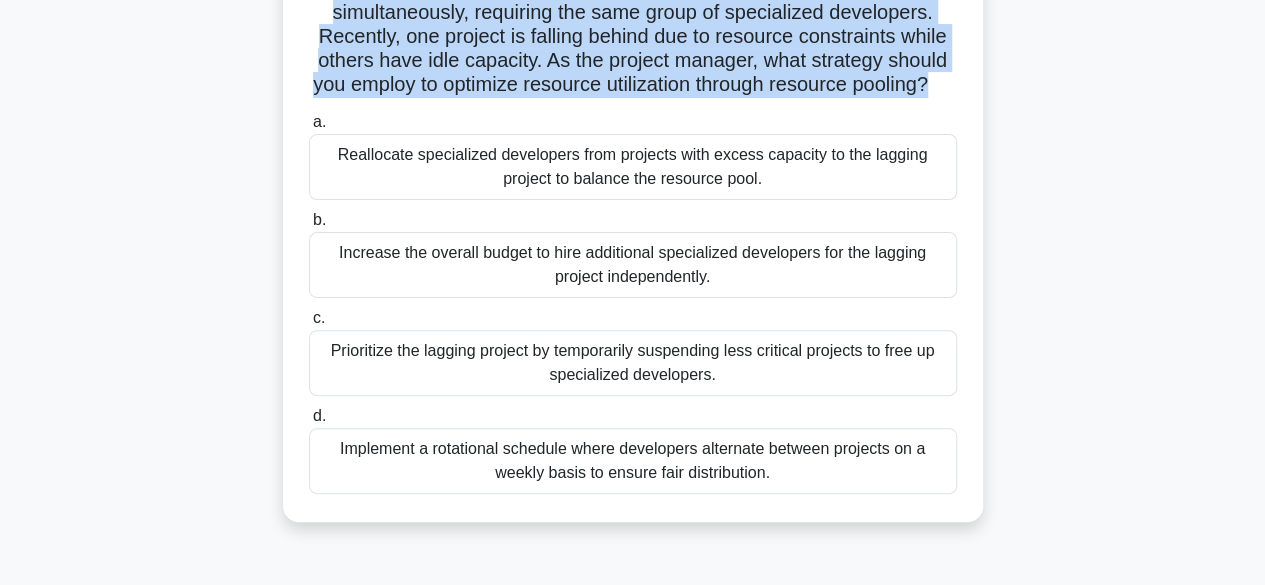 scroll, scrollTop: 200, scrollLeft: 0, axis: vertical 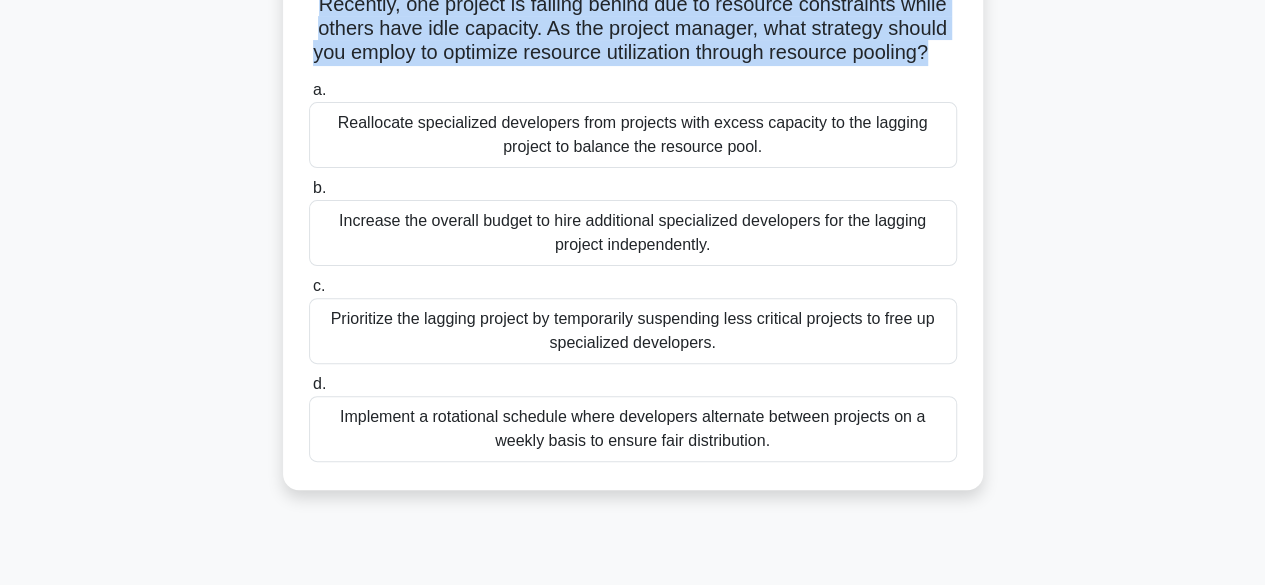 click on "A technology firm is executing several software development projects simultaneously, requiring the same group of specialized developers. Recently, one project is falling behind due to resource constraints while others have idle capacity. As the project manager, what strategy should you employ to optimize resource utilization through resource pooling?
.spinner_0XTQ{transform-origin:center;animation:spinner_y6GP .75s linear infinite}@keyframes spinner_y6GP{100%{transform:rotate(360deg)}}" at bounding box center [633, 5] 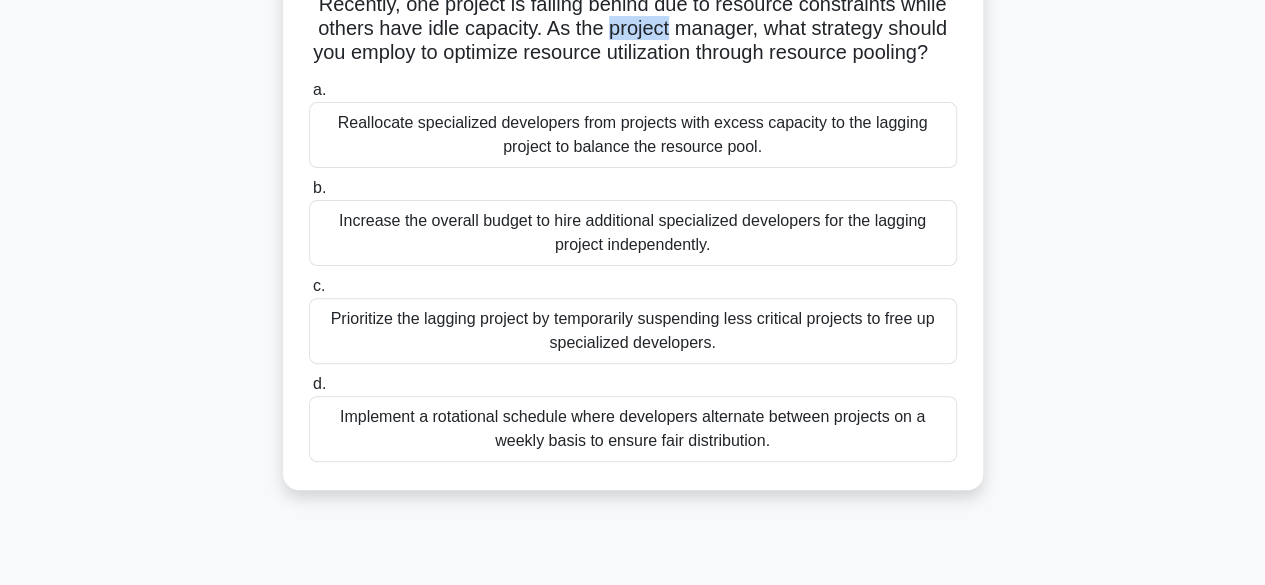 click on "A technology firm is executing several software development projects simultaneously, requiring the same group of specialized developers. Recently, one project is falling behind due to resource constraints while others have idle capacity. As the project manager, what strategy should you employ to optimize resource utilization through resource pooling?
.spinner_0XTQ{transform-origin:center;animation:spinner_y6GP .75s linear infinite}@keyframes spinner_y6GP{100%{transform:rotate(360deg)}}" at bounding box center [633, 5] 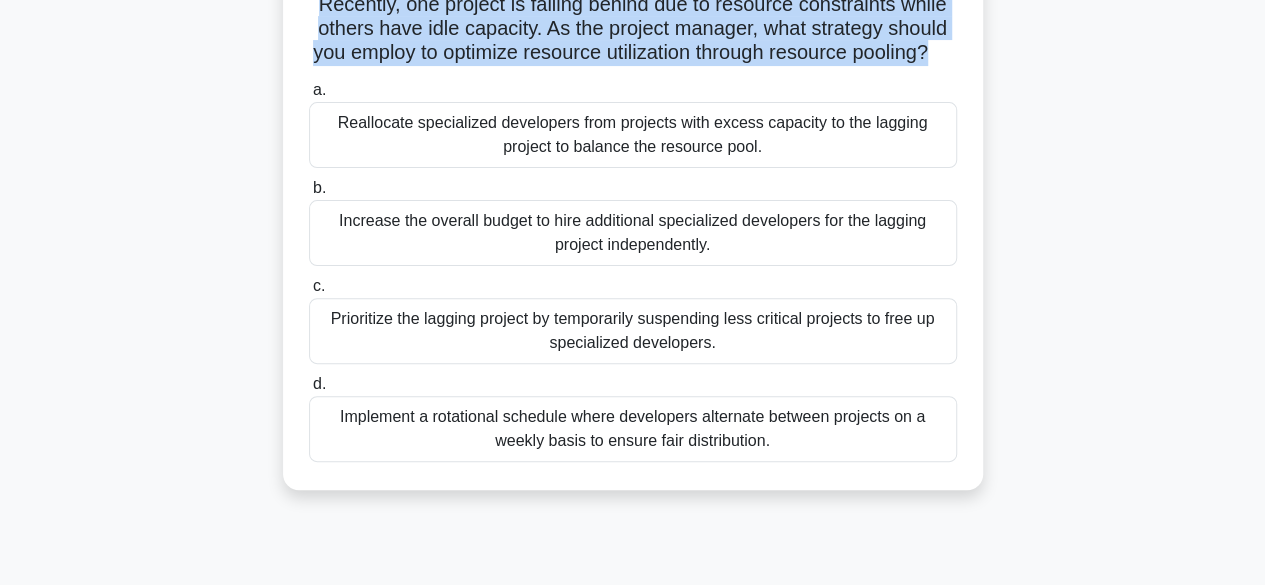 click on "A technology firm is executing several software development projects simultaneously, requiring the same group of specialized developers. Recently, one project is falling behind due to resource constraints while others have idle capacity. As the project manager, what strategy should you employ to optimize resource utilization through resource pooling?
.spinner_0XTQ{transform-origin:center;animation:spinner_y6GP .75s linear infinite}@keyframes spinner_y6GP{100%{transform:rotate(360deg)}}" at bounding box center [633, 5] 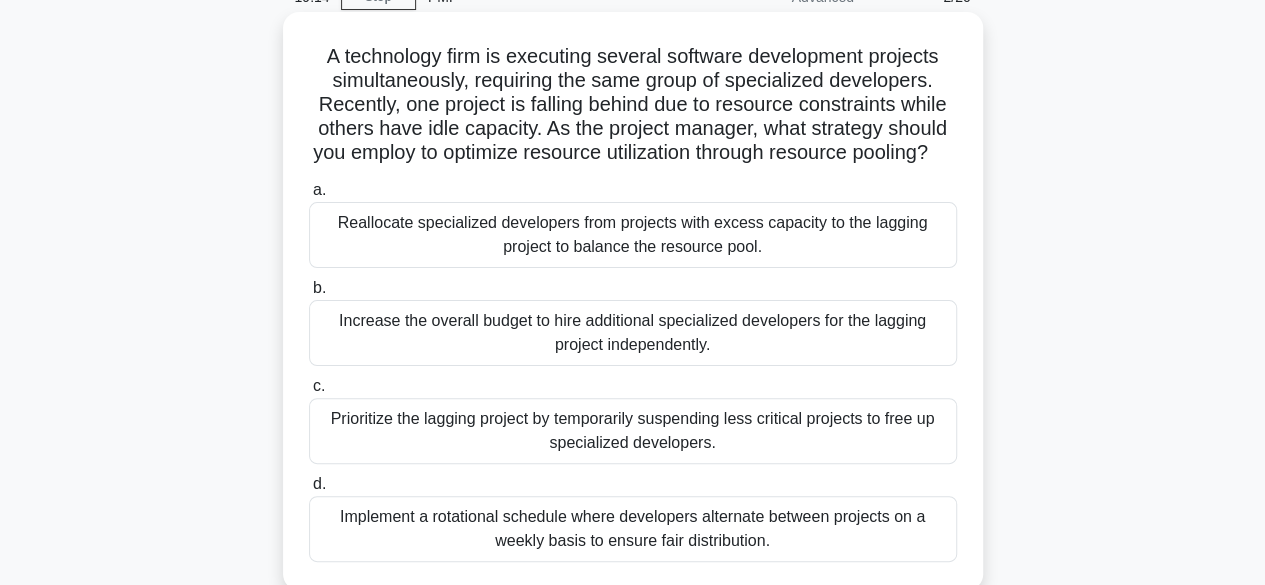 scroll, scrollTop: 200, scrollLeft: 0, axis: vertical 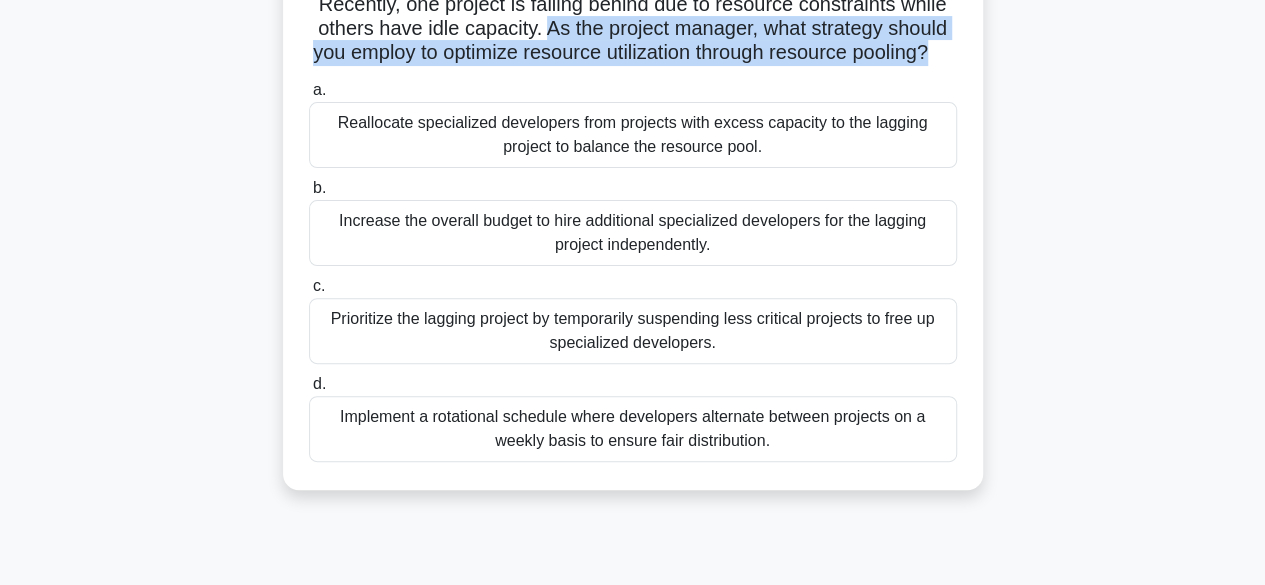 drag, startPoint x: 545, startPoint y: 33, endPoint x: 960, endPoint y: 55, distance: 415.58273 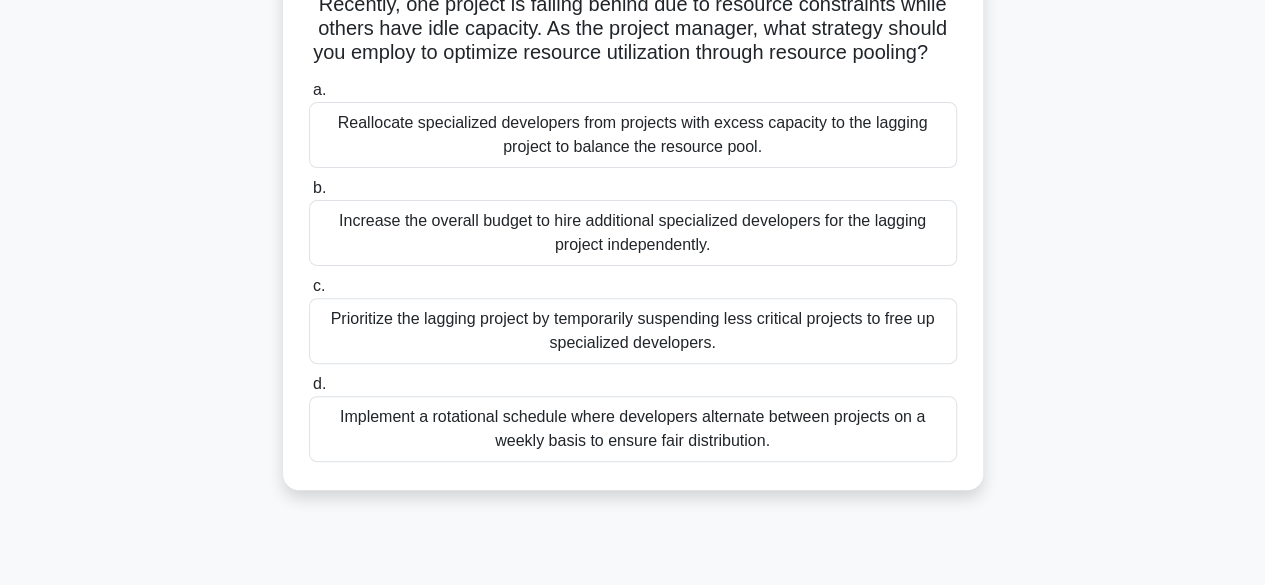 click on "A technology firm is executing several software development projects simultaneously, requiring the same group of specialized developers. Recently, one project is falling behind due to resource constraints while others have idle capacity. As the project manager, what strategy should you employ to optimize resource utilization through resource pooling?
.spinner_0XTQ{transform-origin:center;animation:spinner_y6GP .75s linear infinite}@keyframes spinner_y6GP{100%{transform:rotate(360deg)}}" at bounding box center [633, 5] 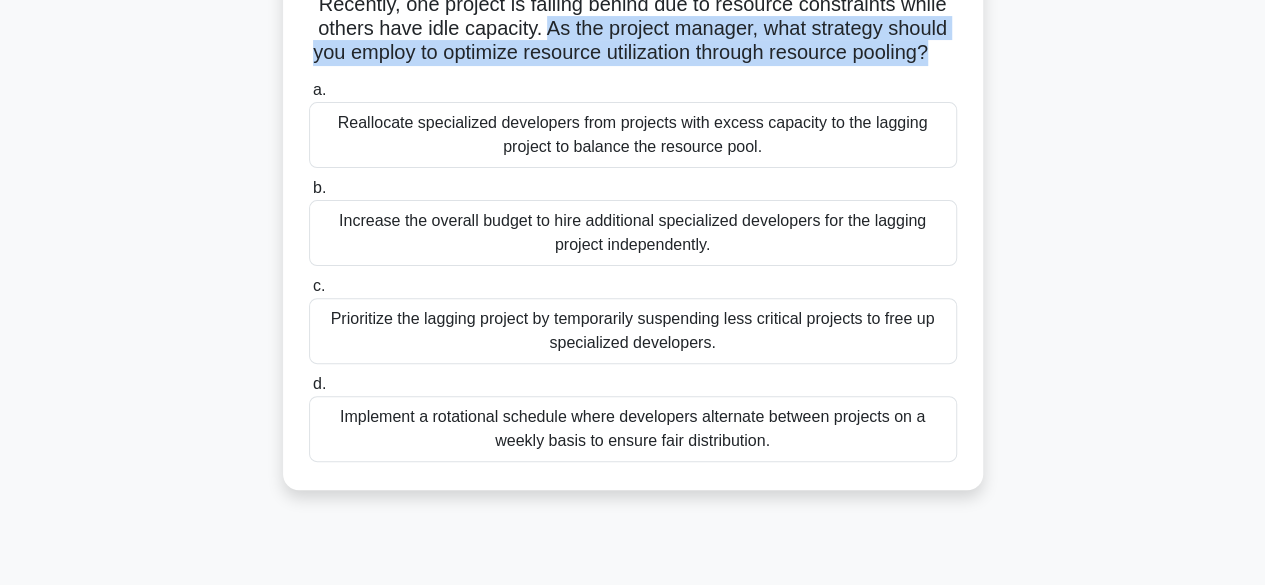 drag, startPoint x: 546, startPoint y: 34, endPoint x: 951, endPoint y: 62, distance: 405.96674 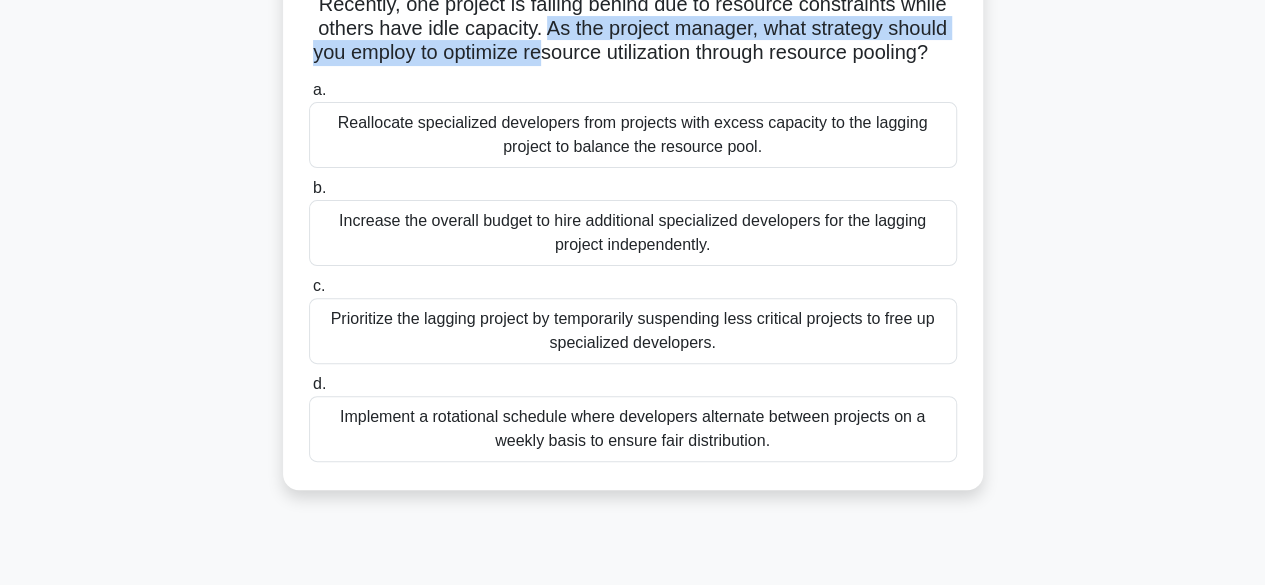 drag, startPoint x: 548, startPoint y: 29, endPoint x: 551, endPoint y: 49, distance: 20.22375 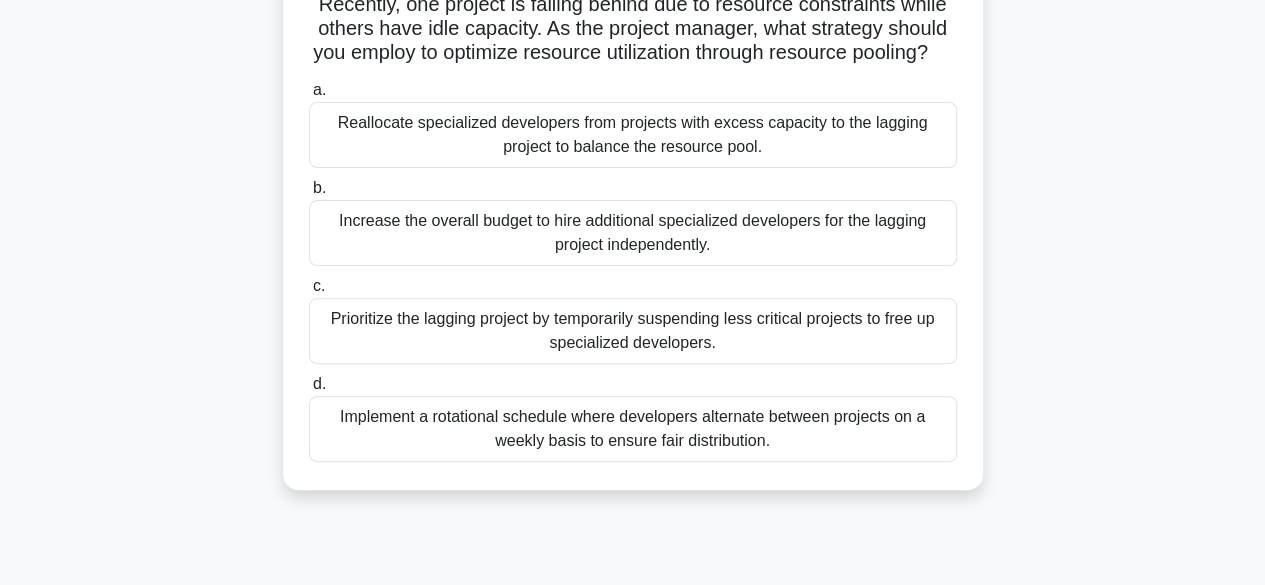 click on "A technology firm is executing several software development projects simultaneously, requiring the same group of specialized developers. Recently, one project is falling behind due to resource constraints while others have idle capacity. As the project manager, what strategy should you employ to optimize resource utilization through resource pooling?
.spinner_0XTQ{transform-origin:center;animation:spinner_y6GP .75s linear infinite}@keyframes spinner_y6GP{100%{transform:rotate(360deg)}}" at bounding box center (633, 5) 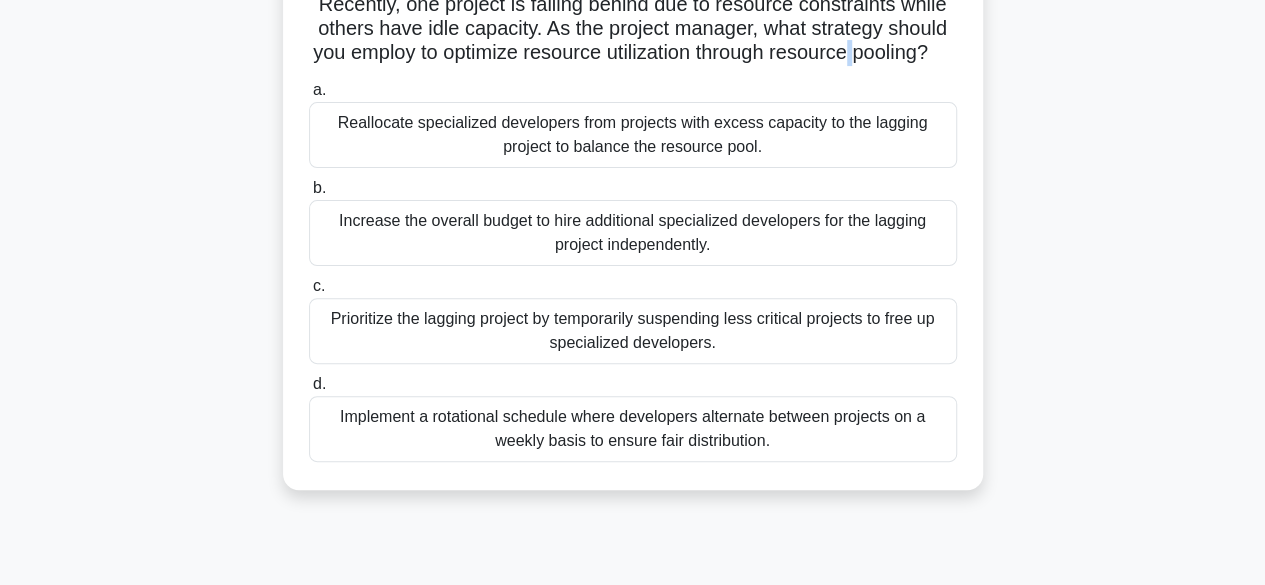 click on "A technology firm is executing several software development projects simultaneously, requiring the same group of specialized developers. Recently, one project is falling behind due to resource constraints while others have idle capacity. As the project manager, what strategy should you employ to optimize resource utilization through resource pooling?
.spinner_0XTQ{transform-origin:center;animation:spinner_y6GP .75s linear infinite}@keyframes spinner_y6GP{100%{transform:rotate(360deg)}}" at bounding box center (633, 5) 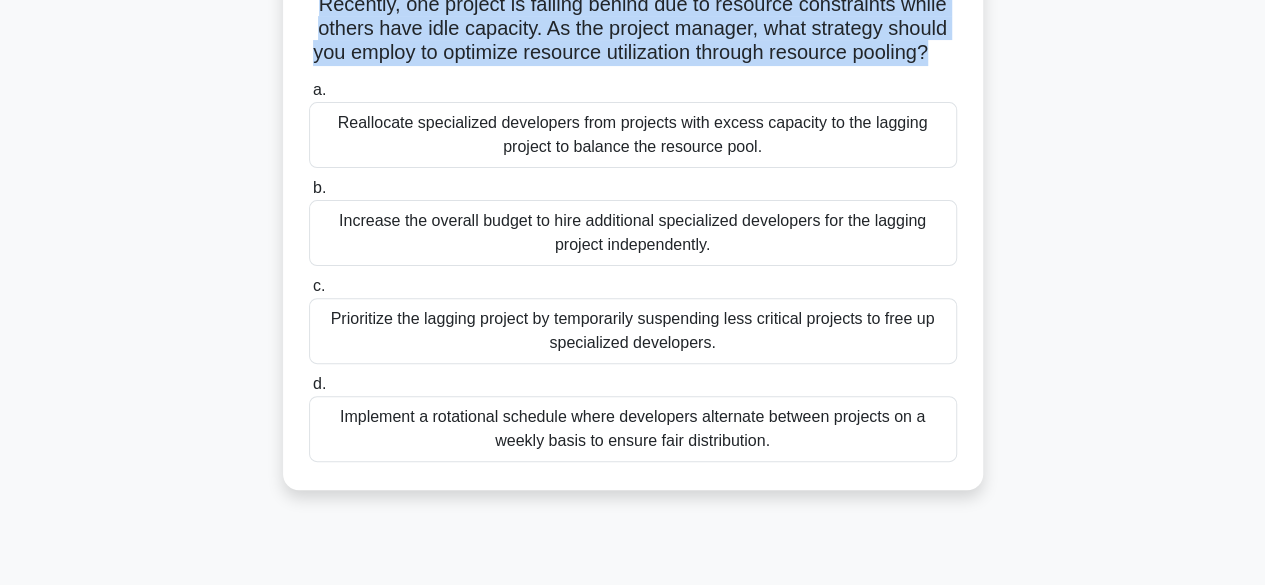 click on "A technology firm is executing several software development projects simultaneously, requiring the same group of specialized developers. Recently, one project is falling behind due to resource constraints while others have idle capacity. As the project manager, what strategy should you employ to optimize resource utilization through resource pooling?
.spinner_0XTQ{transform-origin:center;animation:spinner_y6GP .75s linear infinite}@keyframes spinner_y6GP{100%{transform:rotate(360deg)}}" at bounding box center [633, 5] 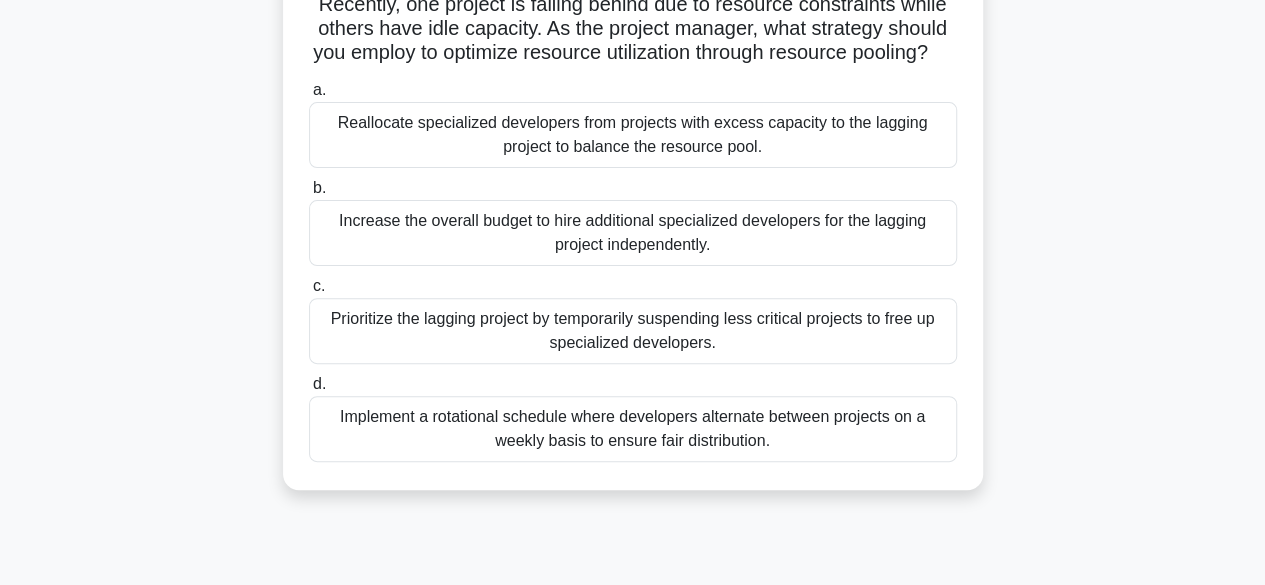 click on "A technology firm is executing several software development projects simultaneously, requiring the same group of specialized developers. Recently, one project is falling behind due to resource constraints while others have idle capacity. As the project manager, what strategy should you employ to optimize resource utilization through resource pooling?
.spinner_0XTQ{transform-origin:center;animation:spinner_y6GP .75s linear infinite}@keyframes spinner_y6GP{100%{transform:rotate(360deg)}}" at bounding box center (633, 5) 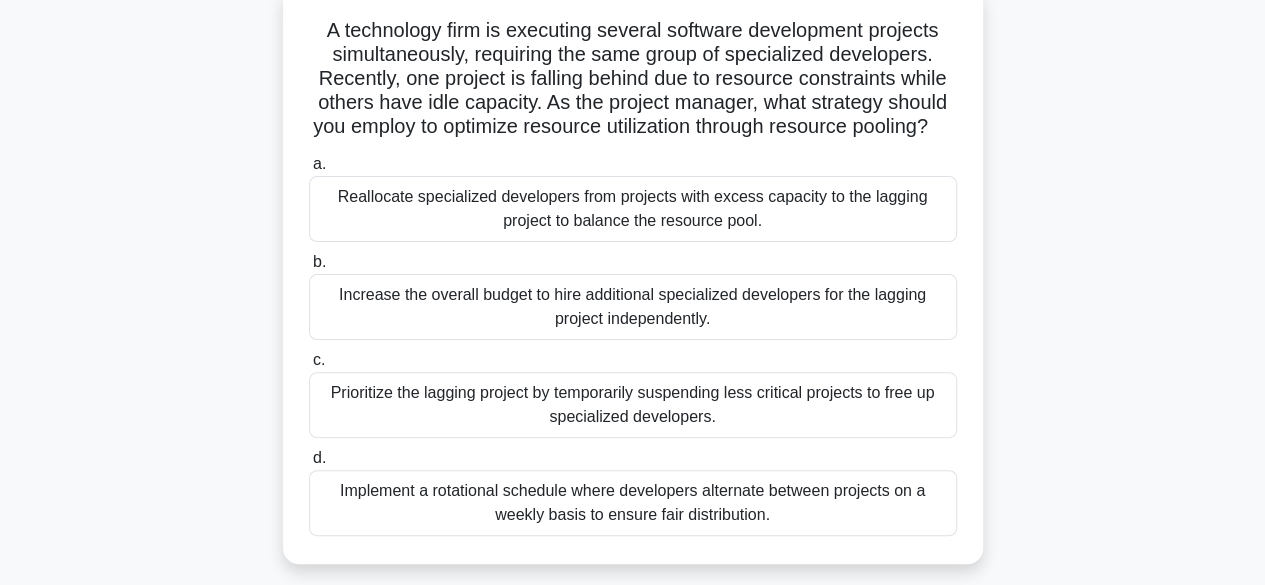 scroll, scrollTop: 95, scrollLeft: 0, axis: vertical 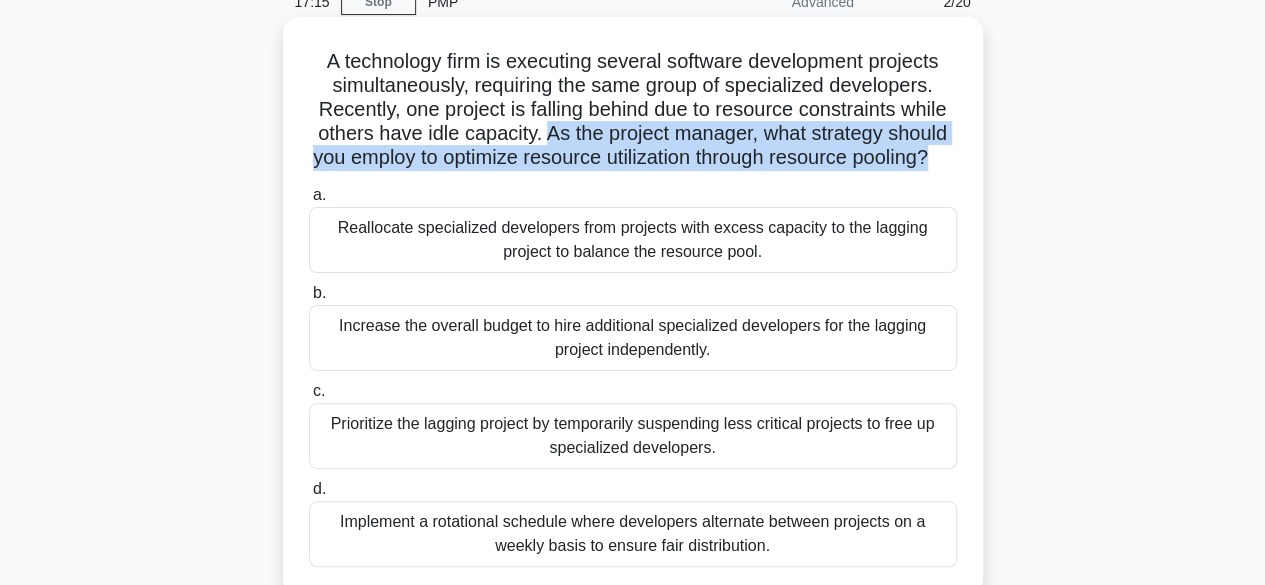 drag, startPoint x: 542, startPoint y: 138, endPoint x: 953, endPoint y: 159, distance: 411.53613 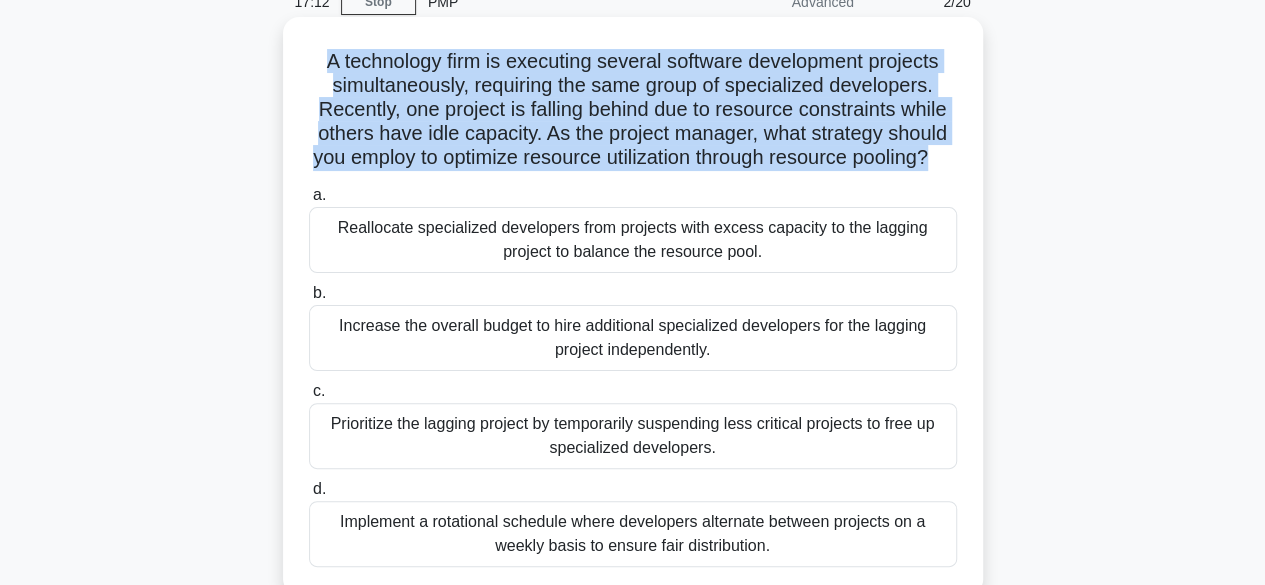 drag, startPoint x: 952, startPoint y: 158, endPoint x: 312, endPoint y: 64, distance: 646.8663 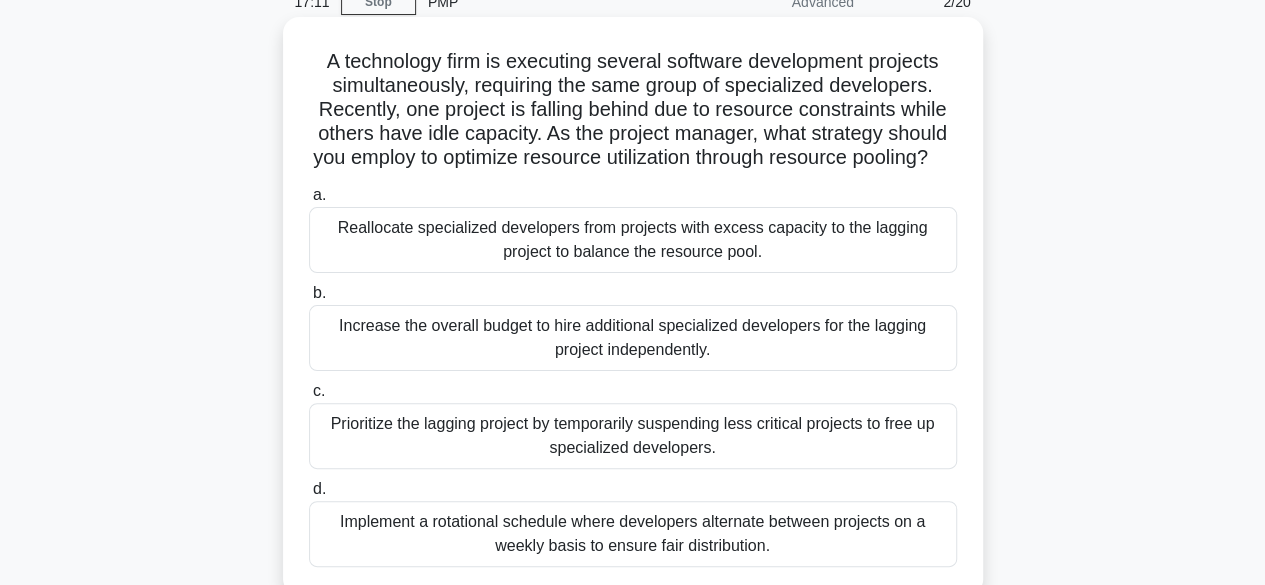 click on "A technology firm is executing several software development projects simultaneously, requiring the same group of specialized developers. Recently, one project is falling behind due to resource constraints while others have idle capacity. As the project manager, what strategy should you employ to optimize resource utilization through resource pooling?
.spinner_0XTQ{transform-origin:center;animation:spinner_y6GP .75s linear infinite}@keyframes spinner_y6GP{100%{transform:rotate(360deg)}}" at bounding box center (633, 110) 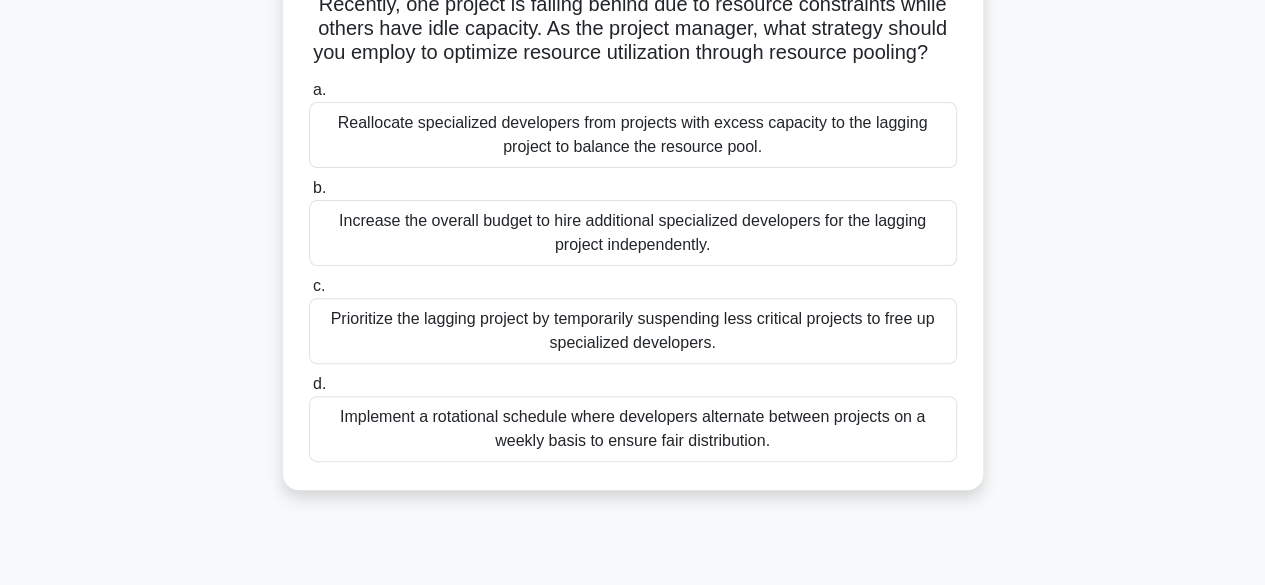 scroll, scrollTop: 100, scrollLeft: 0, axis: vertical 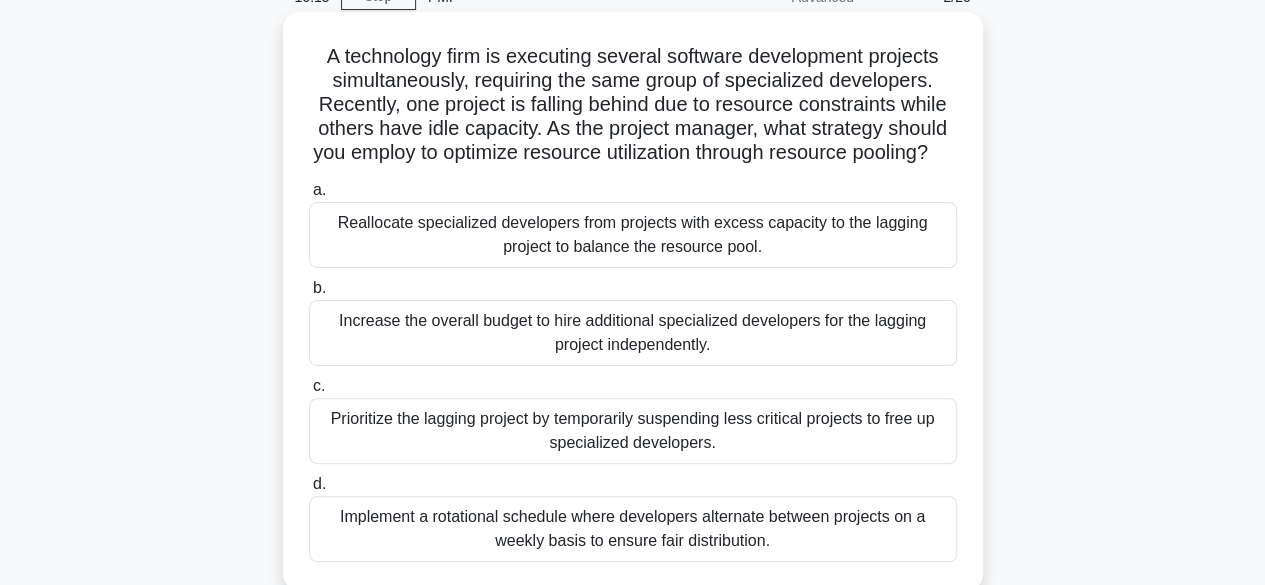 click on "A technology firm is executing several software development projects simultaneously, requiring the same group of specialized developers. Recently, one project is falling behind due to resource constraints while others have idle capacity. As the project manager, what strategy should you employ to optimize resource utilization through resource pooling?
.spinner_0XTQ{transform-origin:center;animation:spinner_y6GP .75s linear infinite}@keyframes spinner_y6GP{100%{transform:rotate(360deg)}}" at bounding box center [633, 105] 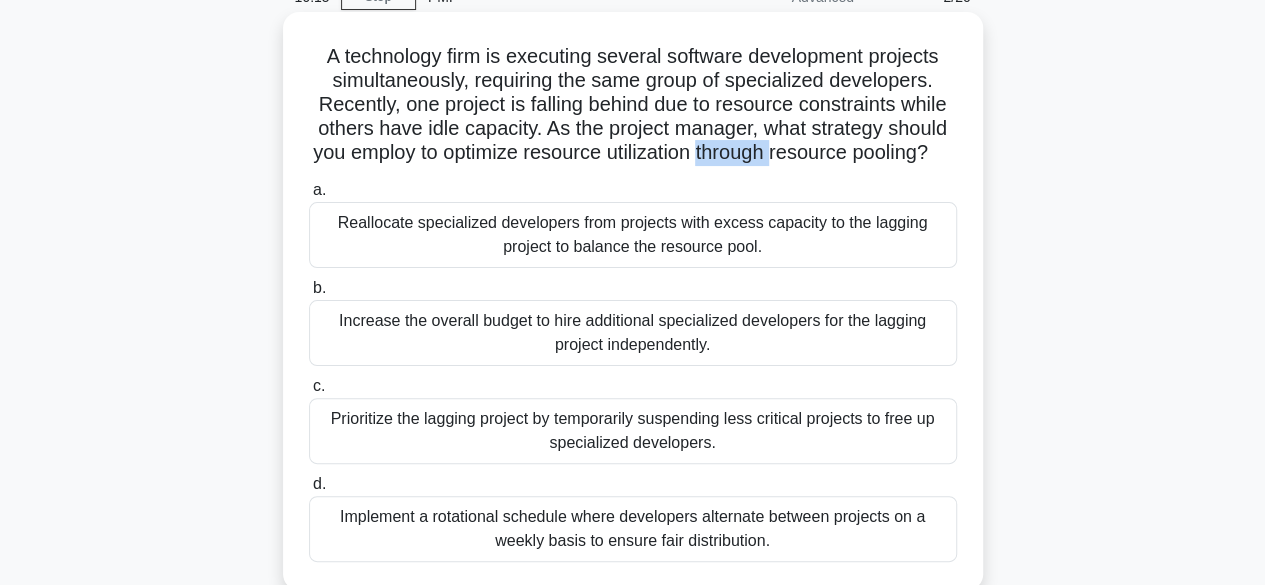 click on "A technology firm is executing several software development projects simultaneously, requiring the same group of specialized developers. Recently, one project is falling behind due to resource constraints while others have idle capacity. As the project manager, what strategy should you employ to optimize resource utilization through resource pooling?
.spinner_0XTQ{transform-origin:center;animation:spinner_y6GP .75s linear infinite}@keyframes spinner_y6GP{100%{transform:rotate(360deg)}}" at bounding box center (633, 105) 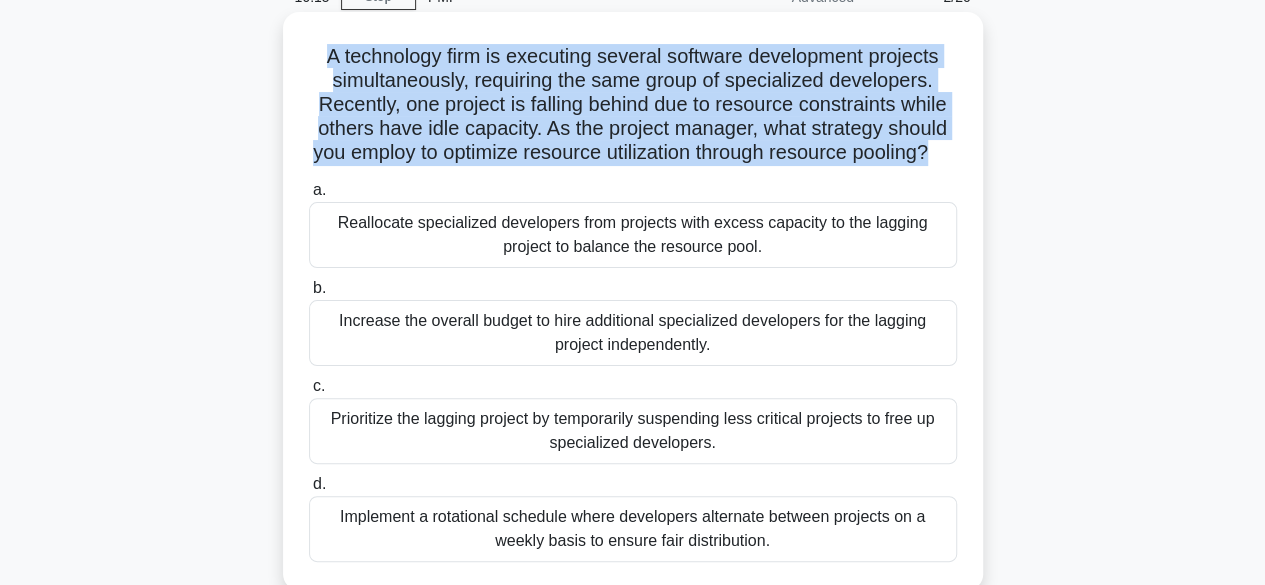 click on "A technology firm is executing several software development projects simultaneously, requiring the same group of specialized developers. Recently, one project is falling behind due to resource constraints while others have idle capacity. As the project manager, what strategy should you employ to optimize resource utilization through resource pooling?
.spinner_0XTQ{transform-origin:center;animation:spinner_y6GP .75s linear infinite}@keyframes spinner_y6GP{100%{transform:rotate(360deg)}}" at bounding box center [633, 105] 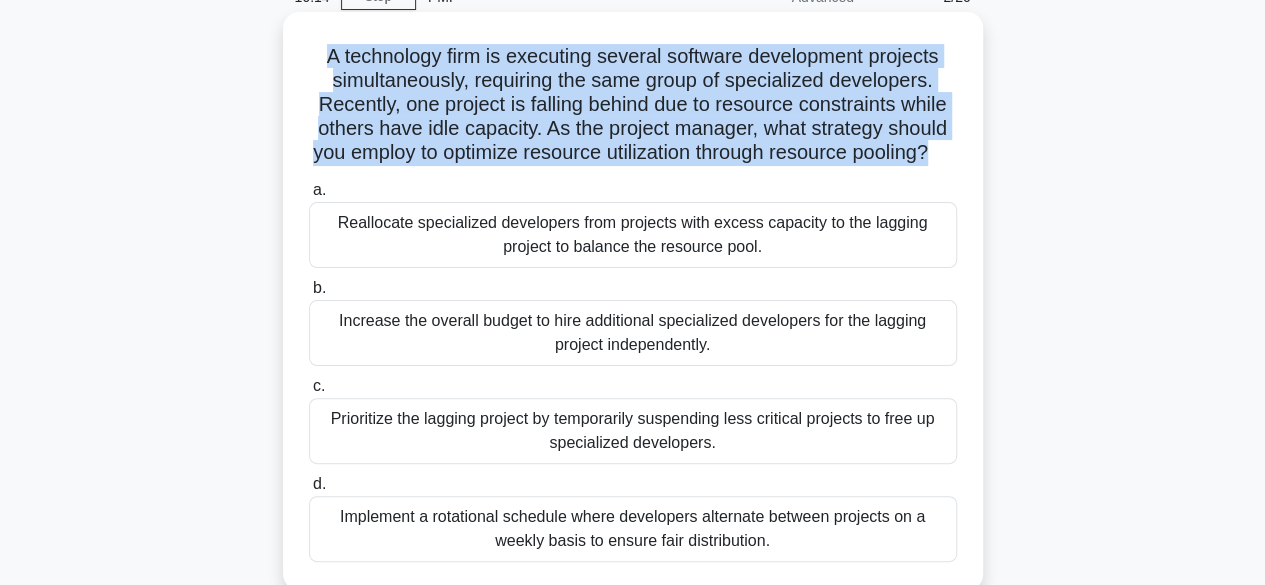 click on "A technology firm is executing several software development projects simultaneously, requiring the same group of specialized developers. Recently, one project is falling behind due to resource constraints while others have idle capacity. As the project manager, what strategy should you employ to optimize resource utilization through resource pooling?
.spinner_0XTQ{transform-origin:center;animation:spinner_y6GP .75s linear infinite}@keyframes spinner_y6GP{100%{transform:rotate(360deg)}}" at bounding box center [633, 105] 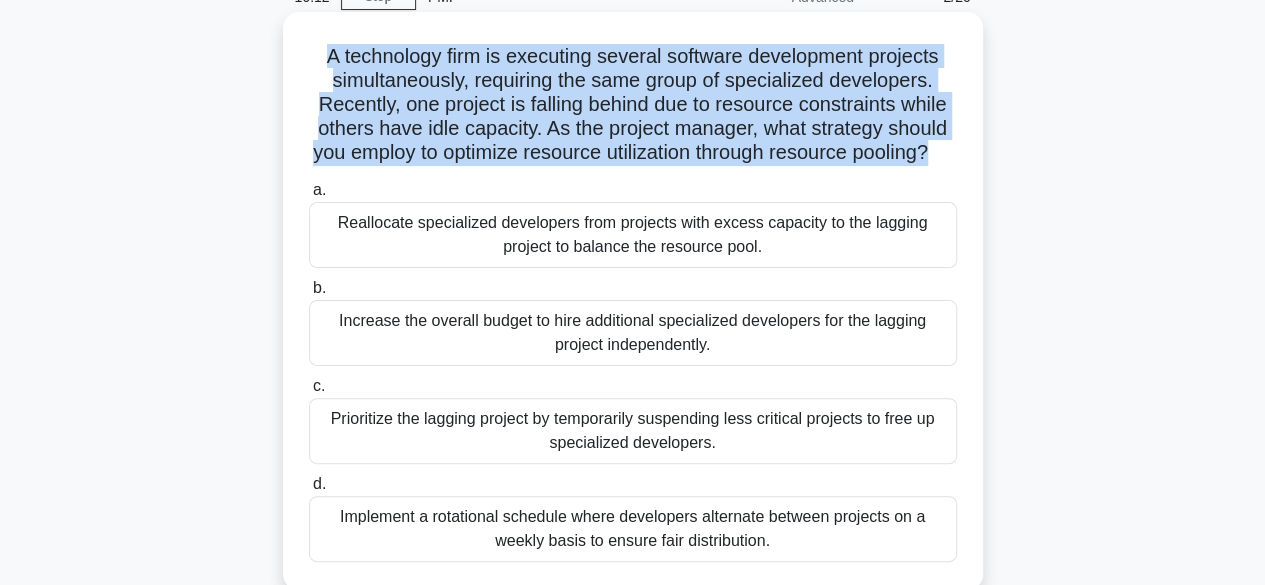 drag, startPoint x: 952, startPoint y: 152, endPoint x: 315, endPoint y: 66, distance: 642.7791 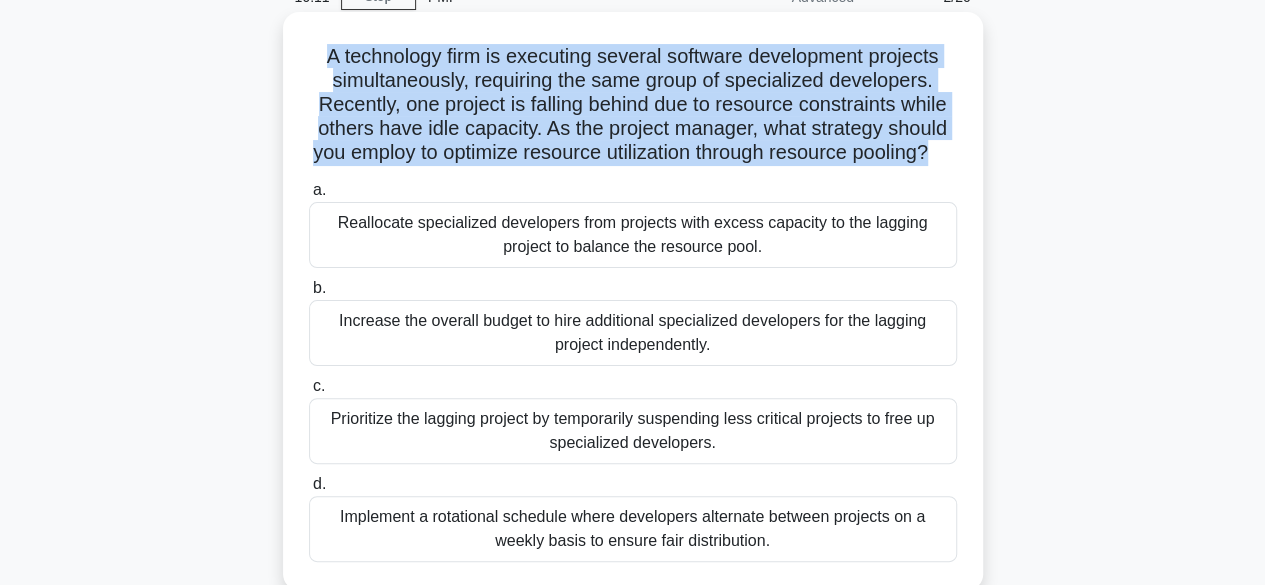 click on "A technology firm is executing several software development projects simultaneously, requiring the same group of specialized developers. Recently, one project is falling behind due to resource constraints while others have idle capacity. As the project manager, what strategy should you employ to optimize resource utilization through resource pooling?
.spinner_0XTQ{transform-origin:center;animation:spinner_y6GP .75s linear infinite}@keyframes spinner_y6GP{100%{transform:rotate(360deg)}}" at bounding box center (633, 105) 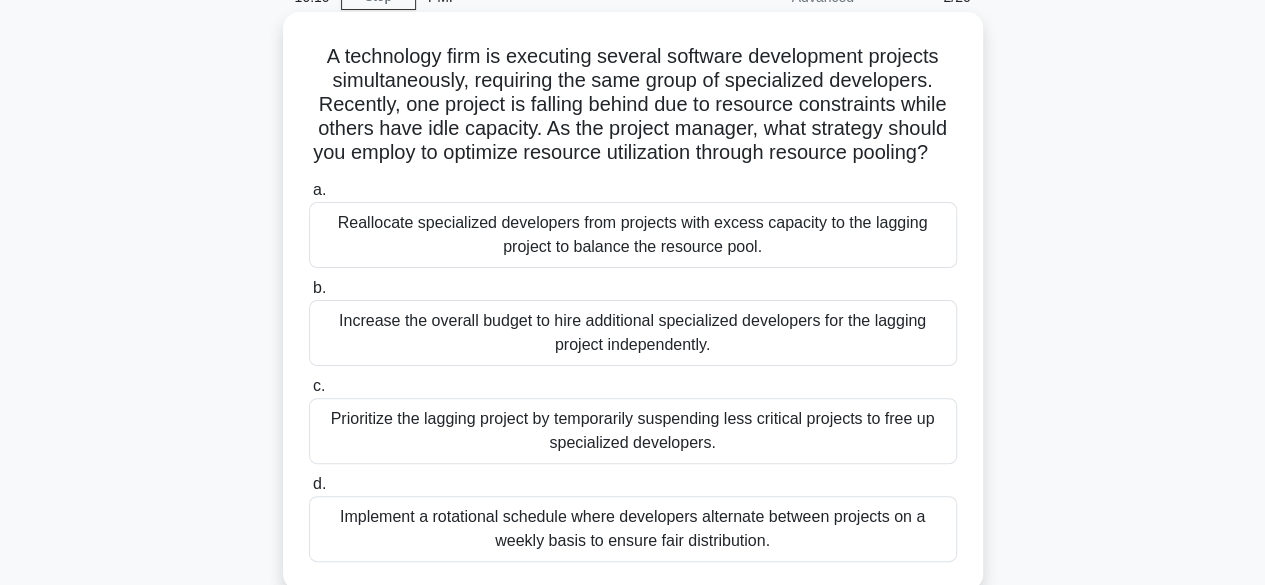 drag, startPoint x: 320, startPoint y: 58, endPoint x: 404, endPoint y: 58, distance: 84 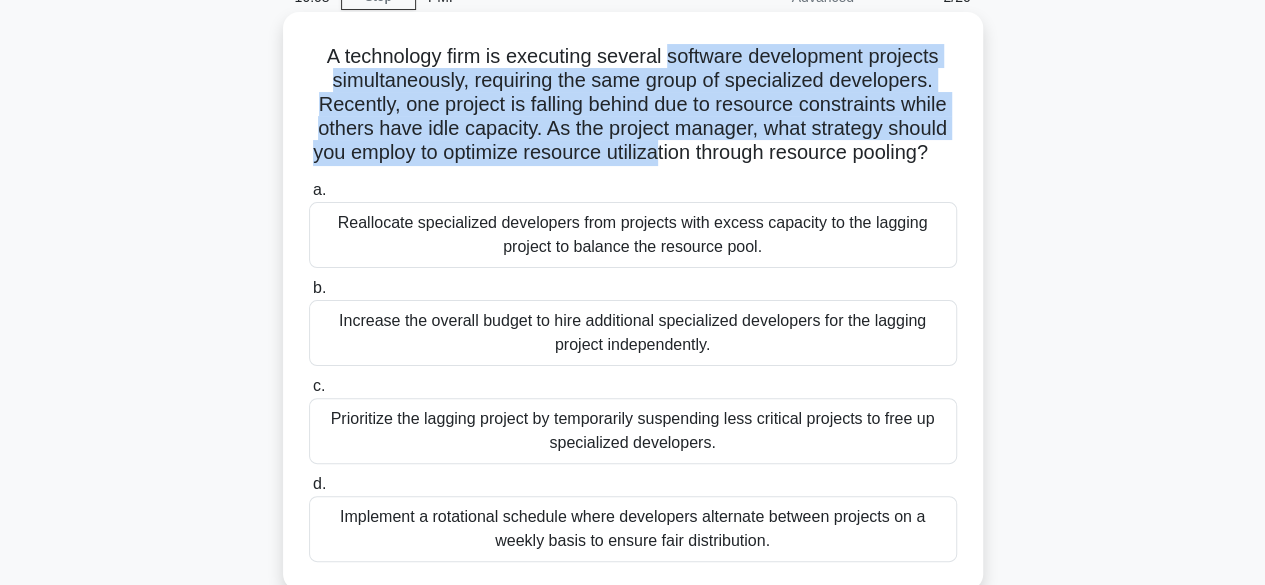 drag, startPoint x: 668, startPoint y: 57, endPoint x: 674, endPoint y: 153, distance: 96.18732 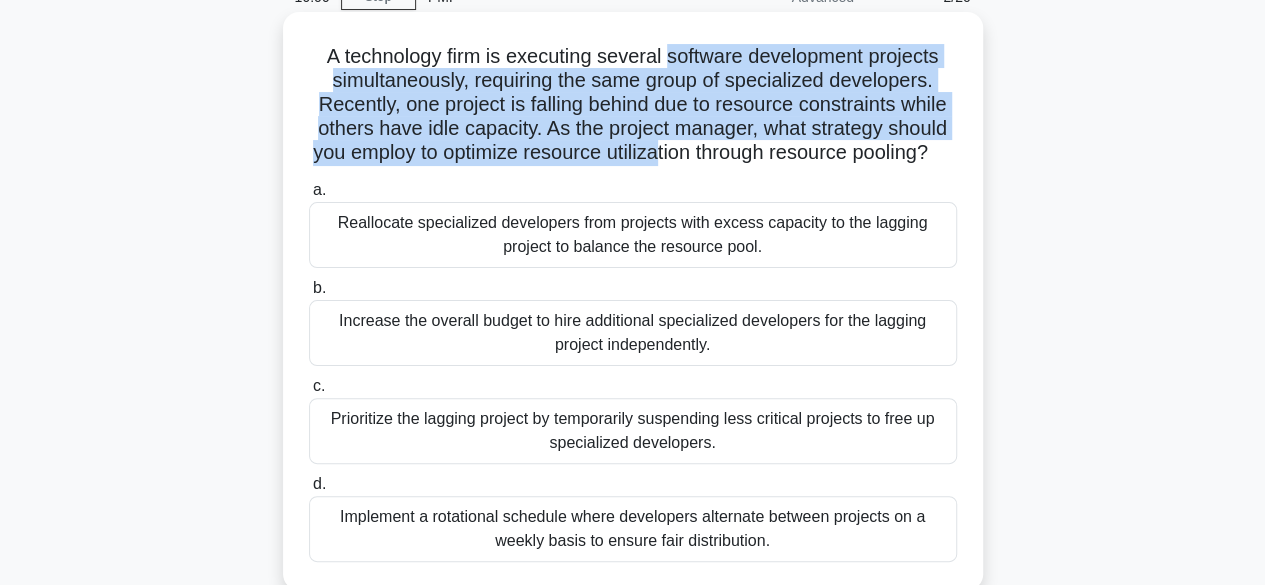 drag, startPoint x: 670, startPoint y: 158, endPoint x: 668, endPoint y: 65, distance: 93.0215 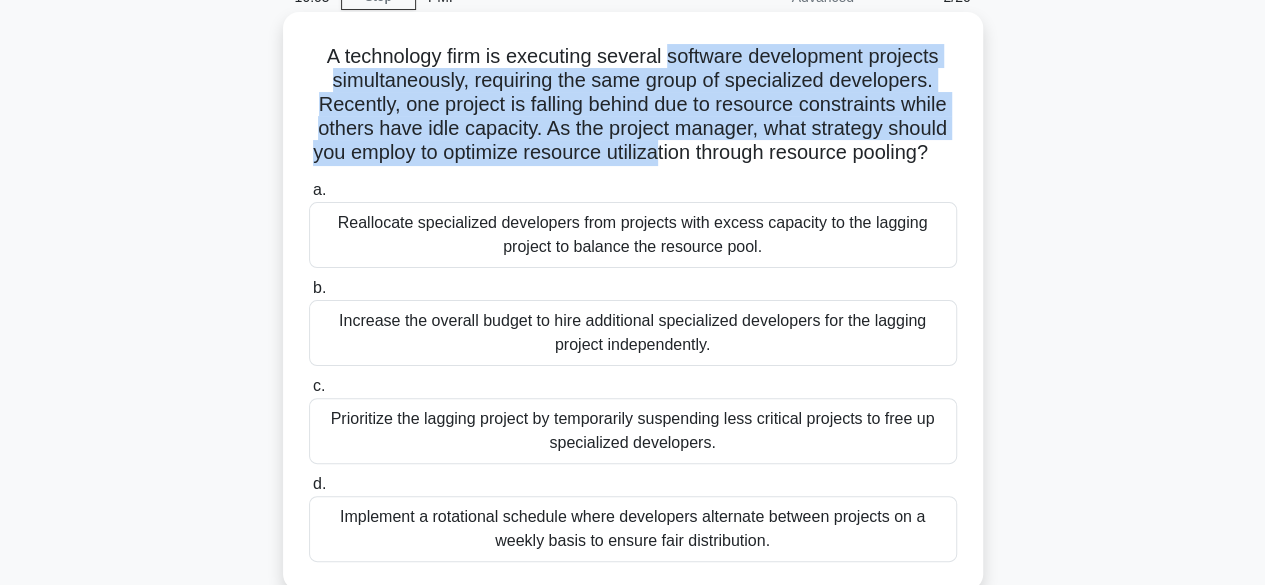 click on "A technology firm is executing several software development projects simultaneously, requiring the same group of specialized developers. Recently, one project is falling behind due to resource constraints while others have idle capacity. As the project manager, what strategy should you employ to optimize resource utilization through resource pooling?
.spinner_0XTQ{transform-origin:center;animation:spinner_y6GP .75s linear infinite}@keyframes spinner_y6GP{100%{transform:rotate(360deg)}}" at bounding box center [633, 105] 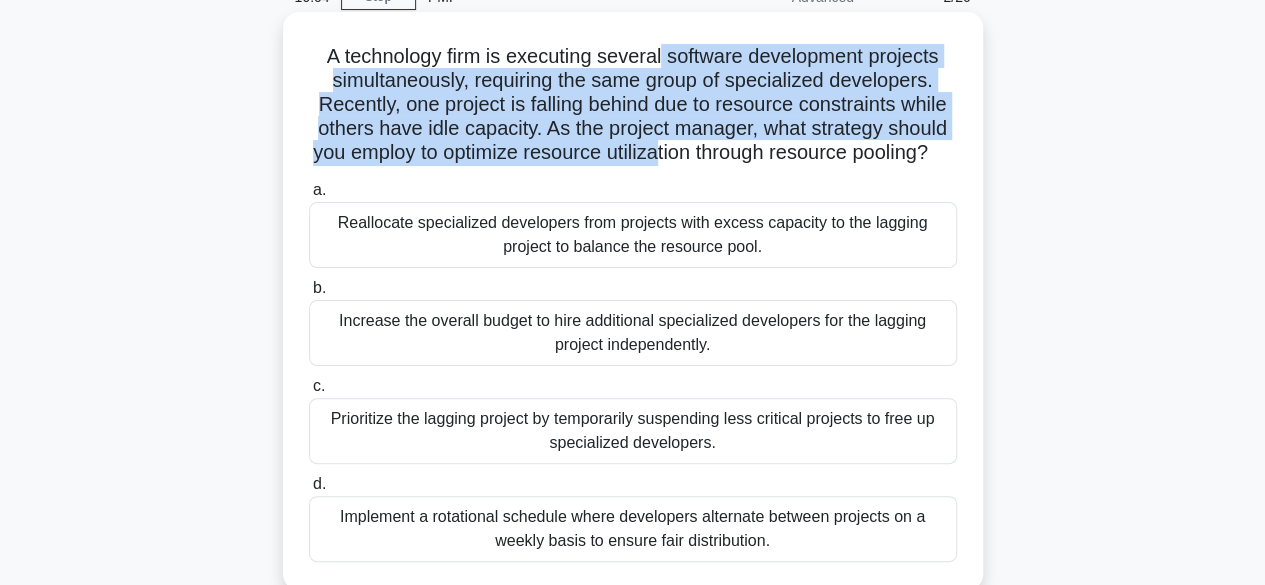 drag, startPoint x: 662, startPoint y: 61, endPoint x: 670, endPoint y: 157, distance: 96.332756 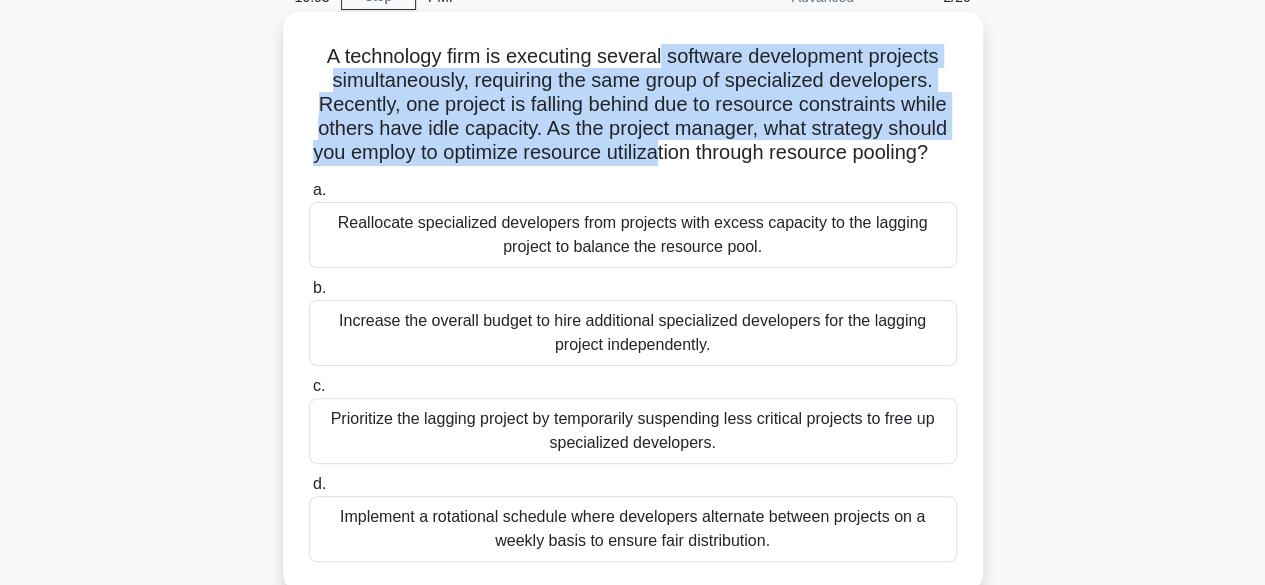 click on "A technology firm is executing several software development projects simultaneously, requiring the same group of specialized developers. Recently, one project is falling behind due to resource constraints while others have idle capacity. As the project manager, what strategy should you employ to optimize resource utilization through resource pooling?
.spinner_0XTQ{transform-origin:center;animation:spinner_y6GP .75s linear infinite}@keyframes spinner_y6GP{100%{transform:rotate(360deg)}}" at bounding box center [633, 105] 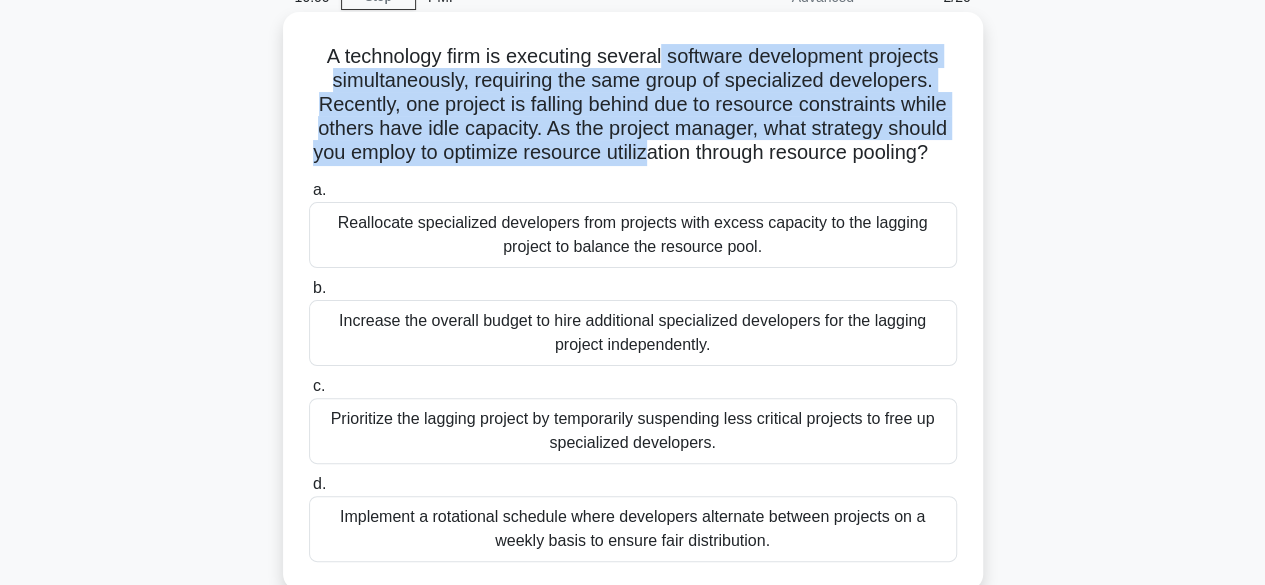 drag, startPoint x: 661, startPoint y: 153, endPoint x: 660, endPoint y: 59, distance: 94.00532 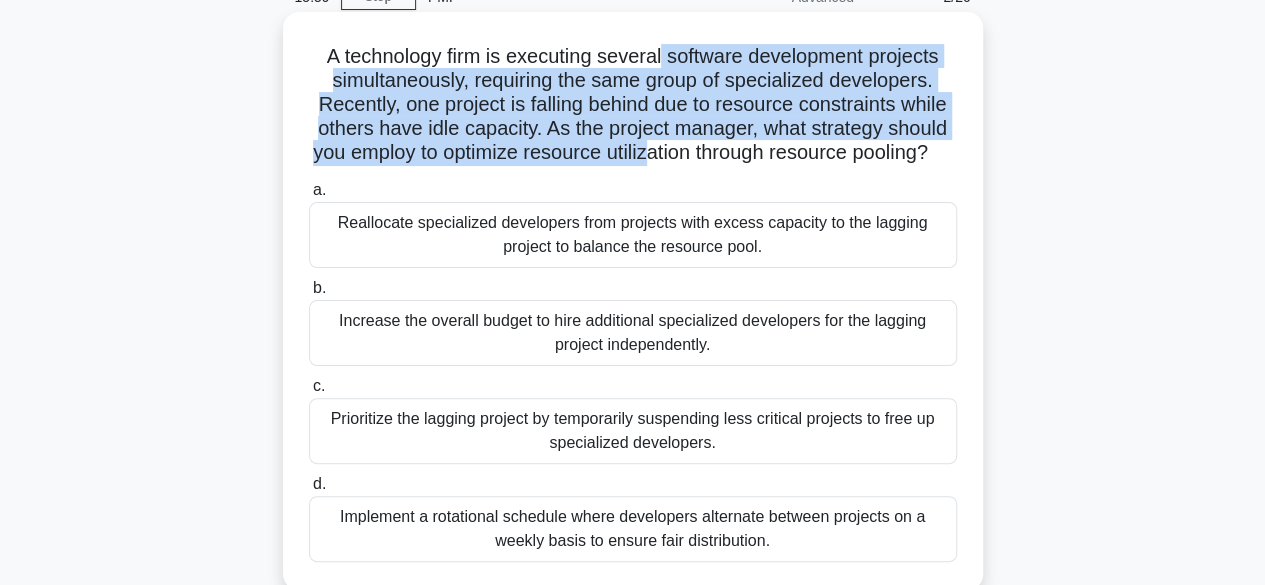 click on "A technology firm is executing several software development projects simultaneously, requiring the same group of specialized developers. Recently, one project is falling behind due to resource constraints while others have idle capacity. As the project manager, what strategy should you employ to optimize resource utilization through resource pooling?
.spinner_0XTQ{transform-origin:center;animation:spinner_y6GP .75s linear infinite}@keyframes spinner_y6GP{100%{transform:rotate(360deg)}}" at bounding box center [633, 105] 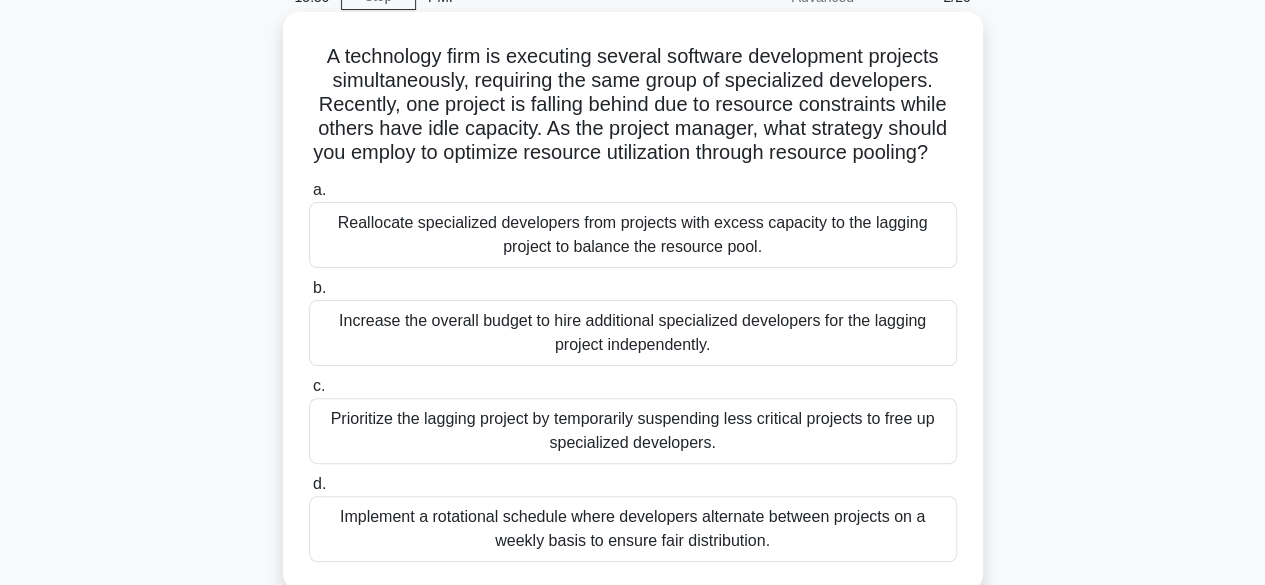 click on "A technology firm is executing several software development projects simultaneously, requiring the same group of specialized developers. Recently, one project is falling behind due to resource constraints while others have idle capacity. As the project manager, what strategy should you employ to optimize resource utilization through resource pooling?
.spinner_0XTQ{transform-origin:center;animation:spinner_y6GP .75s linear infinite}@keyframes spinner_y6GP{100%{transform:rotate(360deg)}}" at bounding box center [633, 105] 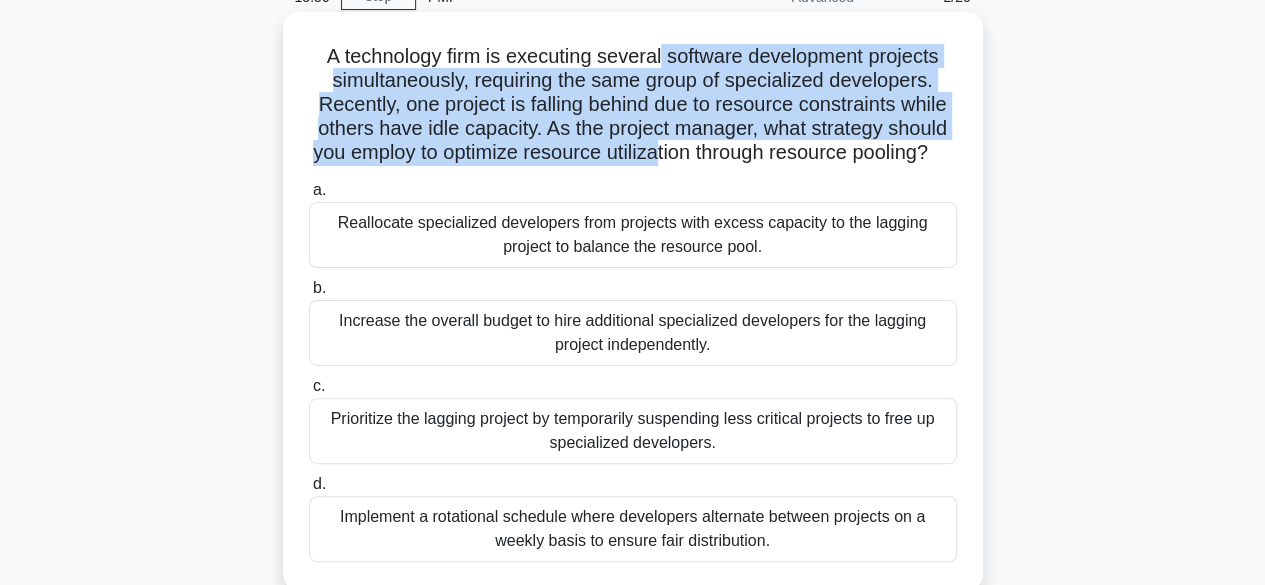 drag, startPoint x: 661, startPoint y: 57, endPoint x: 666, endPoint y: 159, distance: 102.122475 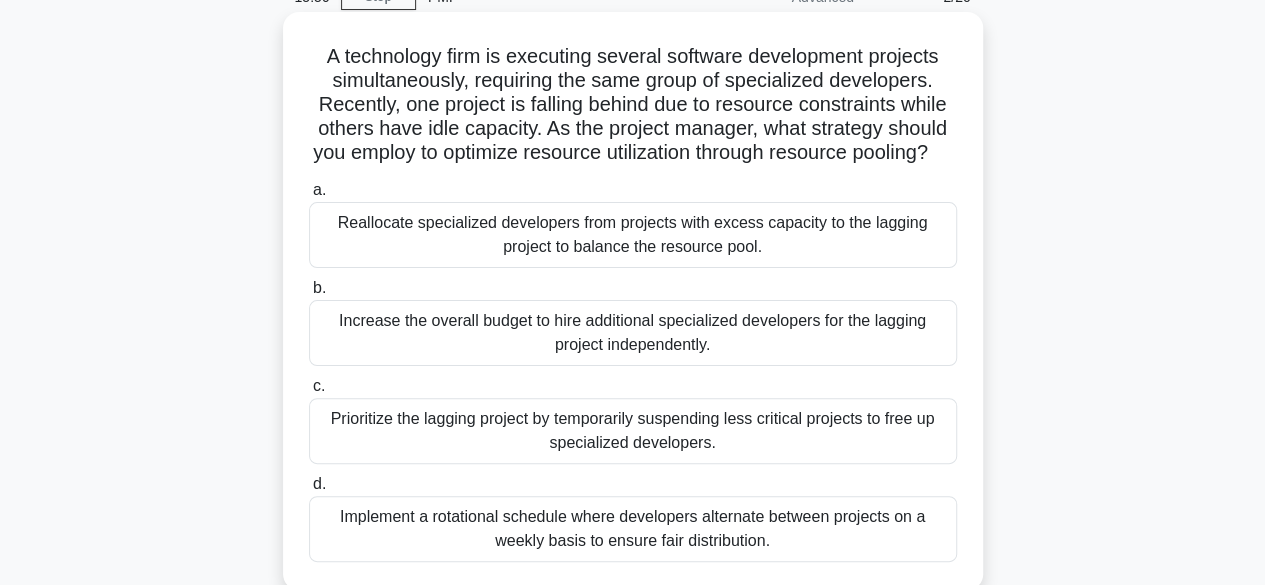 click on "A technology firm is executing several software development projects simultaneously, requiring the same group of specialized developers. Recently, one project is falling behind due to resource constraints while others have idle capacity. As the project manager, what strategy should you employ to optimize resource utilization through resource pooling?
.spinner_0XTQ{transform-origin:center;animation:spinner_y6GP .75s linear infinite}@keyframes spinner_y6GP{100%{transform:rotate(360deg)}}" at bounding box center [633, 105] 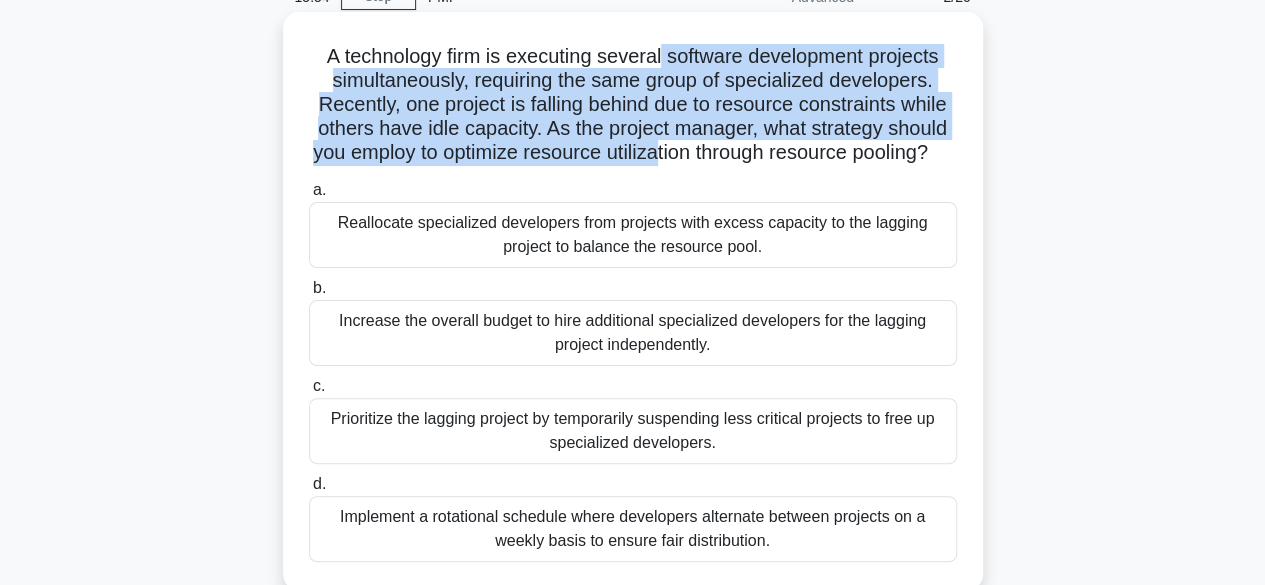 drag, startPoint x: 666, startPoint y: 155, endPoint x: 661, endPoint y: 59, distance: 96.13012 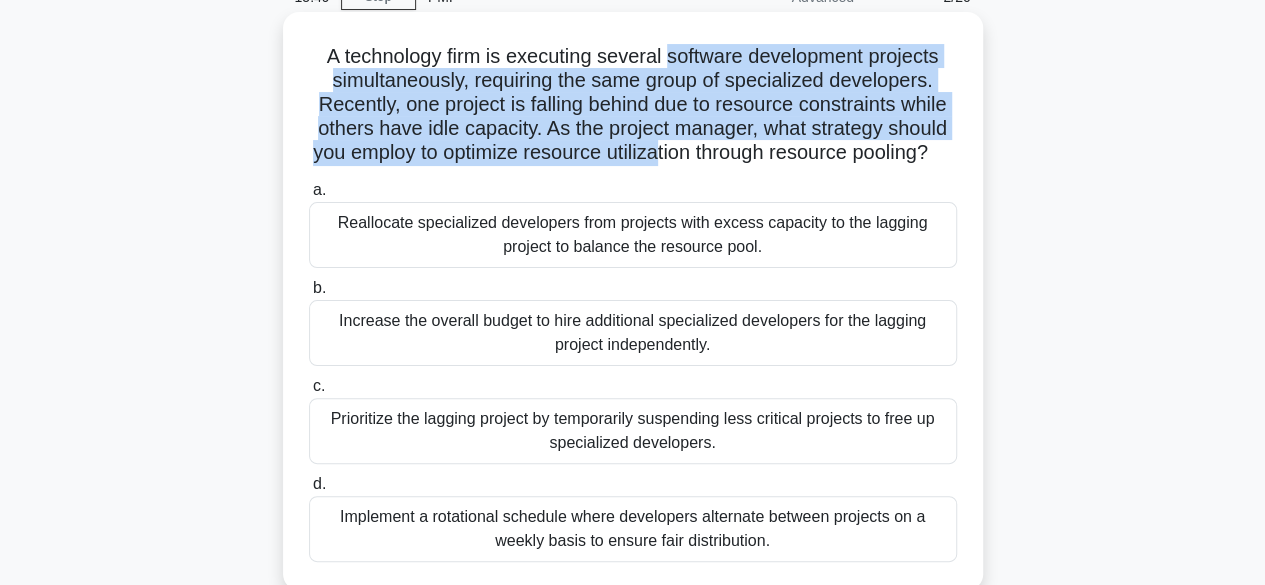 drag, startPoint x: 665, startPoint y: 59, endPoint x: 668, endPoint y: 157, distance: 98.045906 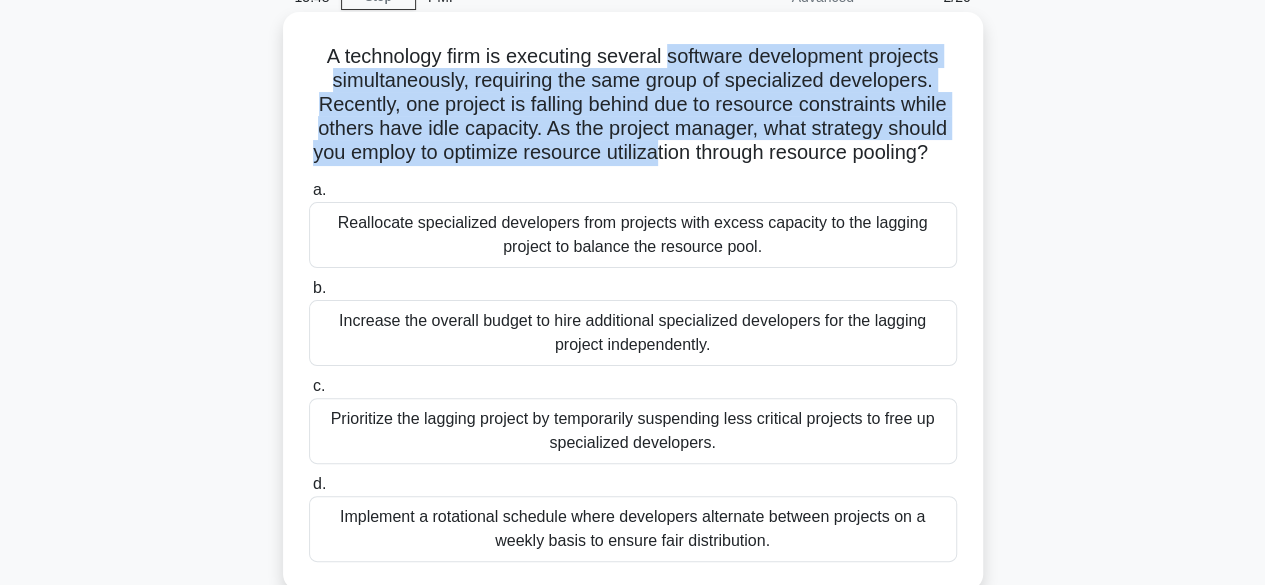 click on "A technology firm is executing several software development projects simultaneously, requiring the same group of specialized developers. Recently, one project is falling behind due to resource constraints while others have idle capacity. As the project manager, what strategy should you employ to optimize resource utilization through resource pooling?
.spinner_0XTQ{transform-origin:center;animation:spinner_y6GP .75s linear infinite}@keyframes spinner_y6GP{100%{transform:rotate(360deg)}}" at bounding box center (633, 105) 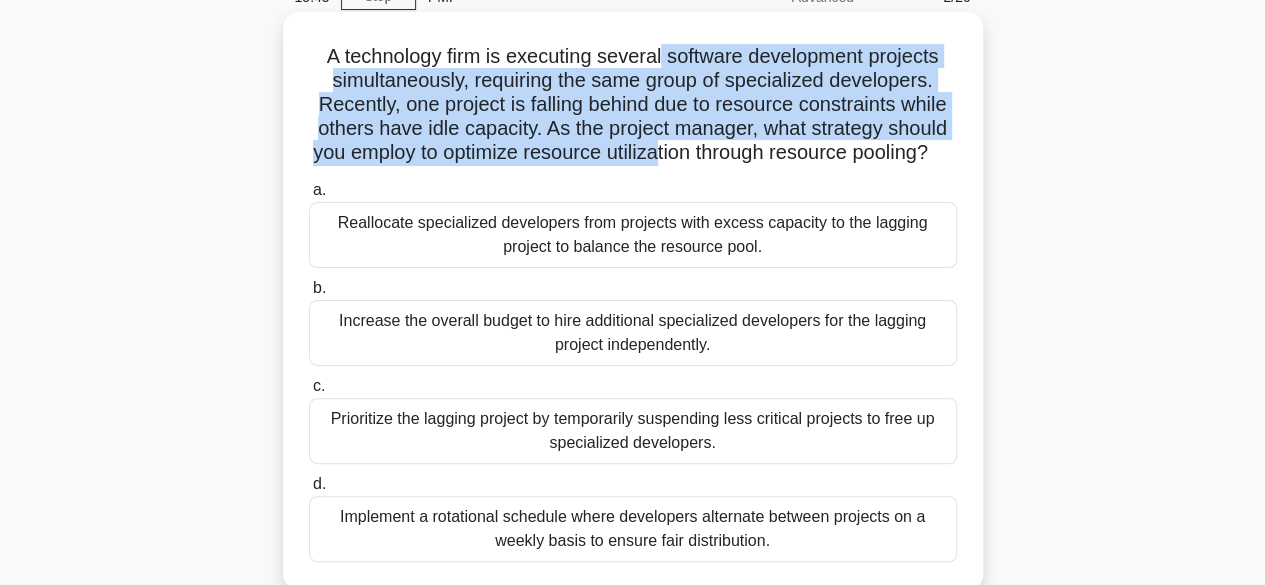 drag, startPoint x: 670, startPoint y: 163, endPoint x: 660, endPoint y: 61, distance: 102.48902 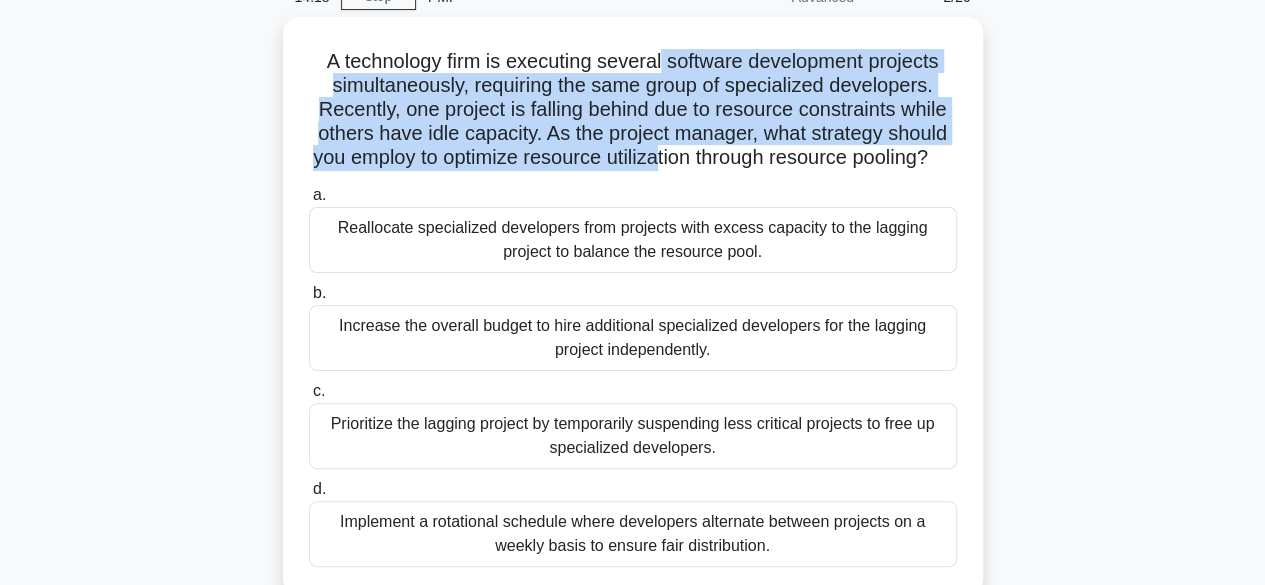 click on "A technology firm is executing several software development projects simultaneously, requiring the same group of specialized developers. Recently, one project is falling behind due to resource constraints while others have idle capacity. As the project manager, what strategy should you employ to optimize resource utilization through resource pooling?
.spinner_0XTQ{transform-origin:center;animation:spinner_y6GP .75s linear infinite}@keyframes spinner_y6GP{100%{transform:rotate(360deg)}}
a." at bounding box center [633, 318] 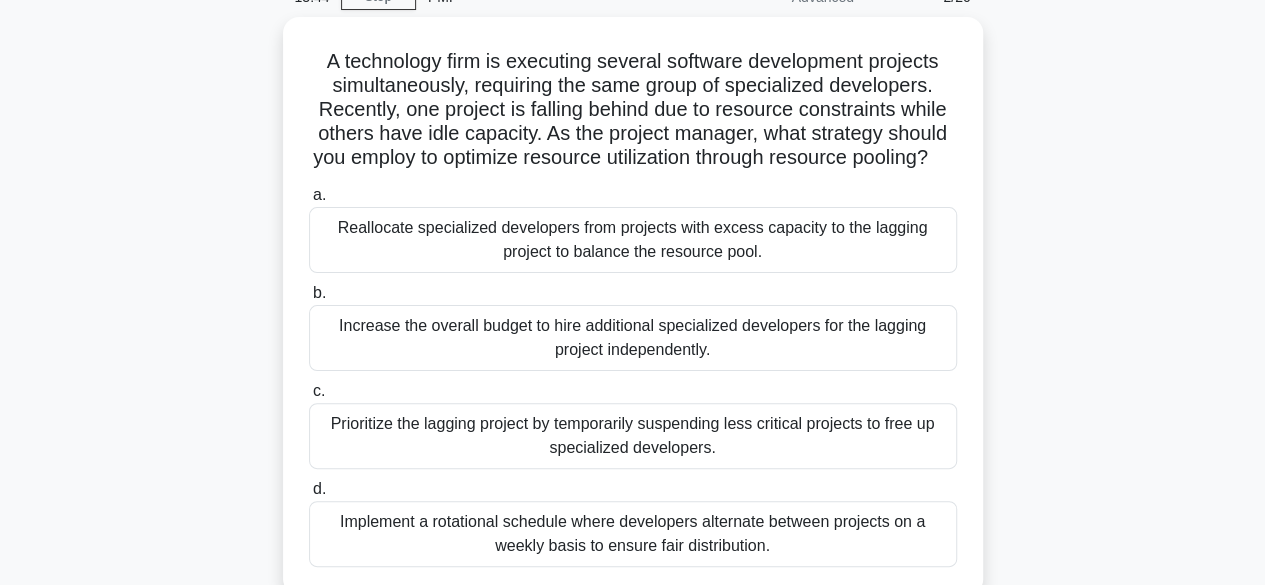 click on "A technology firm is executing several software development projects simultaneously, requiring the same group of specialized developers. Recently, one project is falling behind due to resource constraints while others have idle capacity. As the project manager, what strategy should you employ to optimize resource utilization through resource pooling?
.spinner_0XTQ{transform-origin:center;animation:spinner_y6GP .75s linear infinite}@keyframes spinner_y6GP{100%{transform:rotate(360deg)}}
a." at bounding box center [633, 318] 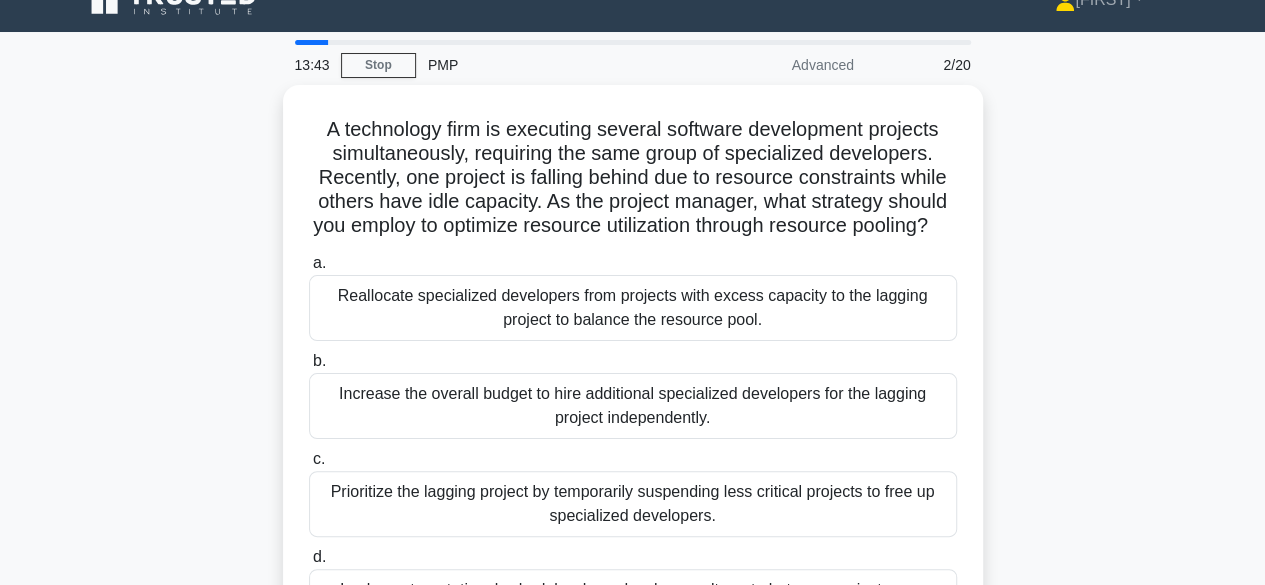 scroll, scrollTop: 0, scrollLeft: 0, axis: both 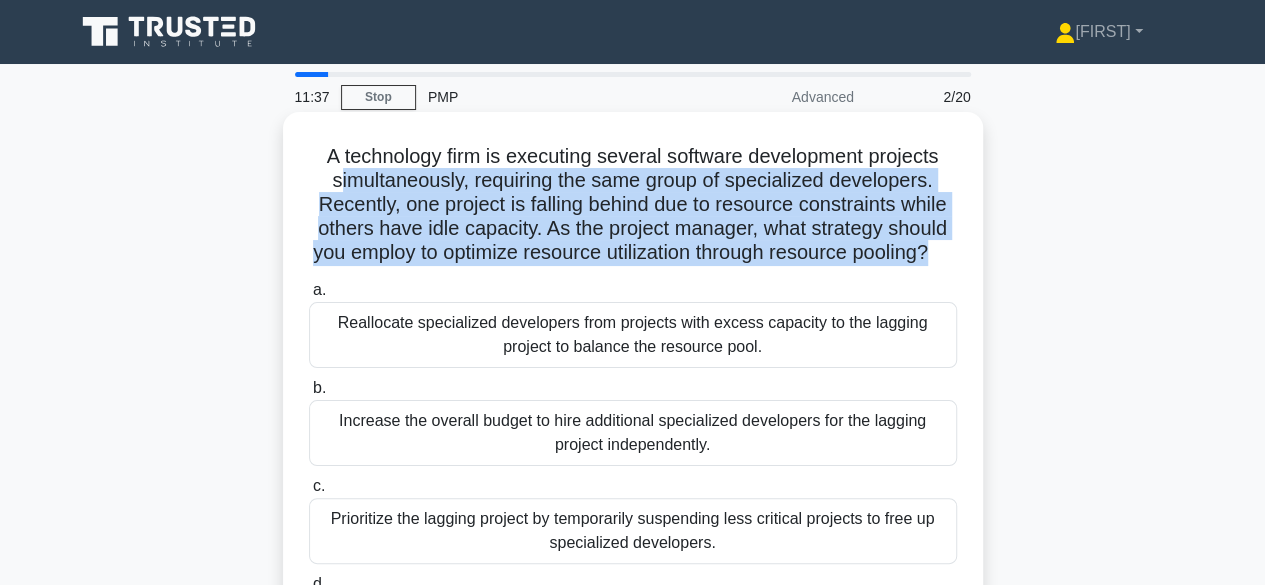 drag, startPoint x: 953, startPoint y: 263, endPoint x: 332, endPoint y: 177, distance: 626.92664 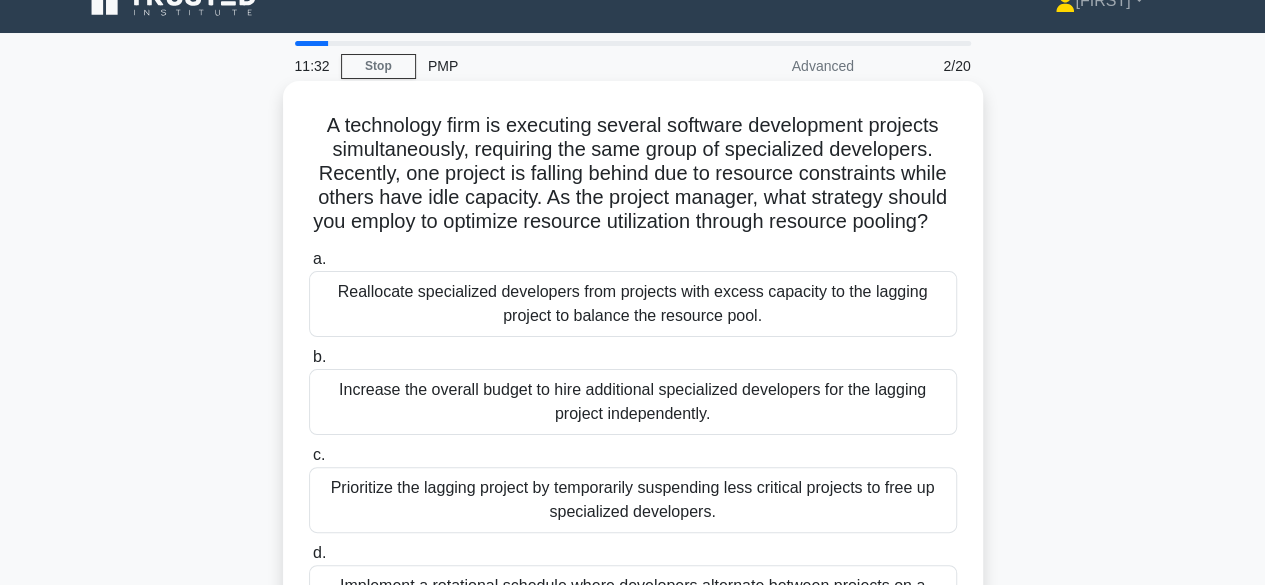 scroll, scrollTop: 0, scrollLeft: 0, axis: both 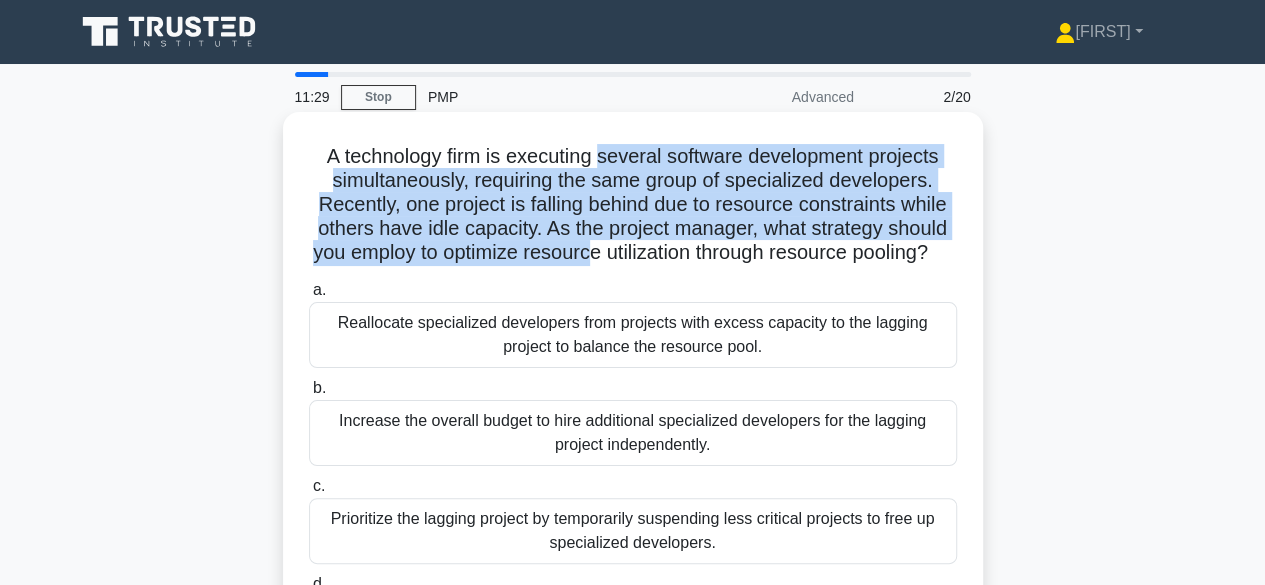 drag, startPoint x: 596, startPoint y: 160, endPoint x: 598, endPoint y: 253, distance: 93.0215 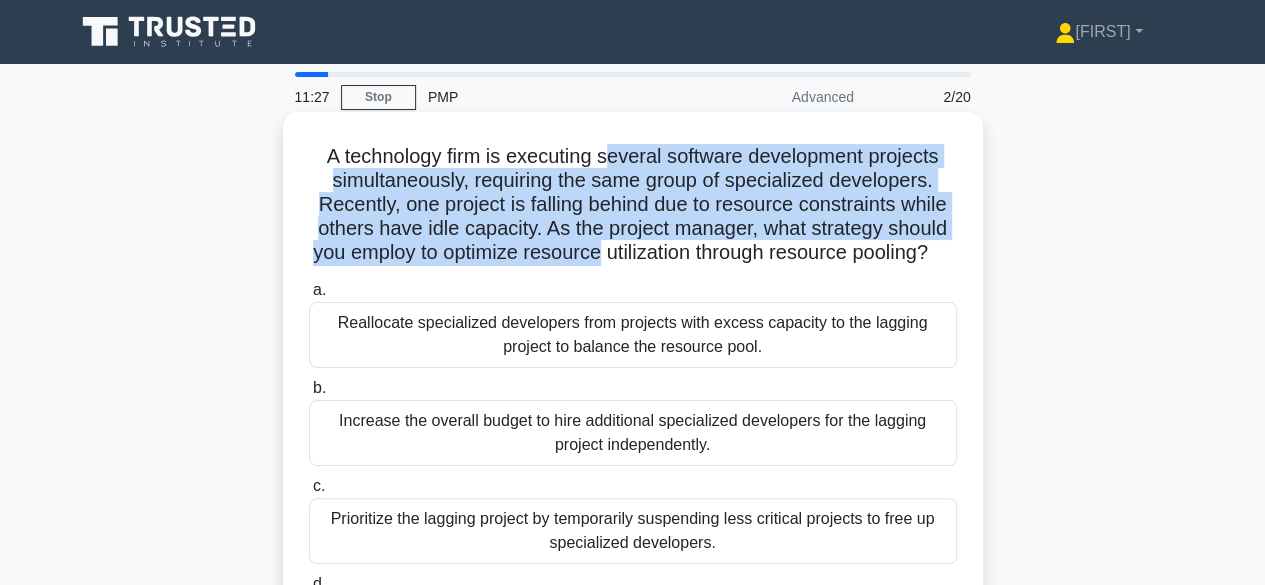drag, startPoint x: 610, startPoint y: 256, endPoint x: 609, endPoint y: 165, distance: 91.00549 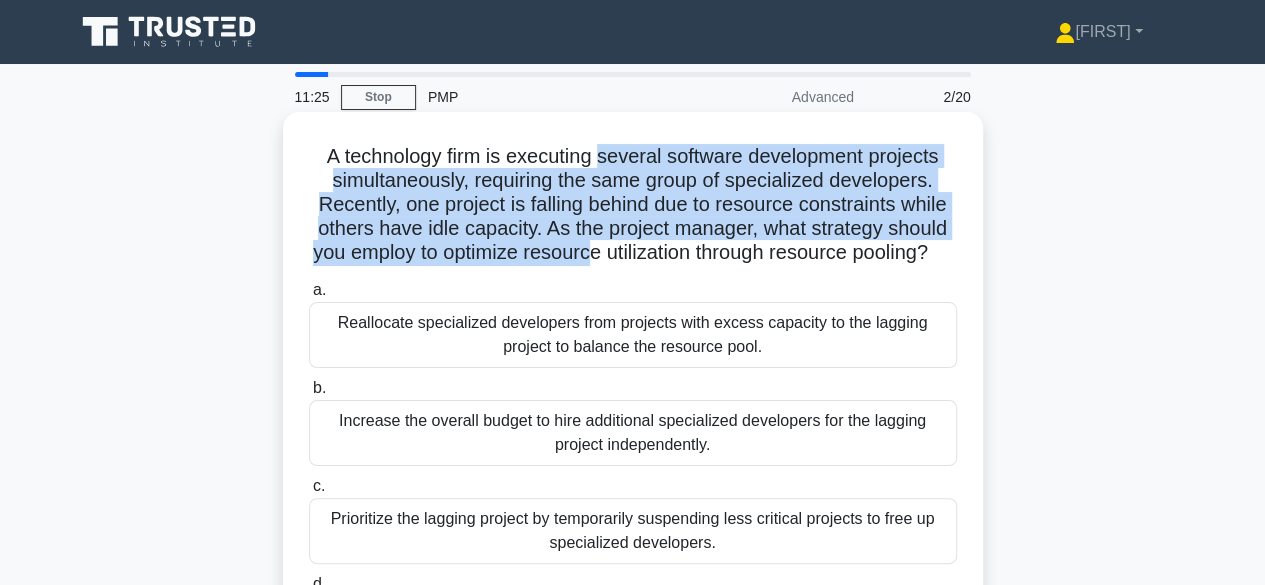 drag, startPoint x: 598, startPoint y: 161, endPoint x: 603, endPoint y: 259, distance: 98.12747 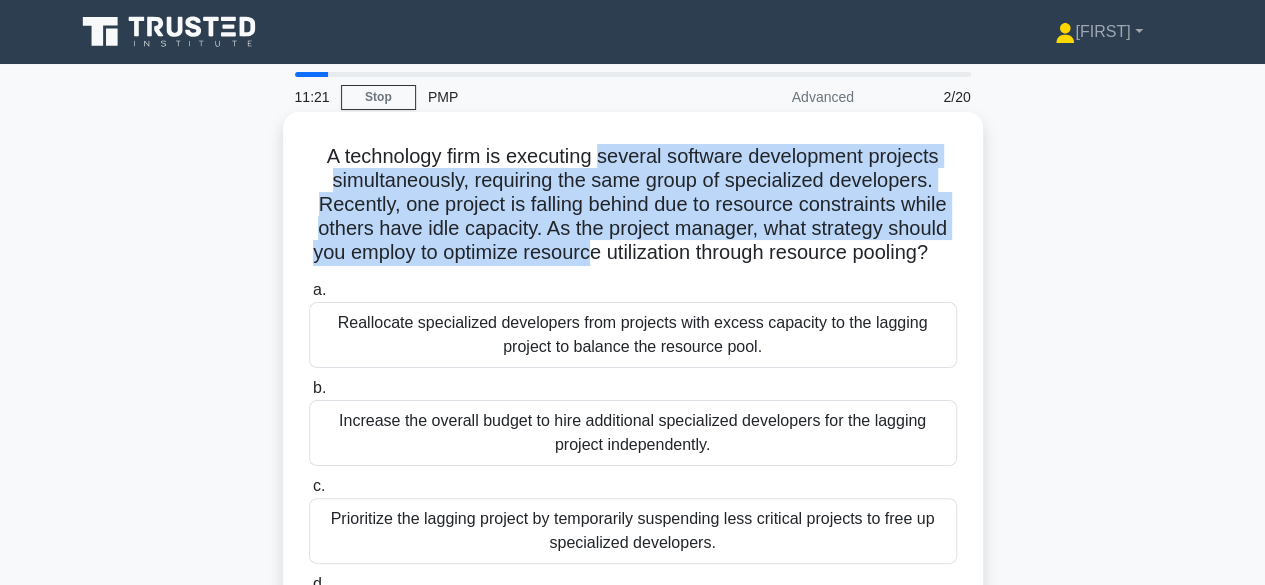 click on "A technology firm is executing several software development projects simultaneously, requiring the same group of specialized developers. Recently, one project is falling behind due to resource constraints while others have idle capacity. As the project manager, what strategy should you employ to optimize resource utilization through resource pooling?
.spinner_0XTQ{transform-origin:center;animation:spinner_y6GP .75s linear infinite}@keyframes spinner_y6GP{100%{transform:rotate(360deg)}}" at bounding box center (633, 205) 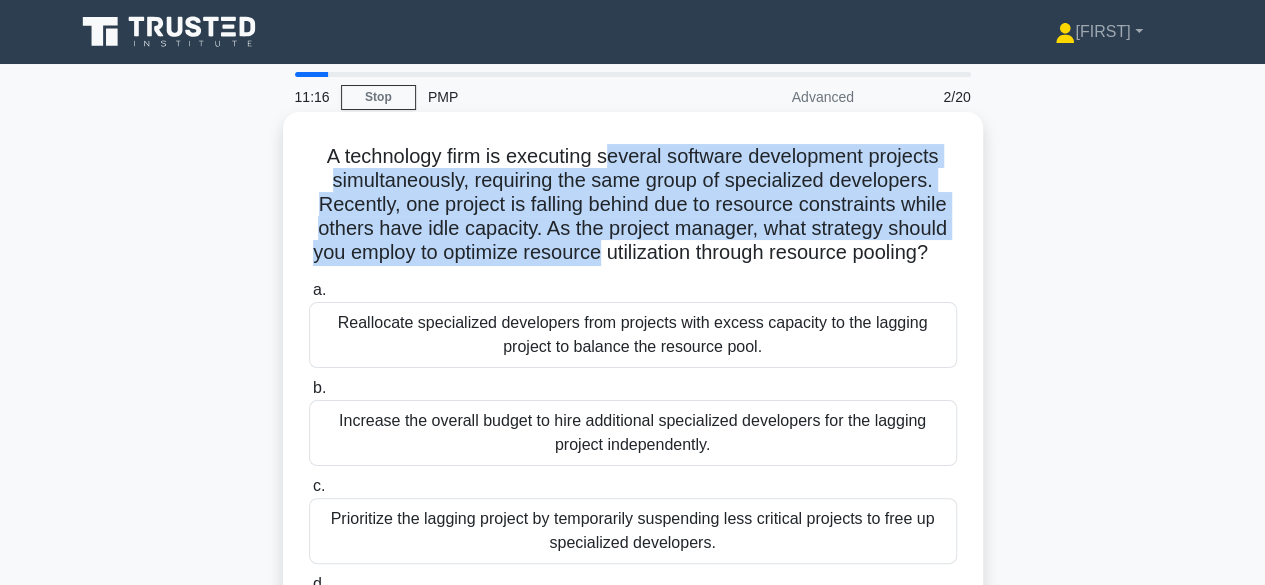 drag, startPoint x: 612, startPoint y: 255, endPoint x: 608, endPoint y: 164, distance: 91.08787 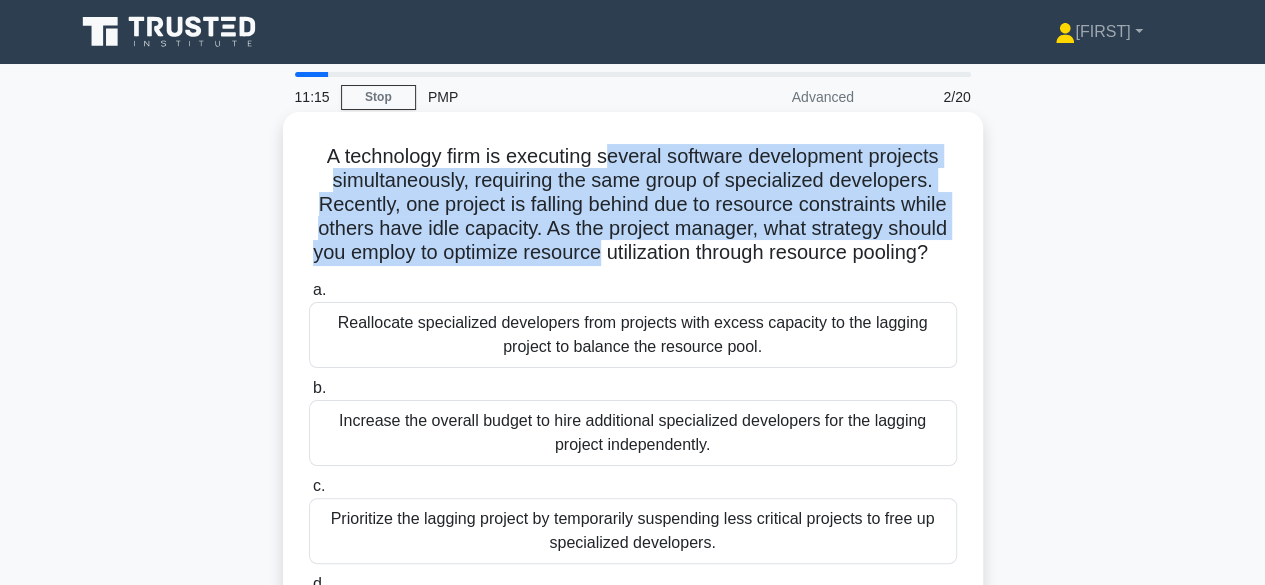click on "A technology firm is executing several software development projects simultaneously, requiring the same group of specialized developers. Recently, one project is falling behind due to resource constraints while others have idle capacity. As the project manager, what strategy should you employ to optimize resource utilization through resource pooling?
.spinner_0XTQ{transform-origin:center;animation:spinner_y6GP .75s linear infinite}@keyframes spinner_y6GP{100%{transform:rotate(360deg)}}" at bounding box center (633, 205) 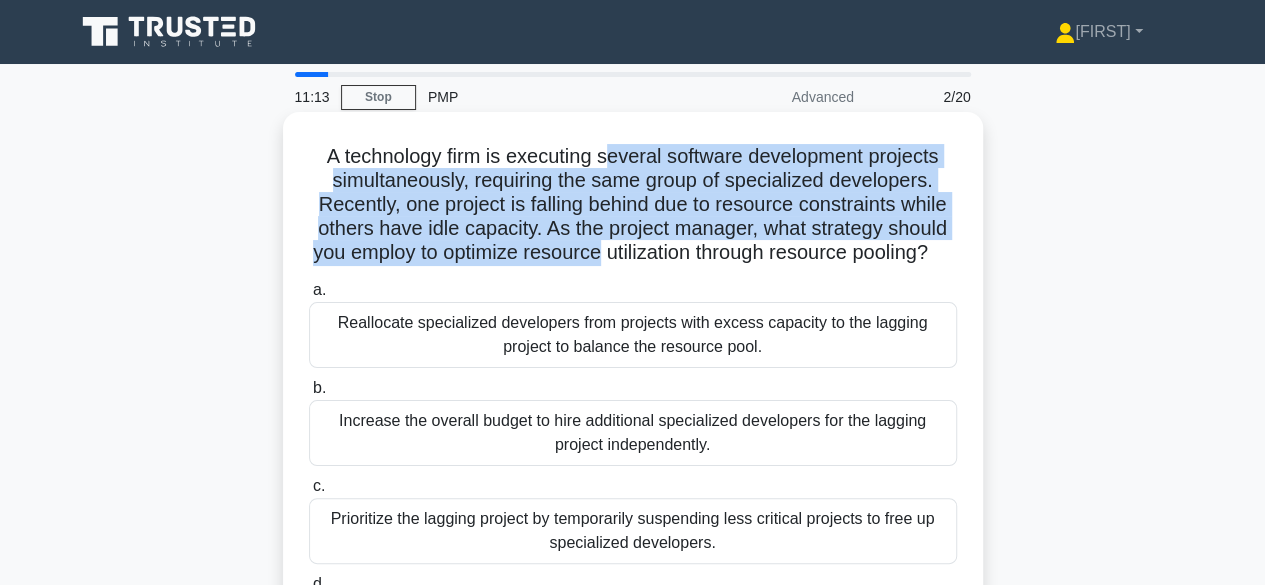 drag, startPoint x: 608, startPoint y: 259, endPoint x: 611, endPoint y: 165, distance: 94.04786 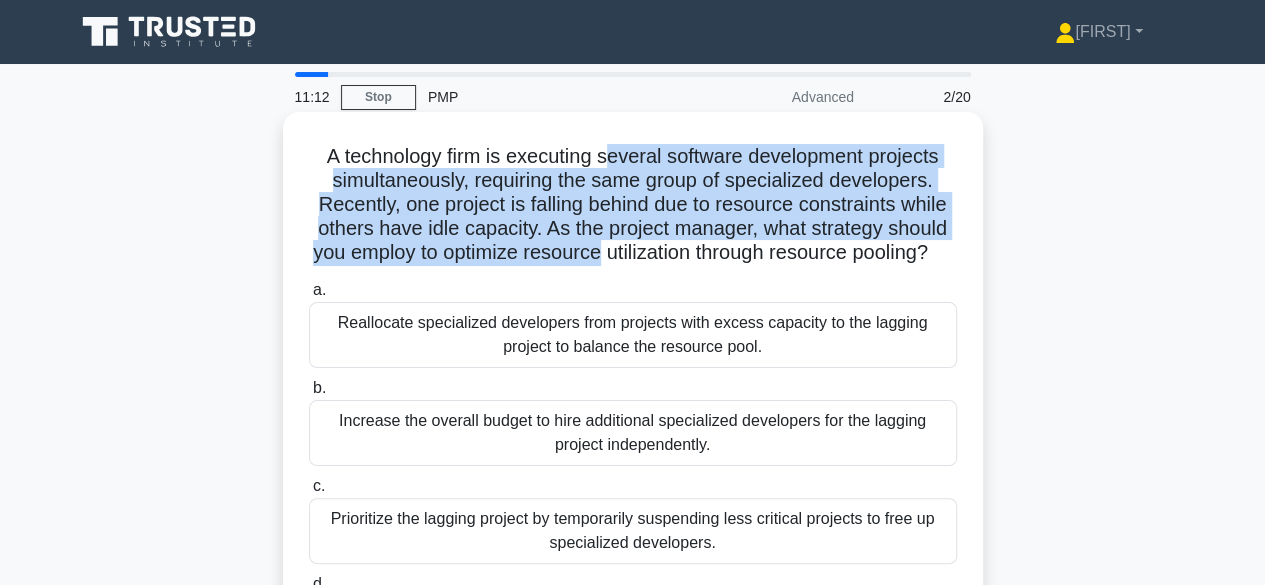 click on "A technology firm is executing several software development projects simultaneously, requiring the same group of specialized developers. Recently, one project is falling behind due to resource constraints while others have idle capacity. As the project manager, what strategy should you employ to optimize resource utilization through resource pooling?
.spinner_0XTQ{transform-origin:center;animation:spinner_y6GP .75s linear infinite}@keyframes spinner_y6GP{100%{transform:rotate(360deg)}}" at bounding box center [633, 205] 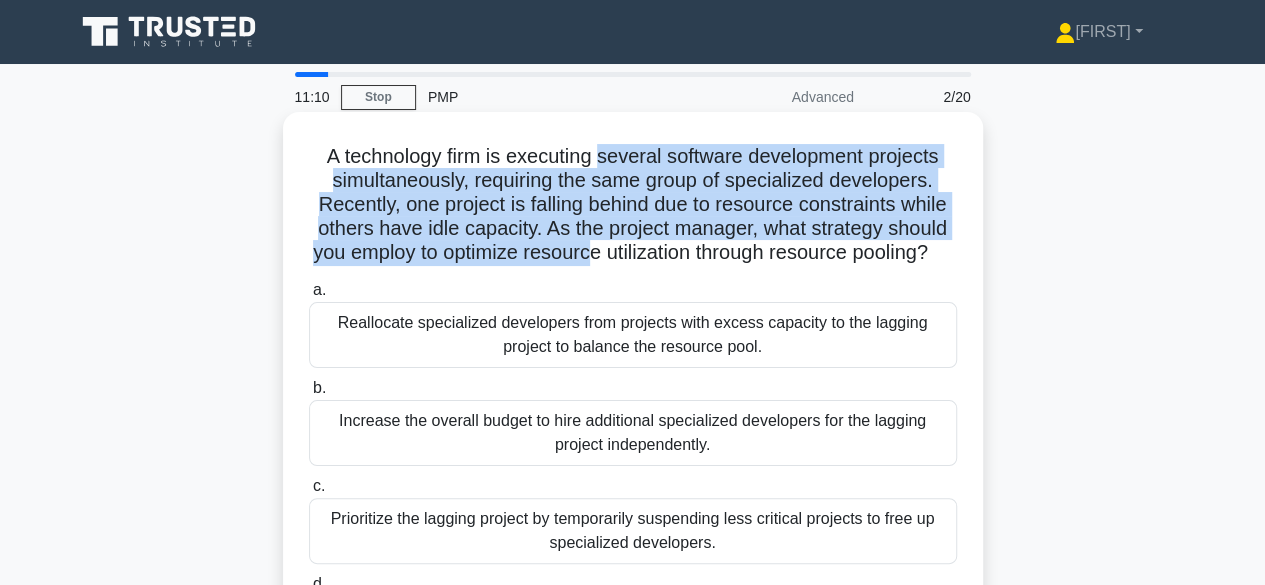 drag, startPoint x: 600, startPoint y: 159, endPoint x: 599, endPoint y: 249, distance: 90.005554 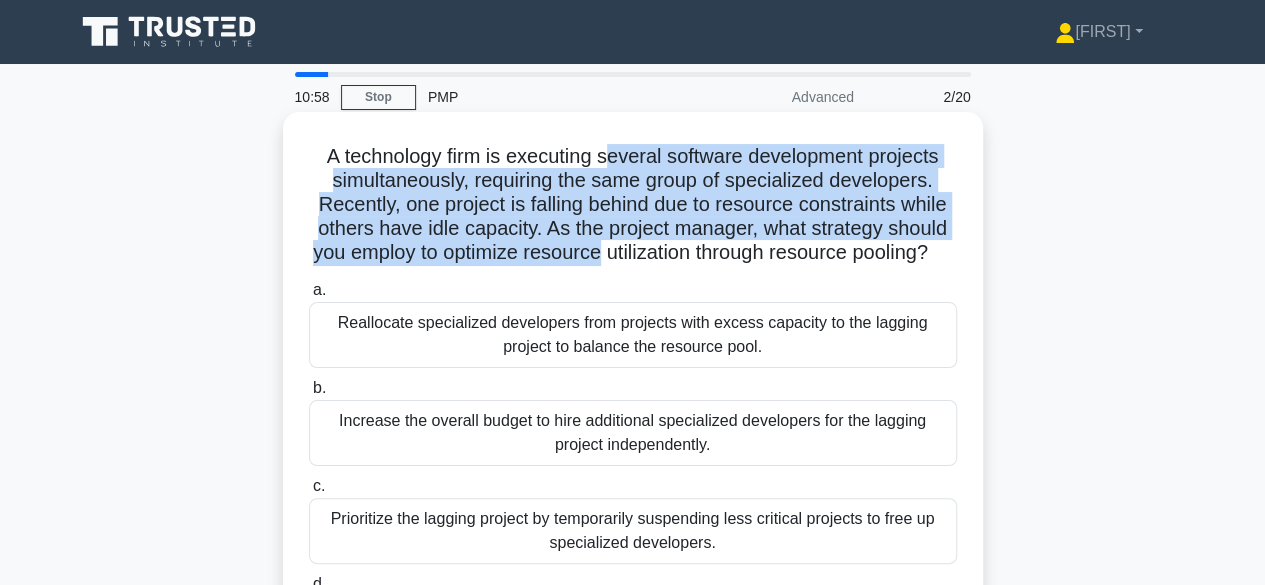 drag, startPoint x: 608, startPoint y: 253, endPoint x: 610, endPoint y: 158, distance: 95.02105 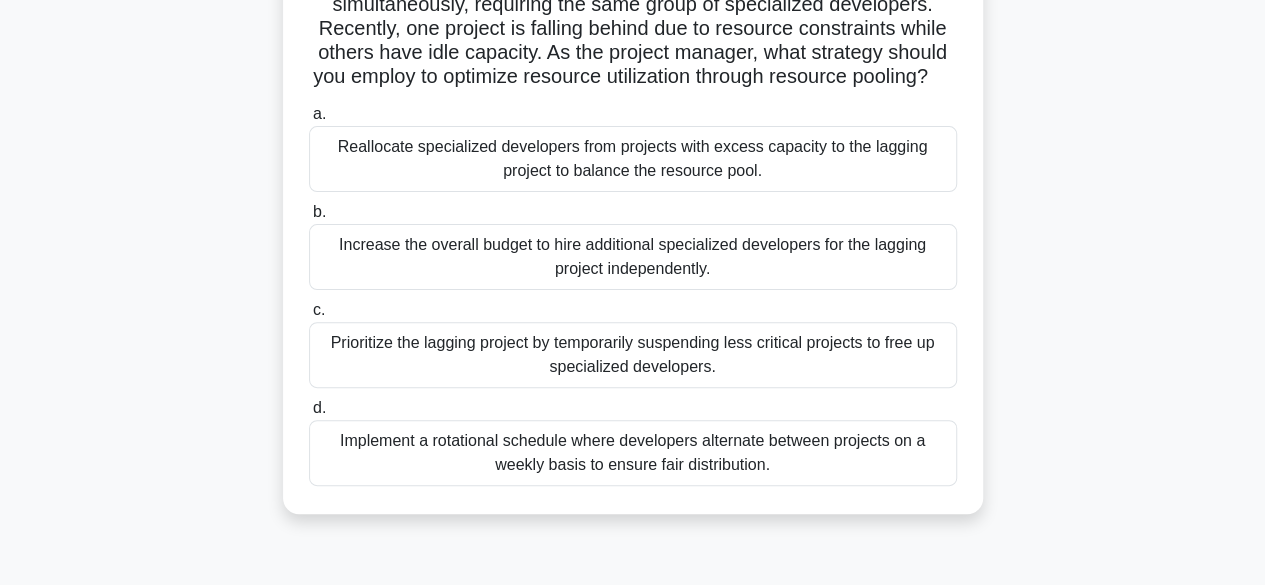 scroll, scrollTop: 0, scrollLeft: 0, axis: both 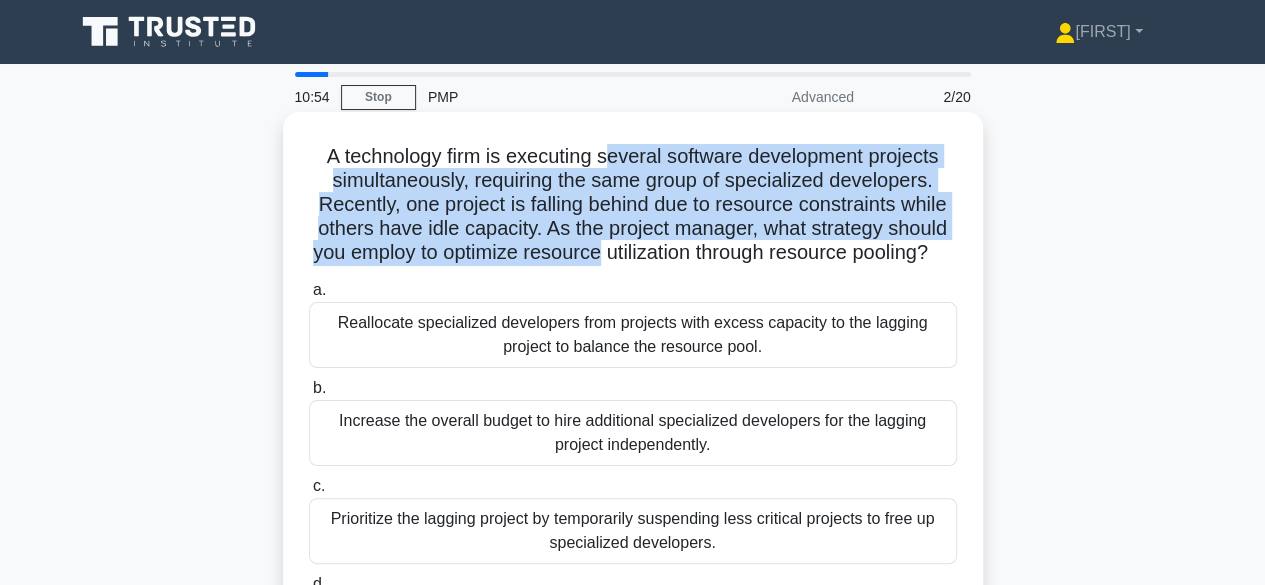 drag, startPoint x: 609, startPoint y: 259, endPoint x: 607, endPoint y: 166, distance: 93.0215 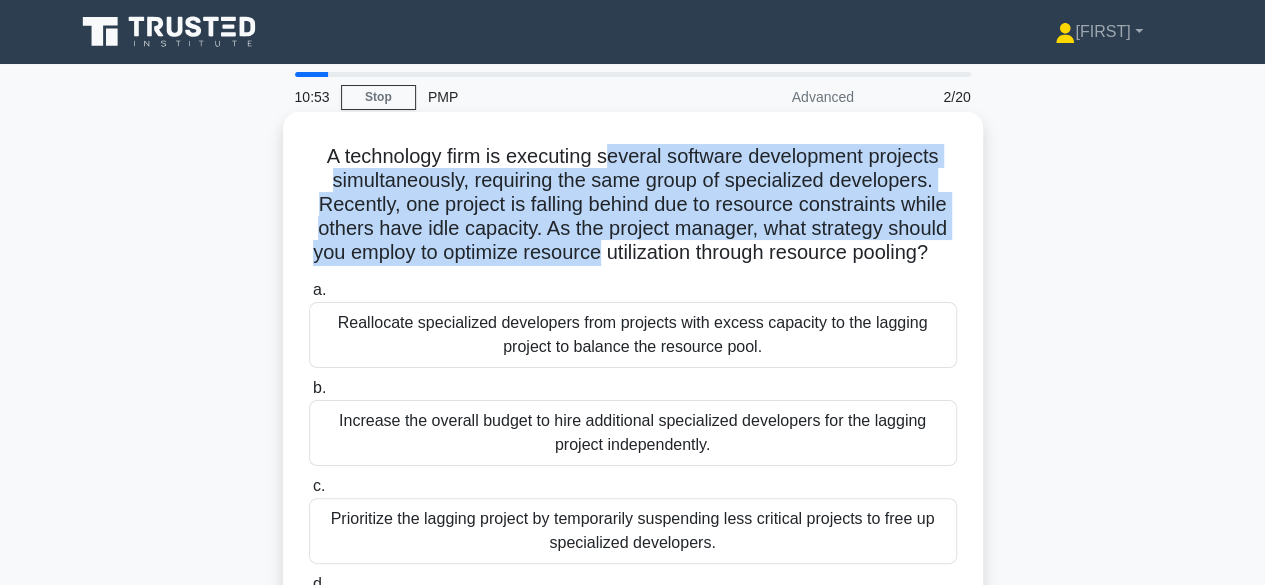 click on "A technology firm is executing several software development projects simultaneously, requiring the same group of specialized developers. Recently, one project is falling behind due to resource constraints while others have idle capacity. As the project manager, what strategy should you employ to optimize resource utilization through resource pooling?
.spinner_0XTQ{transform-origin:center;animation:spinner_y6GP .75s linear infinite}@keyframes spinner_y6GP{100%{transform:rotate(360deg)}}" at bounding box center (633, 205) 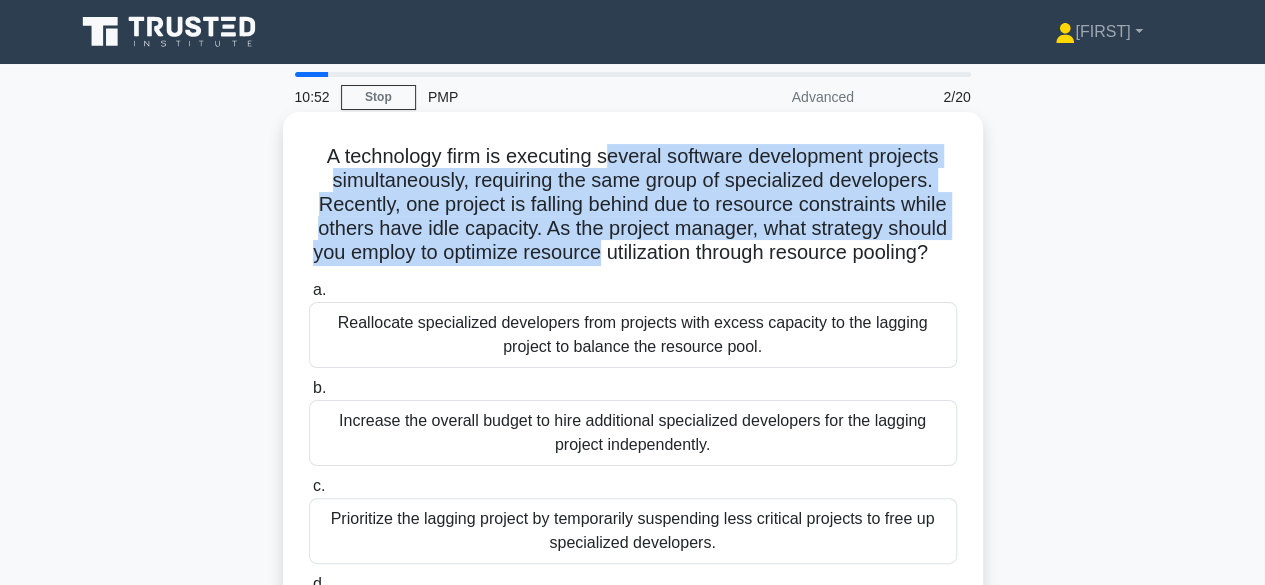 click on "A technology firm is executing several software development projects simultaneously, requiring the same group of specialized developers. Recently, one project is falling behind due to resource constraints while others have idle capacity. As the project manager, what strategy should you employ to optimize resource utilization through resource pooling?
.spinner_0XTQ{transform-origin:center;animation:spinner_y6GP .75s linear infinite}@keyframes spinner_y6GP{100%{transform:rotate(360deg)}}" at bounding box center (633, 205) 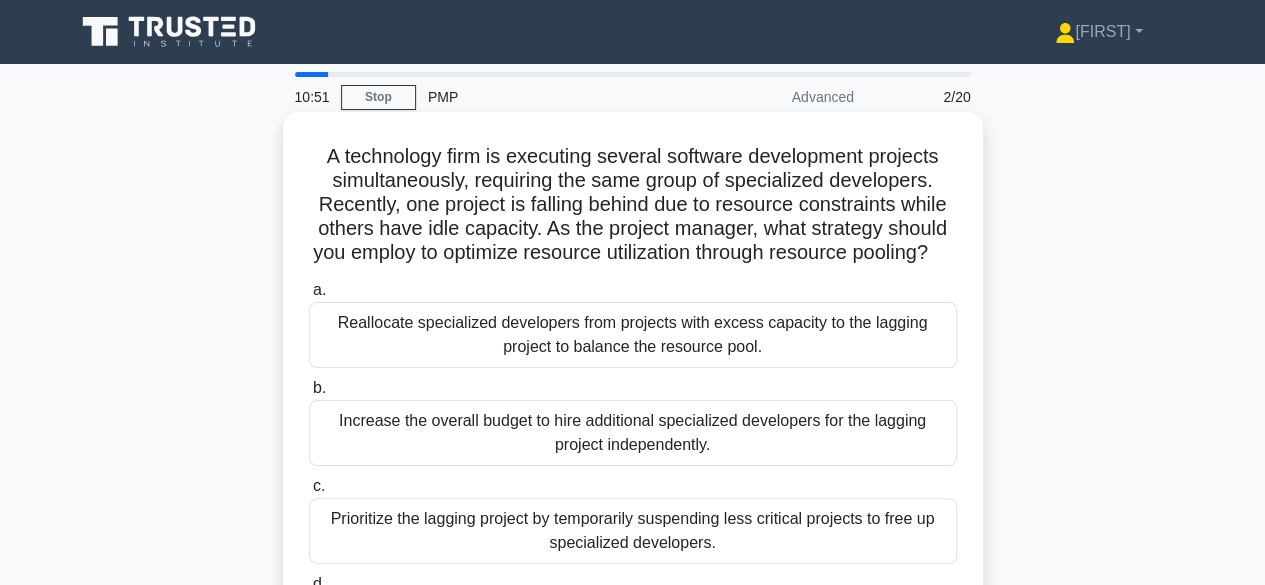 click on "A technology firm is executing several software development projects simultaneously, requiring the same group of specialized developers. Recently, one project is falling behind due to resource constraints while others have idle capacity. As the project manager, what strategy should you employ to optimize resource utilization through resource pooling?
.spinner_0XTQ{transform-origin:center;animation:spinner_y6GP .75s linear infinite}@keyframes spinner_y6GP{100%{transform:rotate(360deg)}}" at bounding box center (633, 205) 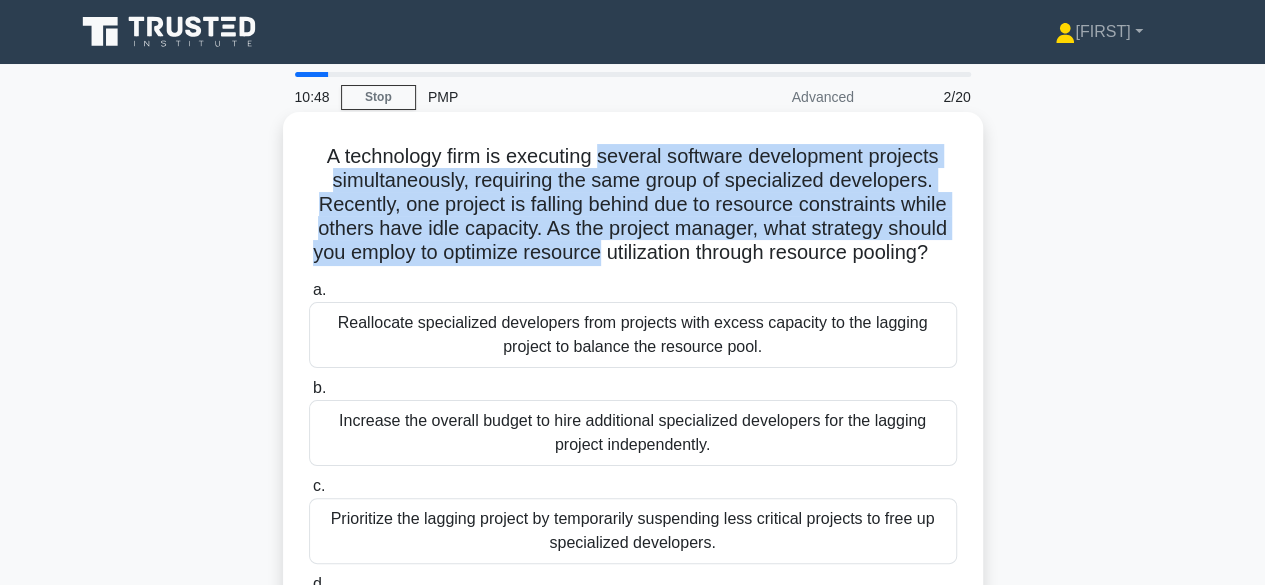 drag, startPoint x: 608, startPoint y: 254, endPoint x: 600, endPoint y: 169, distance: 85.37564 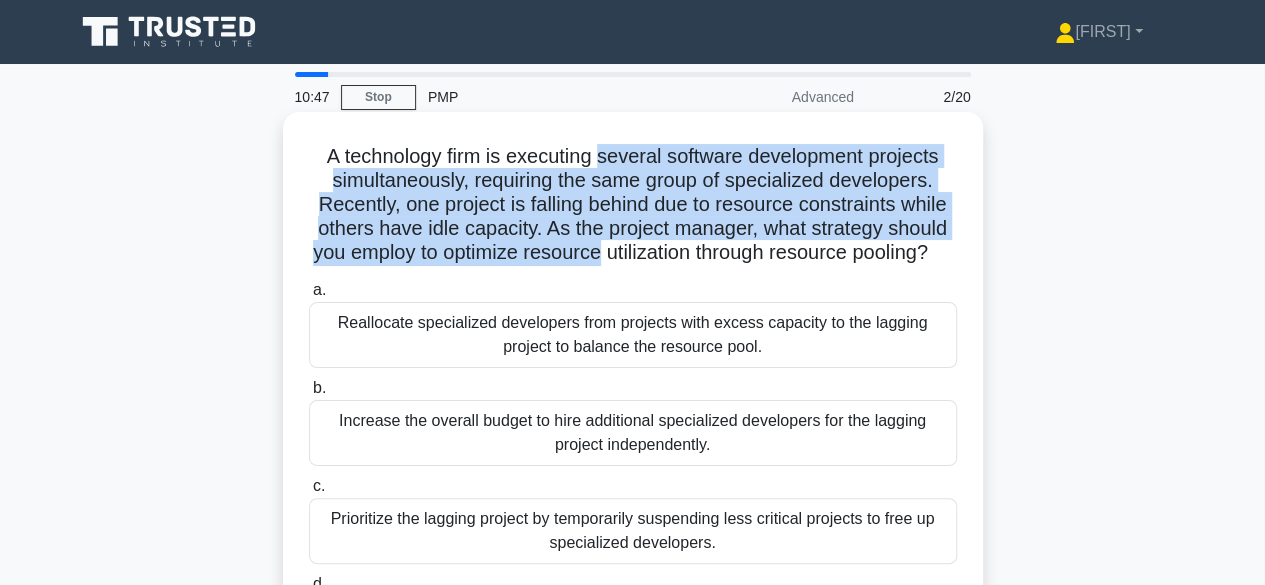 click on "A technology firm is executing several software development projects simultaneously, requiring the same group of specialized developers. Recently, one project is falling behind due to resource constraints while others have idle capacity. As the project manager, what strategy should you employ to optimize resource utilization through resource pooling?
.spinner_0XTQ{transform-origin:center;animation:spinner_y6GP .75s linear infinite}@keyframes spinner_y6GP{100%{transform:rotate(360deg)}}" at bounding box center [633, 205] 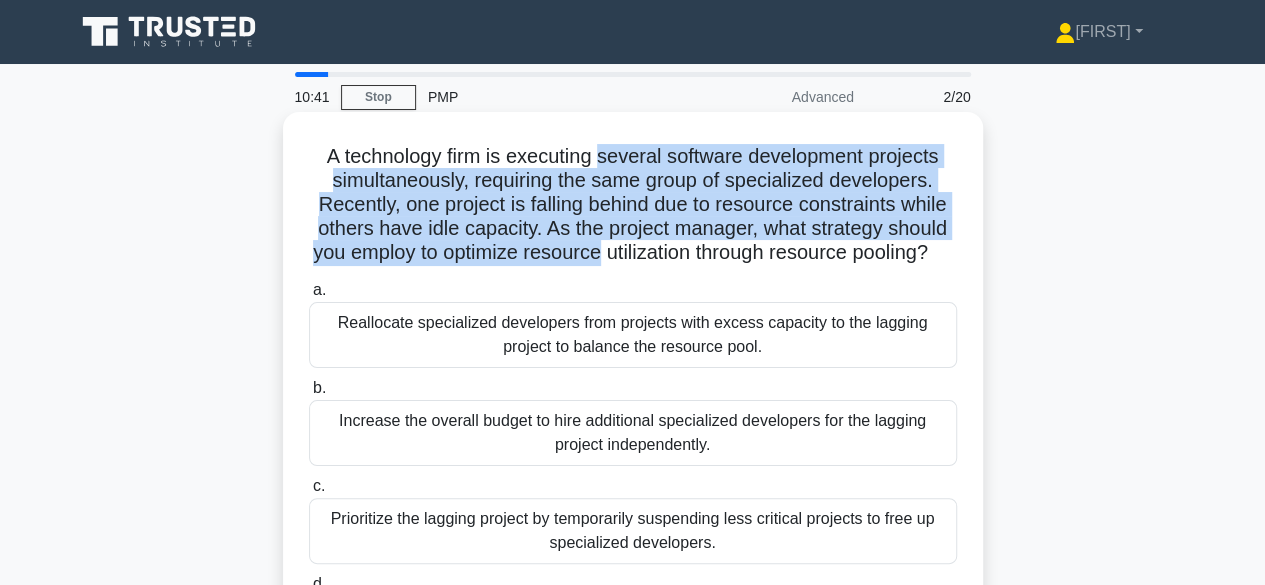 drag, startPoint x: 609, startPoint y: 256, endPoint x: 600, endPoint y: 165, distance: 91.44397 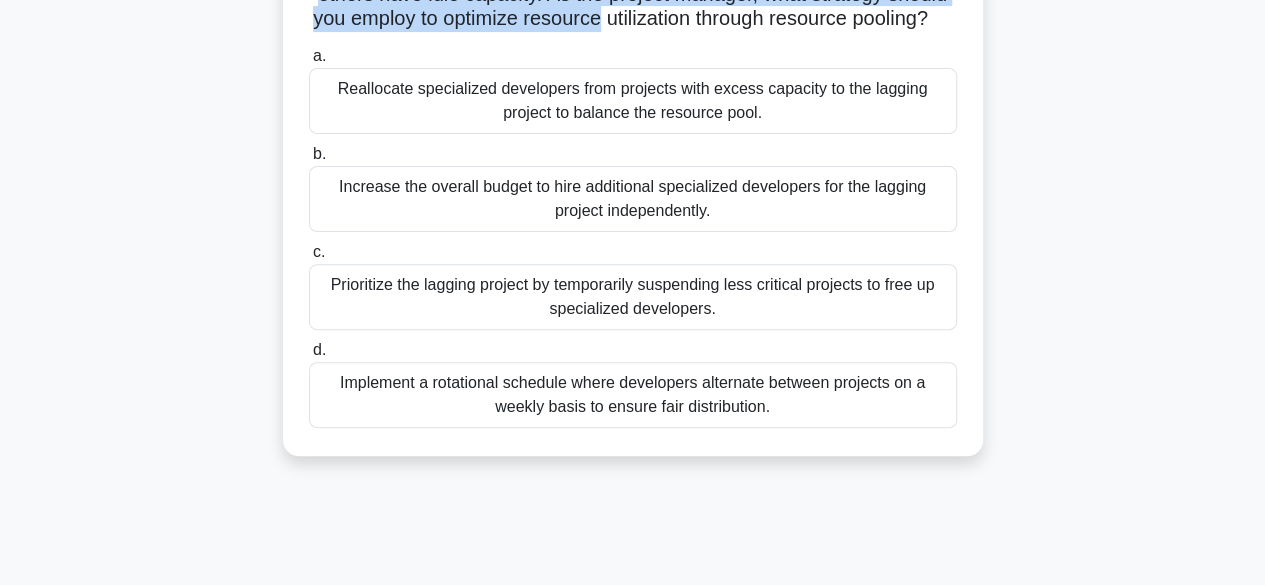 scroll, scrollTop: 0, scrollLeft: 0, axis: both 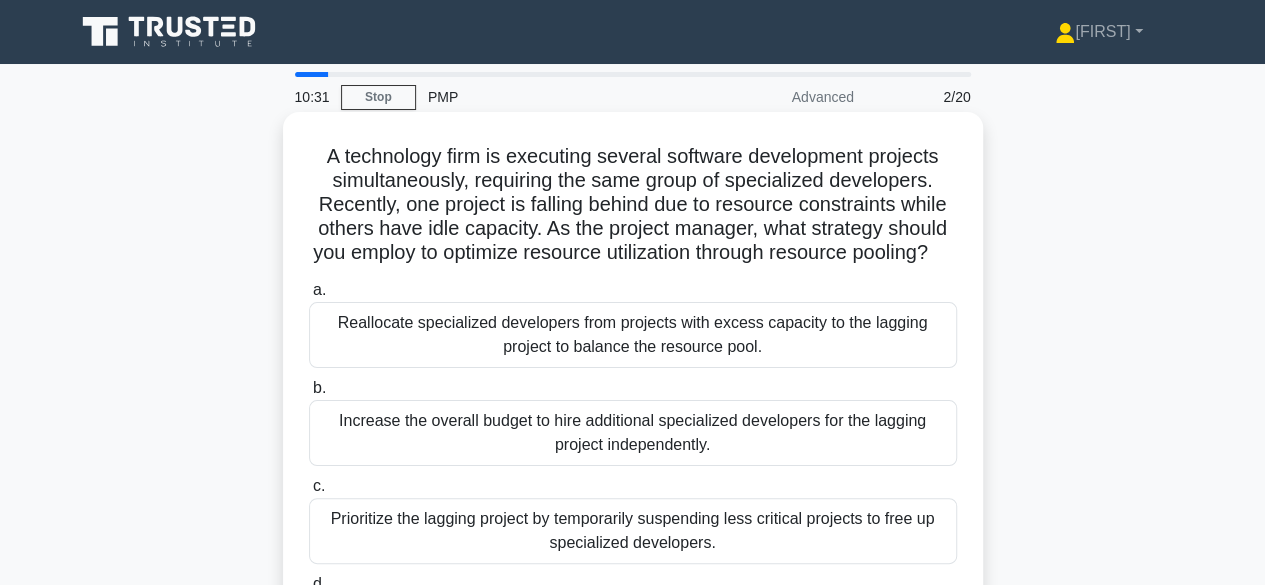 click on "A technology firm is executing several software development projects simultaneously, requiring the same group of specialized developers. Recently, one project is falling behind due to resource constraints while others have idle capacity. As the project manager, what strategy should you employ to optimize resource utilization through resource pooling?
.spinner_0XTQ{transform-origin:center;animation:spinner_y6GP .75s linear infinite}@keyframes spinner_y6GP{100%{transform:rotate(360deg)}}" at bounding box center [633, 205] 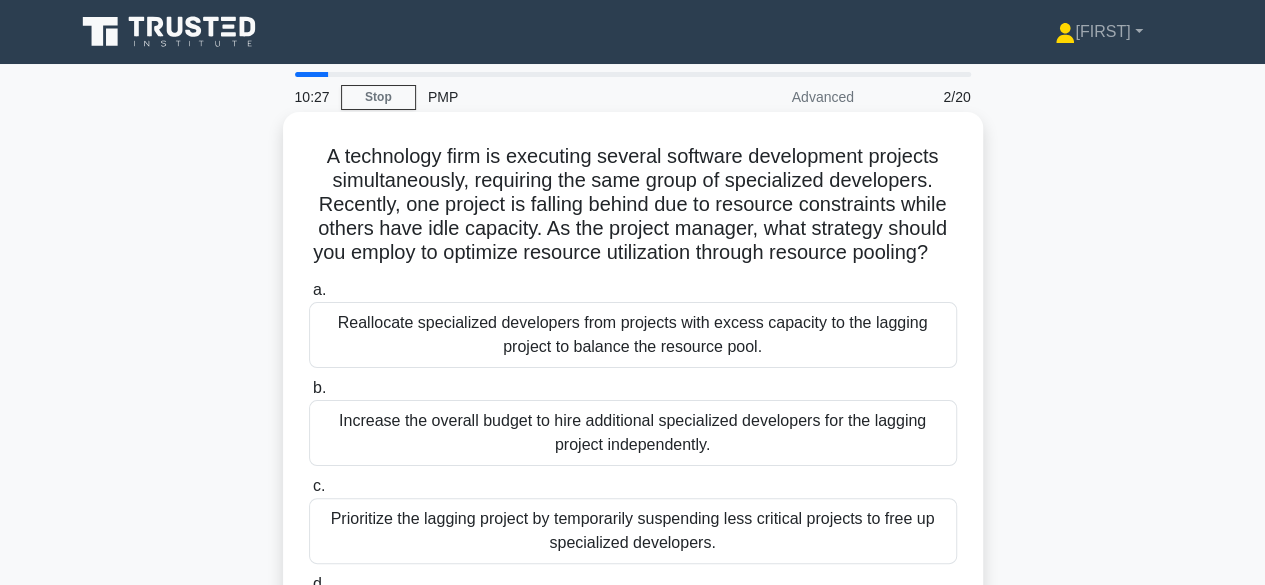 click on "A technology firm is executing several software development projects simultaneously, requiring the same group of specialized developers. Recently, one project is falling behind due to resource constraints while others have idle capacity. As the project manager, what strategy should you employ to optimize resource utilization through resource pooling?
.spinner_0XTQ{transform-origin:center;animation:spinner_y6GP .75s linear infinite}@keyframes spinner_y6GP{100%{transform:rotate(360deg)}}" at bounding box center (633, 205) 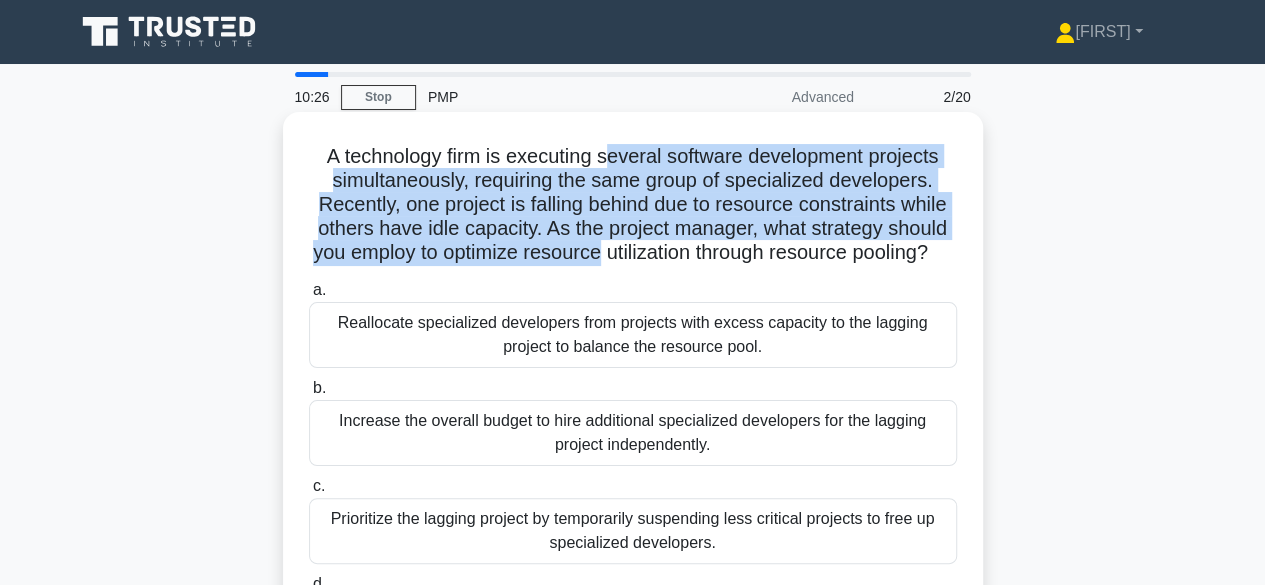 drag, startPoint x: 608, startPoint y: 255, endPoint x: 608, endPoint y: 166, distance: 89 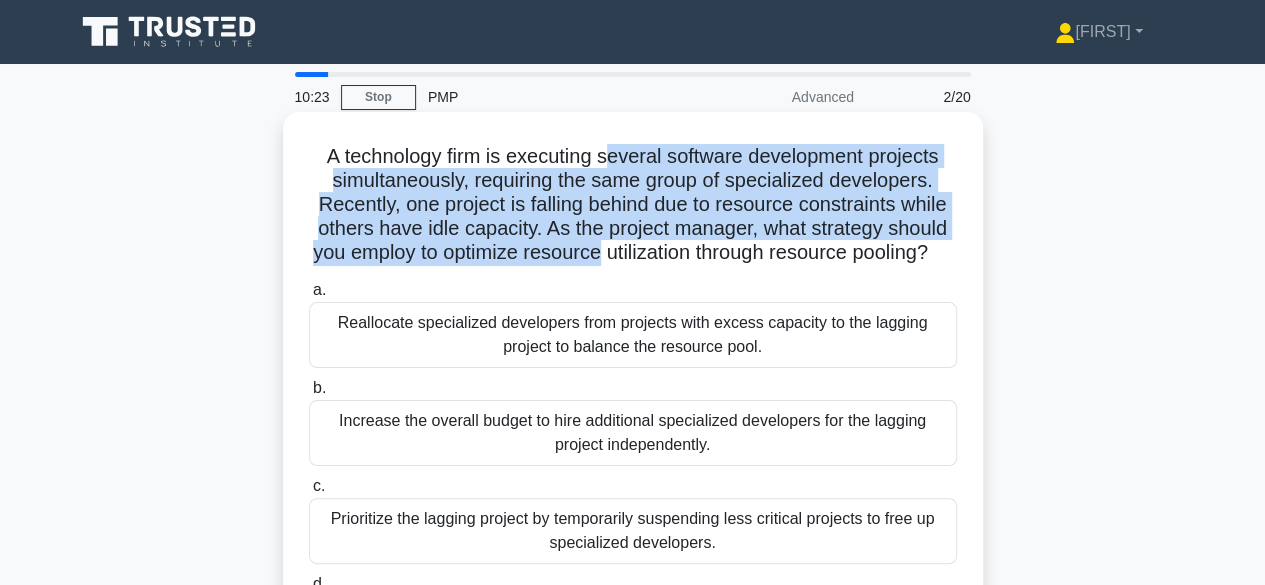 drag, startPoint x: 609, startPoint y: 255, endPoint x: 606, endPoint y: 164, distance: 91.04944 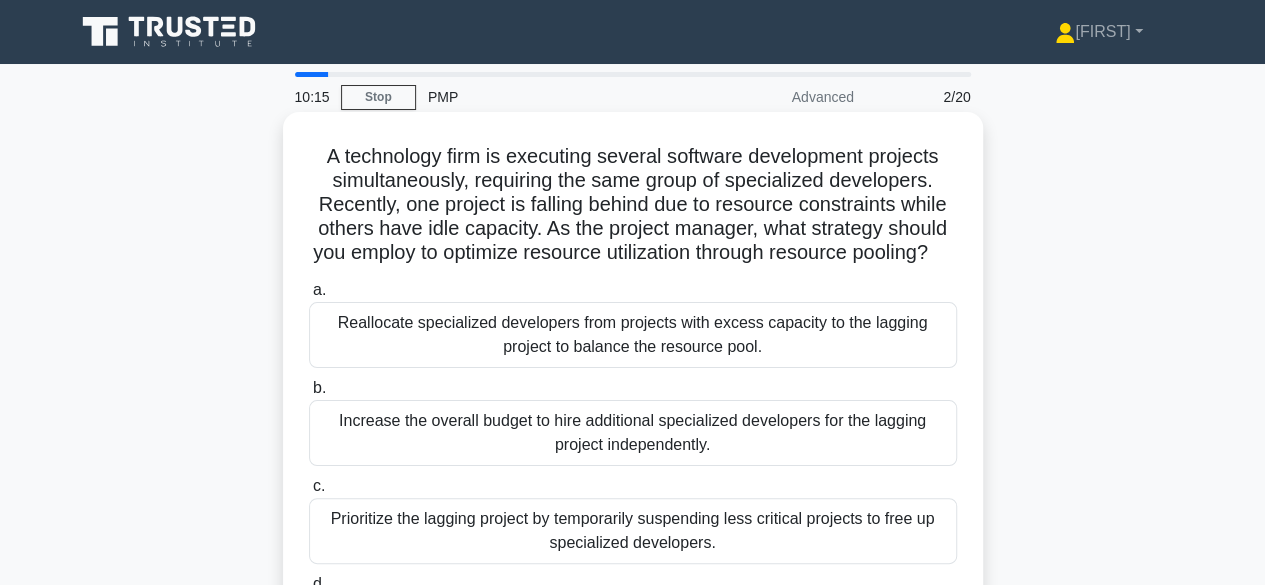 click on "A technology firm is executing several software development projects simultaneously, requiring the same group of specialized developers. Recently, one project is falling behind due to resource constraints while others have idle capacity. As the project manager, what strategy should you employ to optimize resource utilization through resource pooling?
.spinner_0XTQ{transform-origin:center;animation:spinner_y6GP .75s linear infinite}@keyframes spinner_y6GP{100%{transform:rotate(360deg)}}" at bounding box center [633, 205] 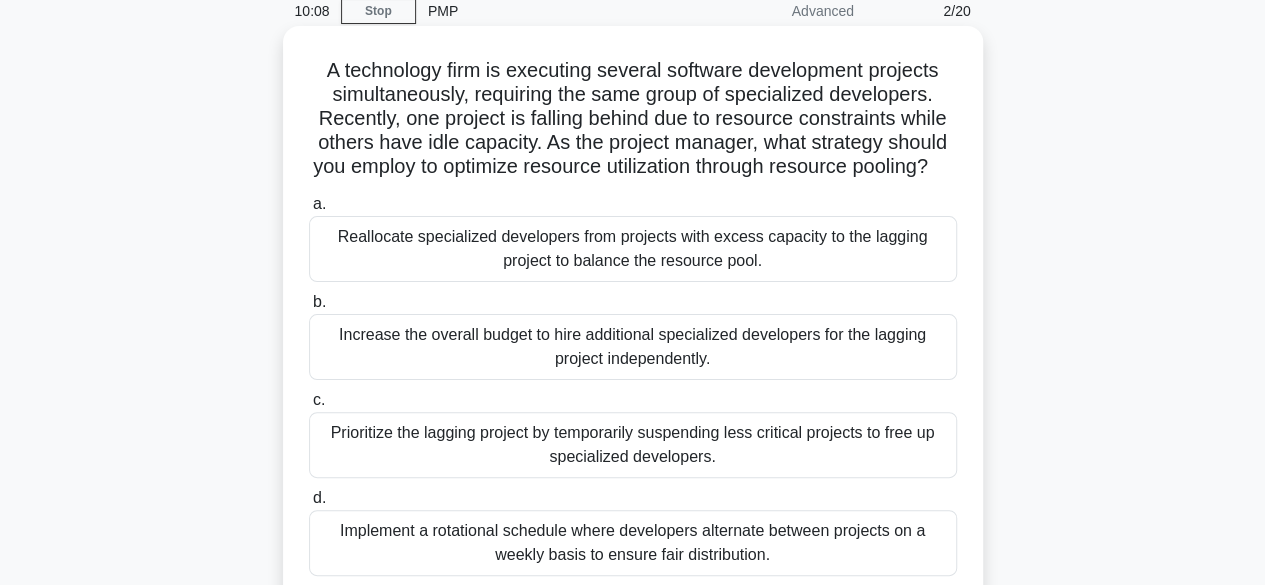 scroll, scrollTop: 0, scrollLeft: 0, axis: both 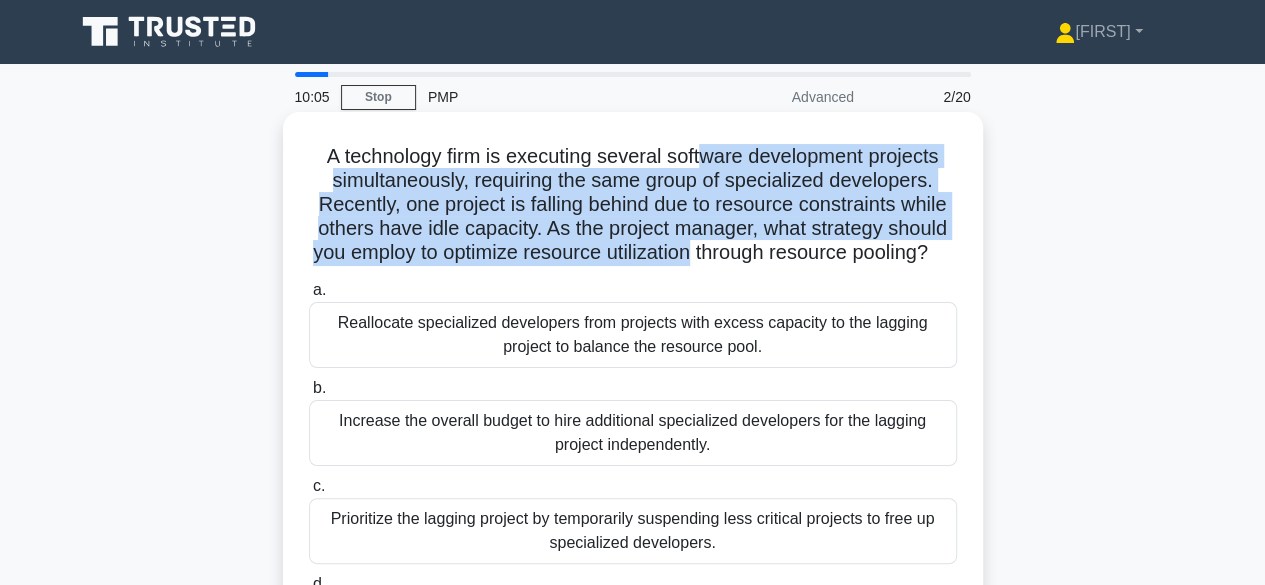 drag, startPoint x: 704, startPoint y: 255, endPoint x: 704, endPoint y: 164, distance: 91 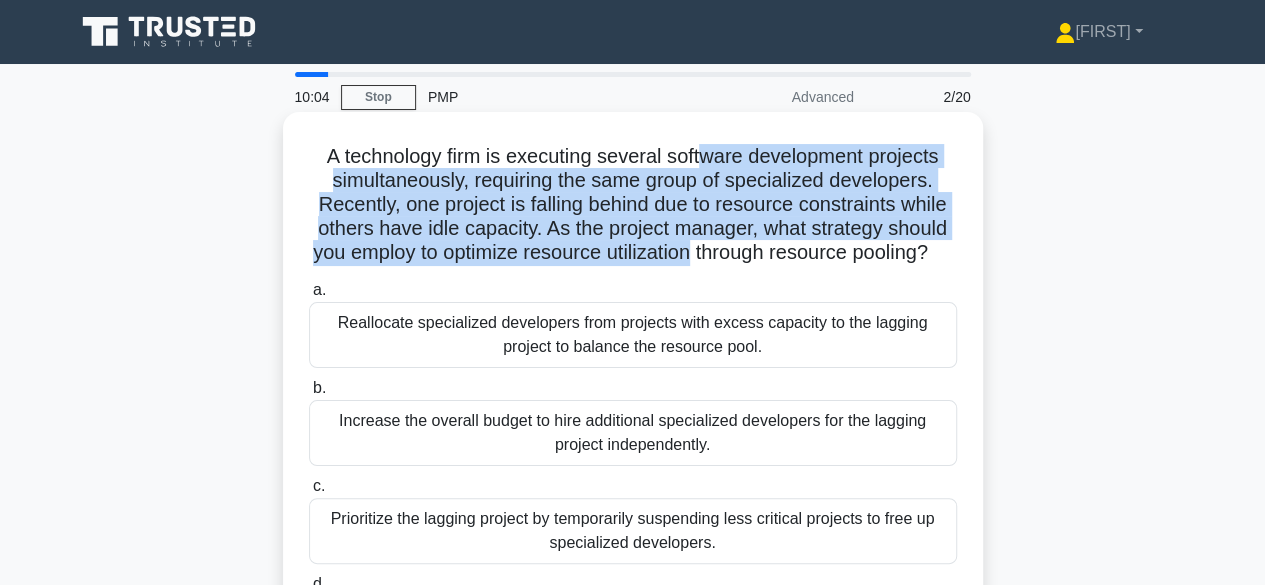 click on "A technology firm is executing several software development projects simultaneously, requiring the same group of specialized developers. Recently, one project is falling behind due to resource constraints while others have idle capacity. As the project manager, what strategy should you employ to optimize resource utilization through resource pooling?
.spinner_0XTQ{transform-origin:center;animation:spinner_y6GP .75s linear infinite}@keyframes spinner_y6GP{100%{transform:rotate(360deg)}}" at bounding box center [633, 205] 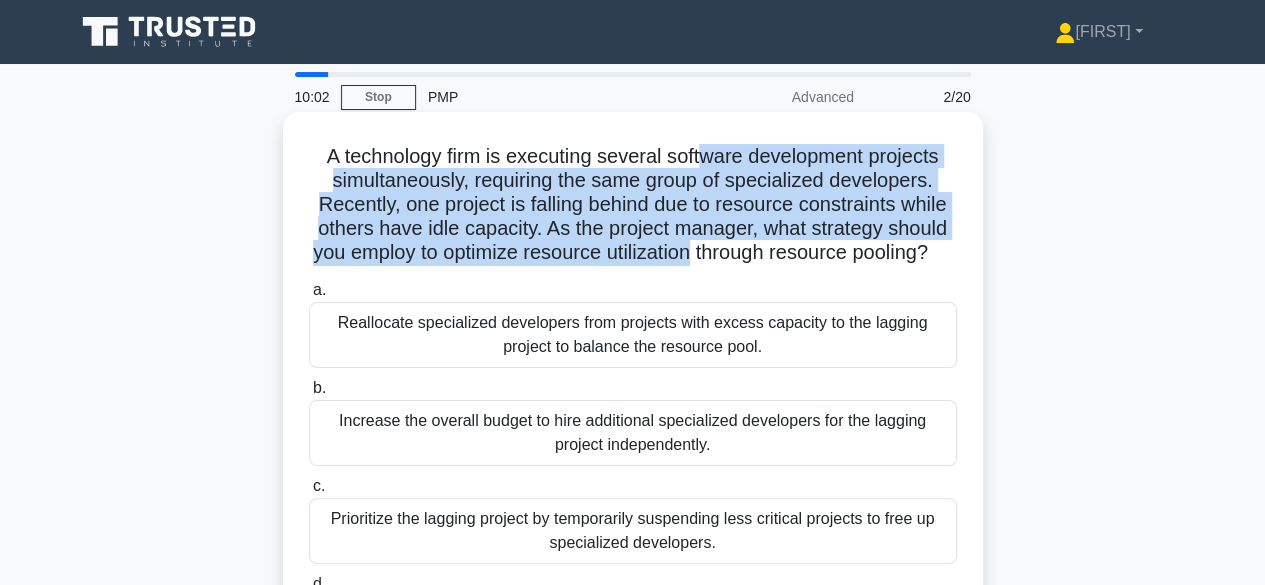 drag, startPoint x: 700, startPoint y: 179, endPoint x: 703, endPoint y: 257, distance: 78.05767 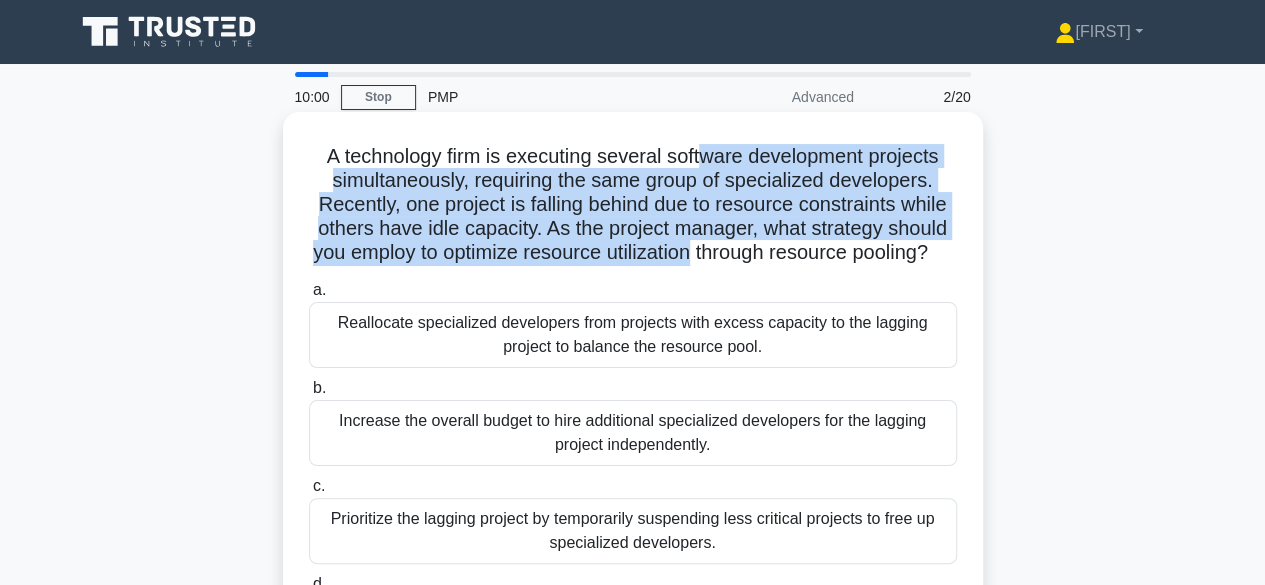 drag, startPoint x: 704, startPoint y: 265, endPoint x: 700, endPoint y: 164, distance: 101.07918 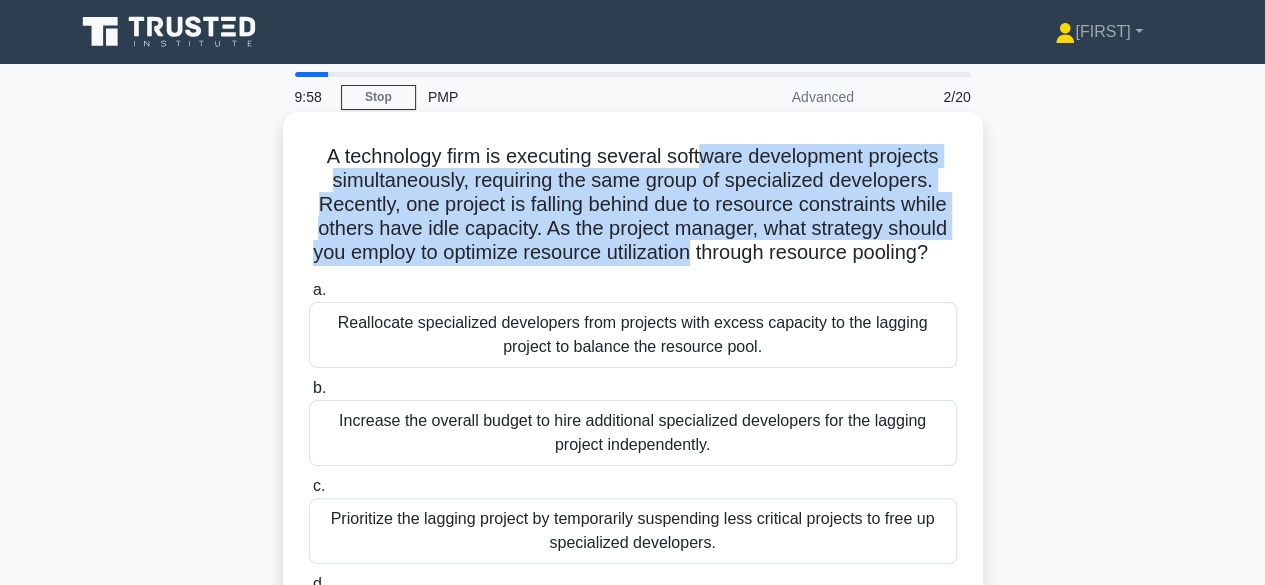 drag, startPoint x: 704, startPoint y: 160, endPoint x: 708, endPoint y: 264, distance: 104.0769 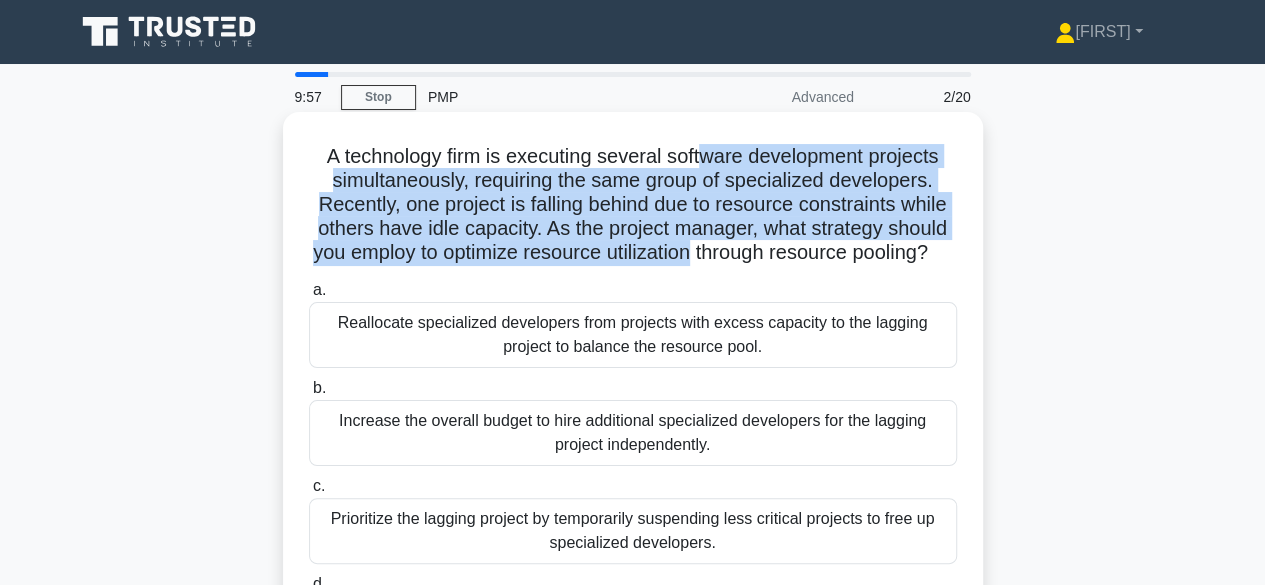 click on "A technology firm is executing several software development projects simultaneously, requiring the same group of specialized developers. Recently, one project is falling behind due to resource constraints while others have idle capacity. As the project manager, what strategy should you employ to optimize resource utilization through resource pooling?
.spinner_0XTQ{transform-origin:center;animation:spinner_y6GP .75s linear infinite}@keyframes spinner_y6GP{100%{transform:rotate(360deg)}}" at bounding box center [633, 205] 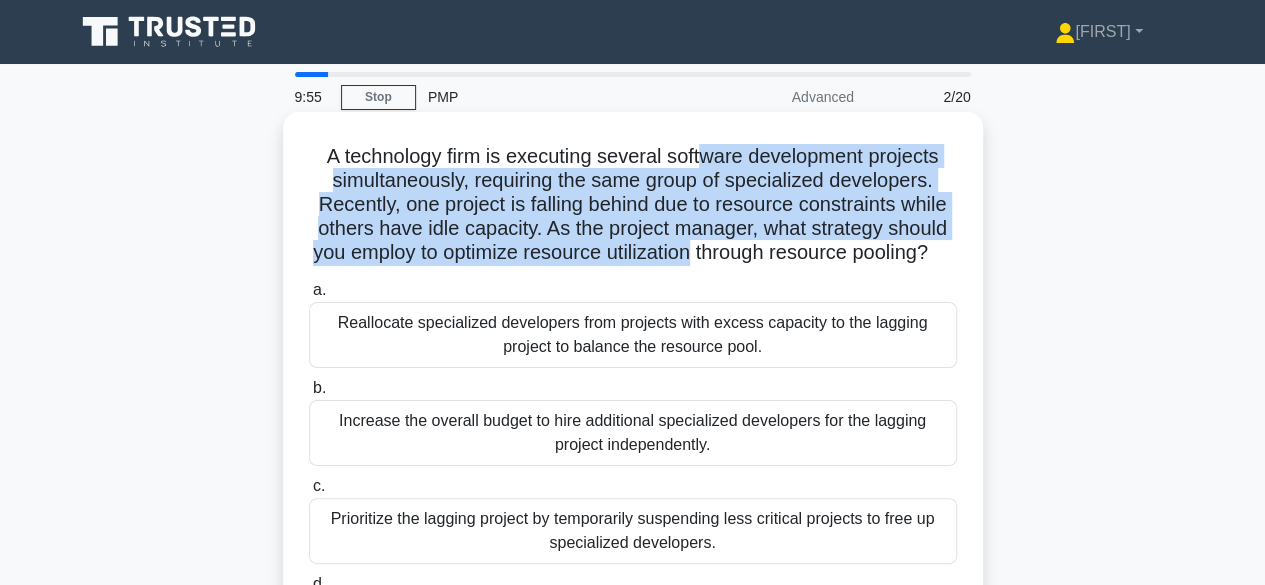 drag, startPoint x: 704, startPoint y: 256, endPoint x: 706, endPoint y: 165, distance: 91.02197 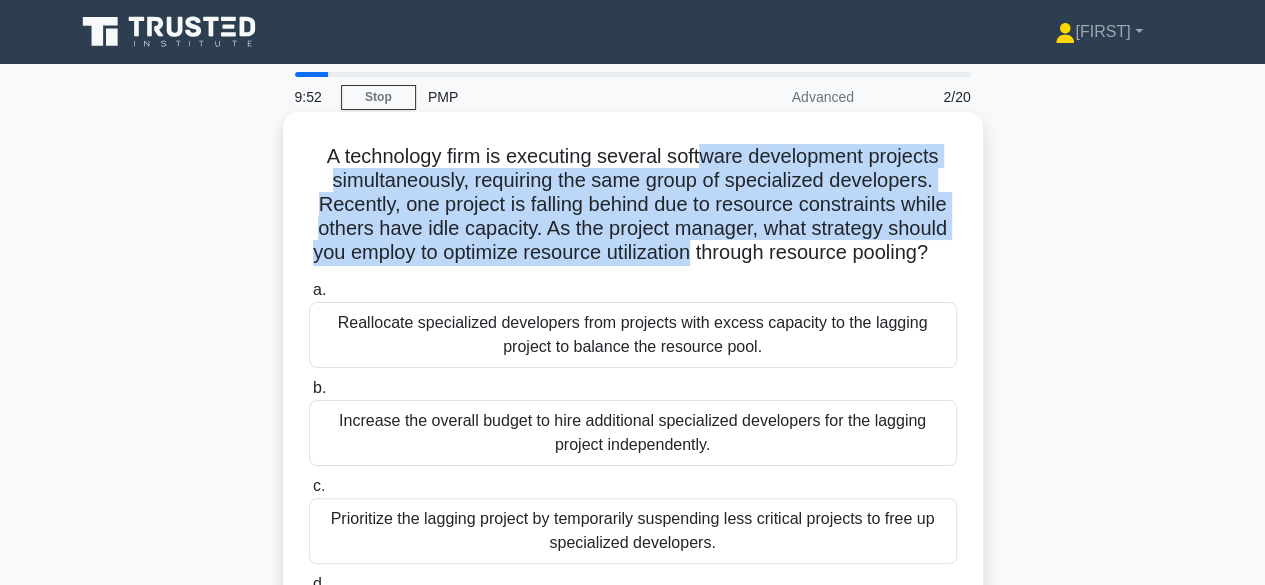 drag, startPoint x: 699, startPoint y: 161, endPoint x: 704, endPoint y: 250, distance: 89.140335 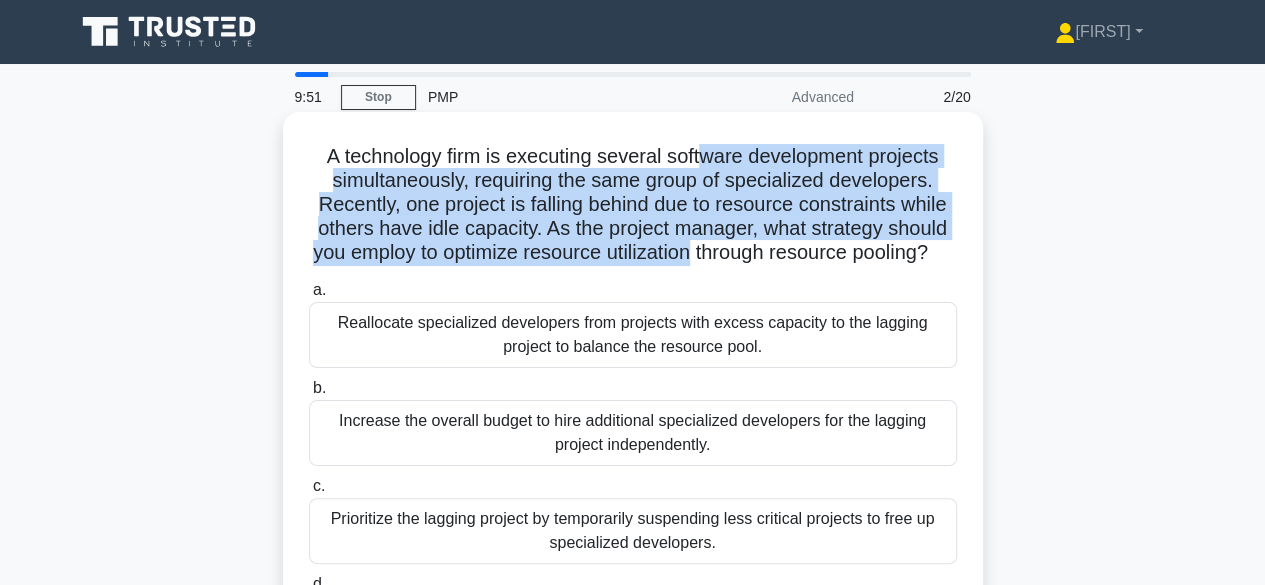 click on "A technology firm is executing several software development projects simultaneously, requiring the same group of specialized developers. Recently, one project is falling behind due to resource constraints while others have idle capacity. As the project manager, what strategy should you employ to optimize resource utilization through resource pooling?
.spinner_0XTQ{transform-origin:center;animation:spinner_y6GP .75s linear infinite}@keyframes spinner_y6GP{100%{transform:rotate(360deg)}}" at bounding box center (633, 205) 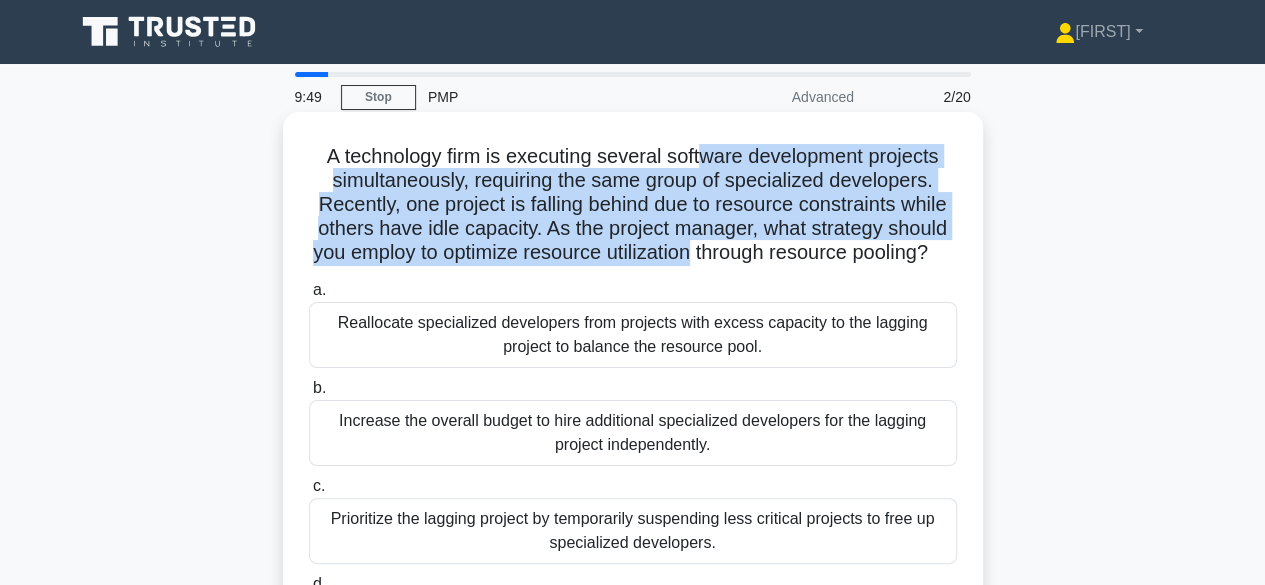 drag, startPoint x: 704, startPoint y: 259, endPoint x: 704, endPoint y: 165, distance: 94 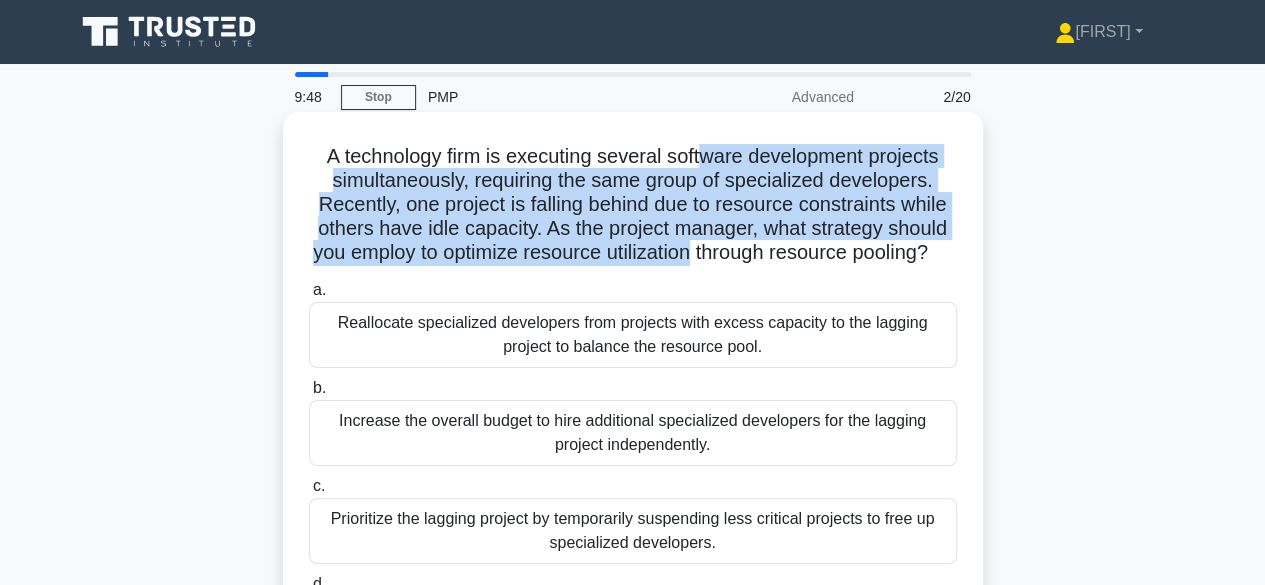 click on "A technology firm is executing several software development projects simultaneously, requiring the same group of specialized developers. Recently, one project is falling behind due to resource constraints while others have idle capacity. As the project manager, what strategy should you employ to optimize resource utilization through resource pooling?
.spinner_0XTQ{transform-origin:center;animation:spinner_y6GP .75s linear infinite}@keyframes spinner_y6GP{100%{transform:rotate(360deg)}}" at bounding box center (633, 205) 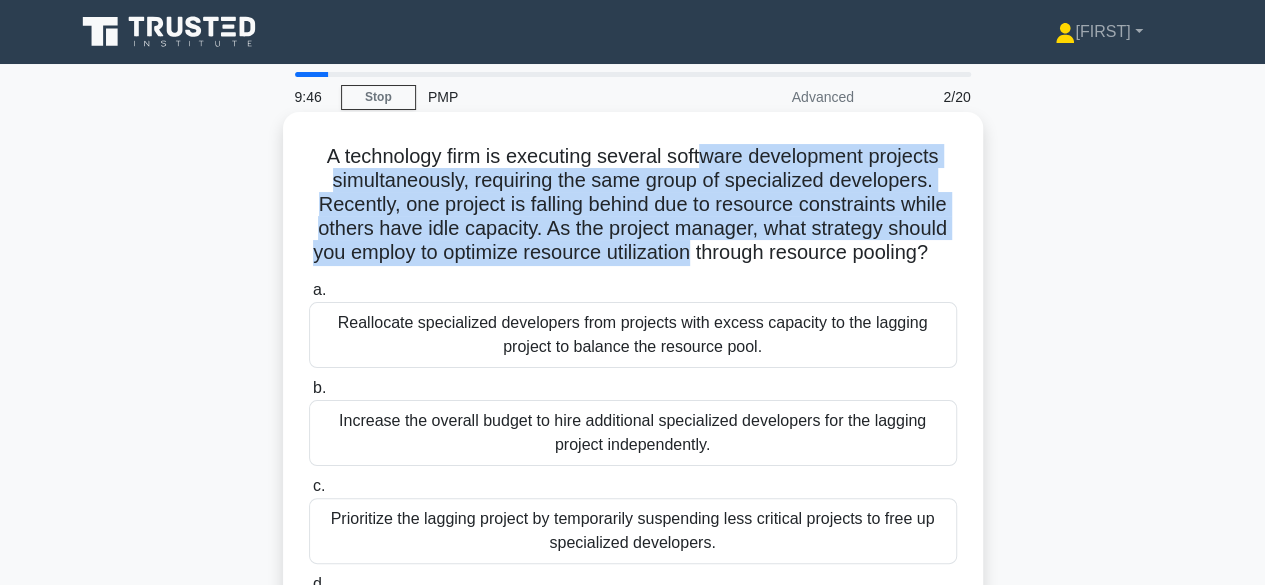 drag, startPoint x: 704, startPoint y: 161, endPoint x: 707, endPoint y: 252, distance: 91.04944 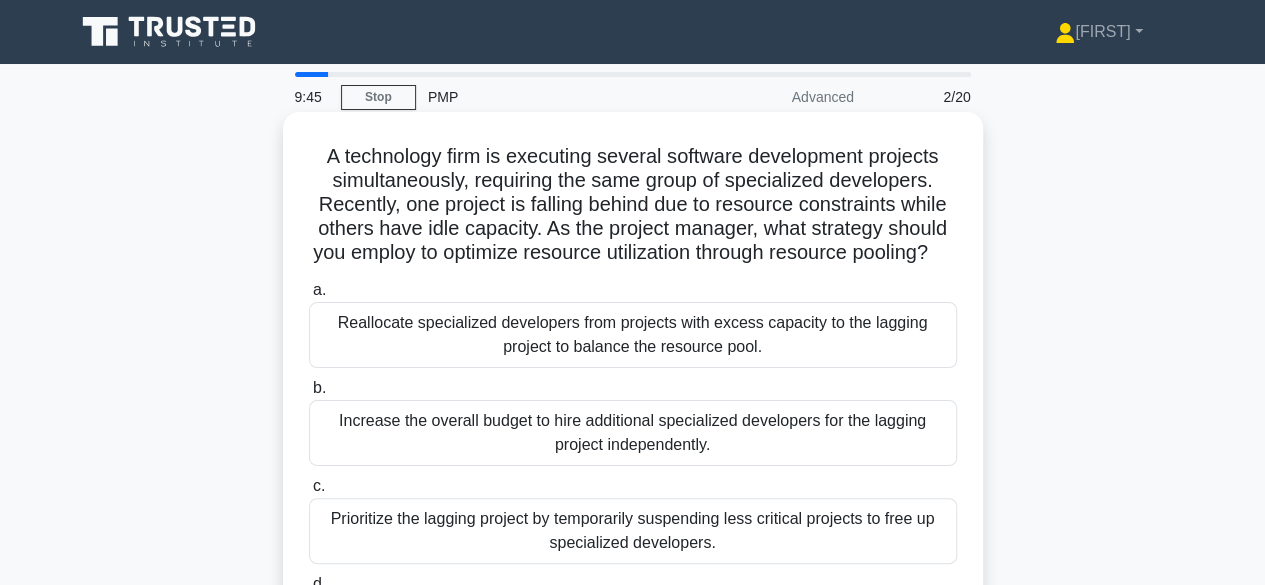 click on "A technology firm is executing several software development projects simultaneously, requiring the same group of specialized developers. Recently, one project is falling behind due to resource constraints while others have idle capacity. As the project manager, what strategy should you employ to optimize resource utilization through resource pooling?
.spinner_0XTQ{transform-origin:center;animation:spinner_y6GP .75s linear infinite}@keyframes spinner_y6GP{100%{transform:rotate(360deg)}}" at bounding box center (633, 205) 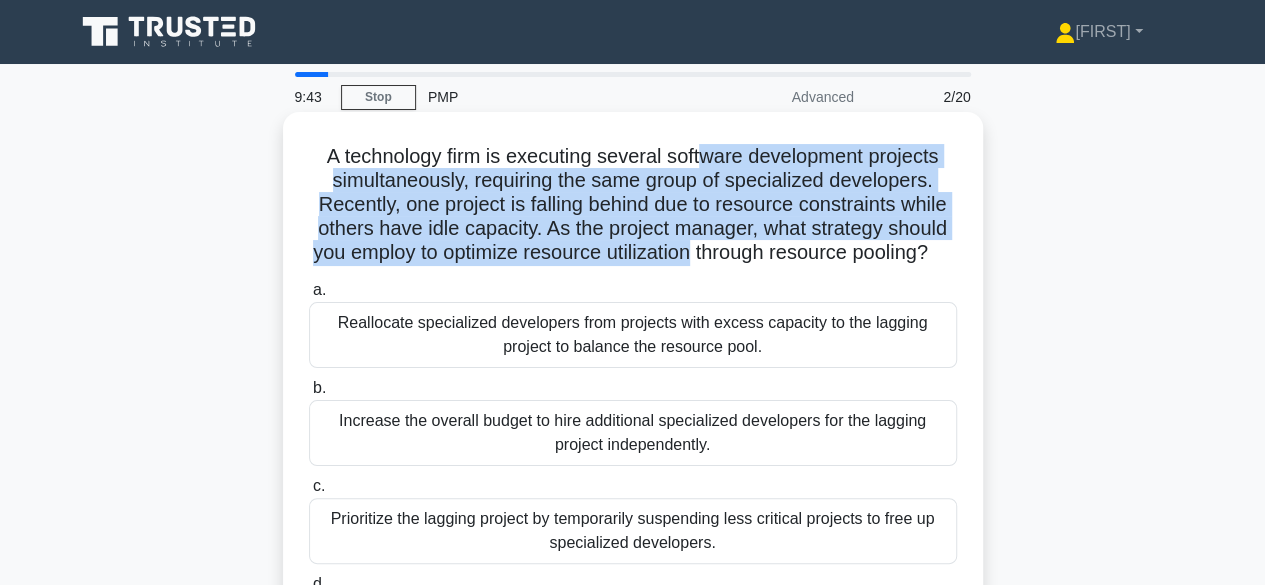 drag, startPoint x: 704, startPoint y: 257, endPoint x: 706, endPoint y: 159, distance: 98.02041 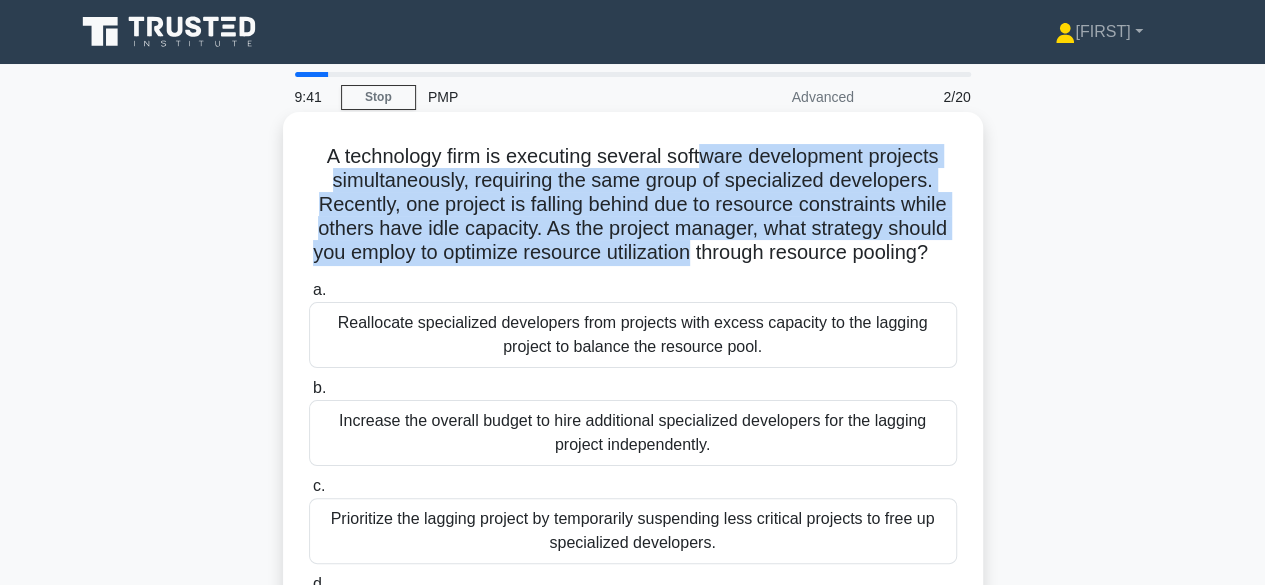 drag, startPoint x: 702, startPoint y: 159, endPoint x: 704, endPoint y: 253, distance: 94.02127 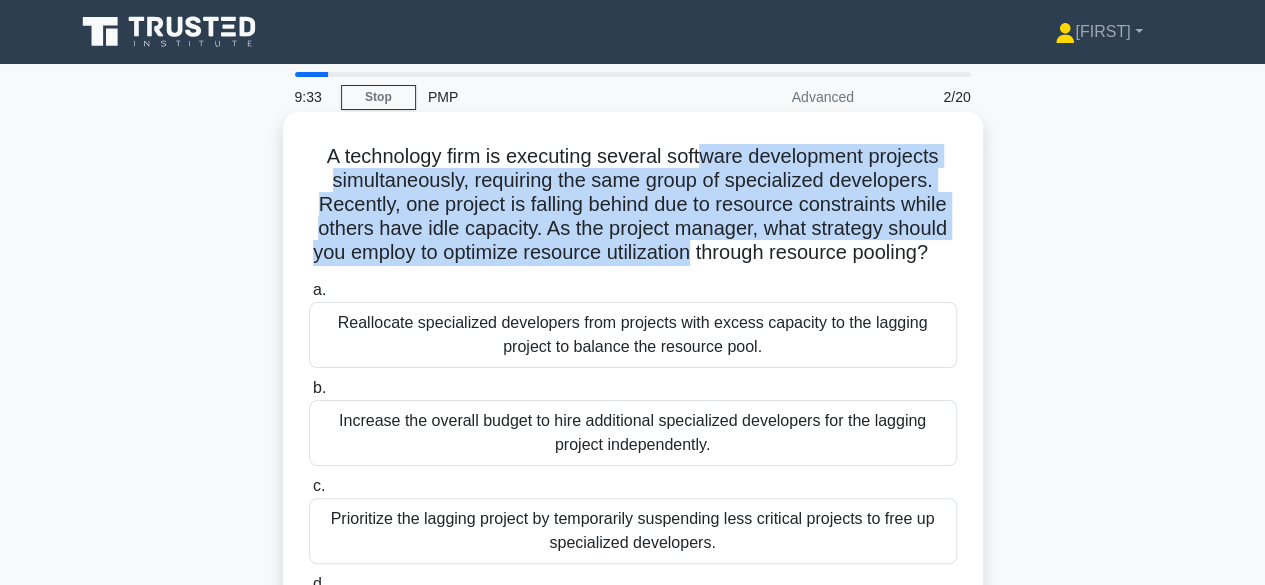 click on "A technology firm is executing several software development projects simultaneously, requiring the same group of specialized developers. Recently, one project is falling behind due to resource constraints while others have idle capacity. As the project manager, what strategy should you employ to optimize resource utilization through resource pooling?
.spinner_0XTQ{transform-origin:center;animation:spinner_y6GP .75s linear infinite}@keyframes spinner_y6GP{100%{transform:rotate(360deg)}}" at bounding box center [633, 205] 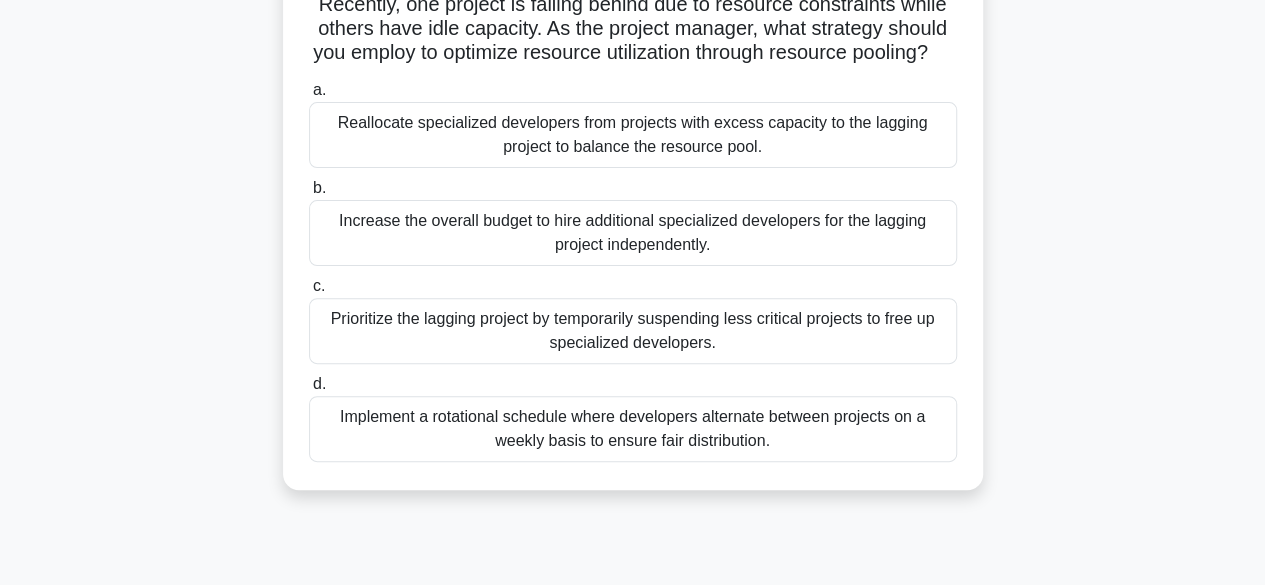 scroll, scrollTop: 100, scrollLeft: 0, axis: vertical 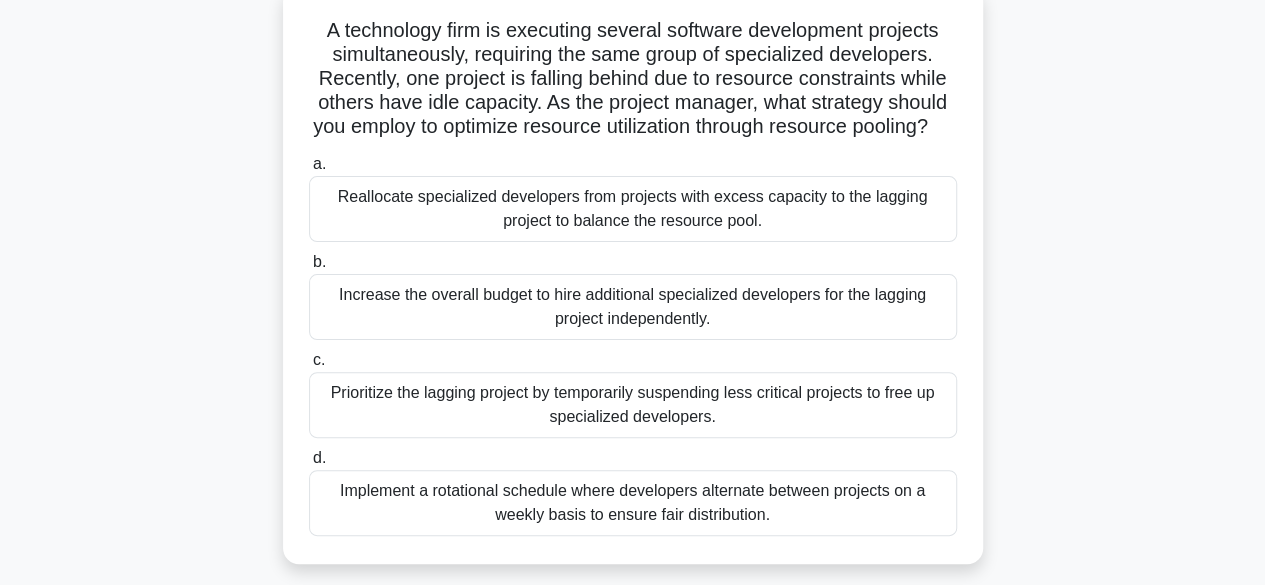click on "A technology firm is executing several software development projects simultaneously, requiring the same group of specialized developers. Recently, one project is falling behind due to resource constraints while others have idle capacity. As the project manager, what strategy should you employ to optimize resource utilization through resource pooling?
.spinner_0XTQ{transform-origin:center;animation:spinner_y6GP .75s linear infinite}@keyframes spinner_y6GP{100%{transform:rotate(360deg)}}" at bounding box center [633, 79] 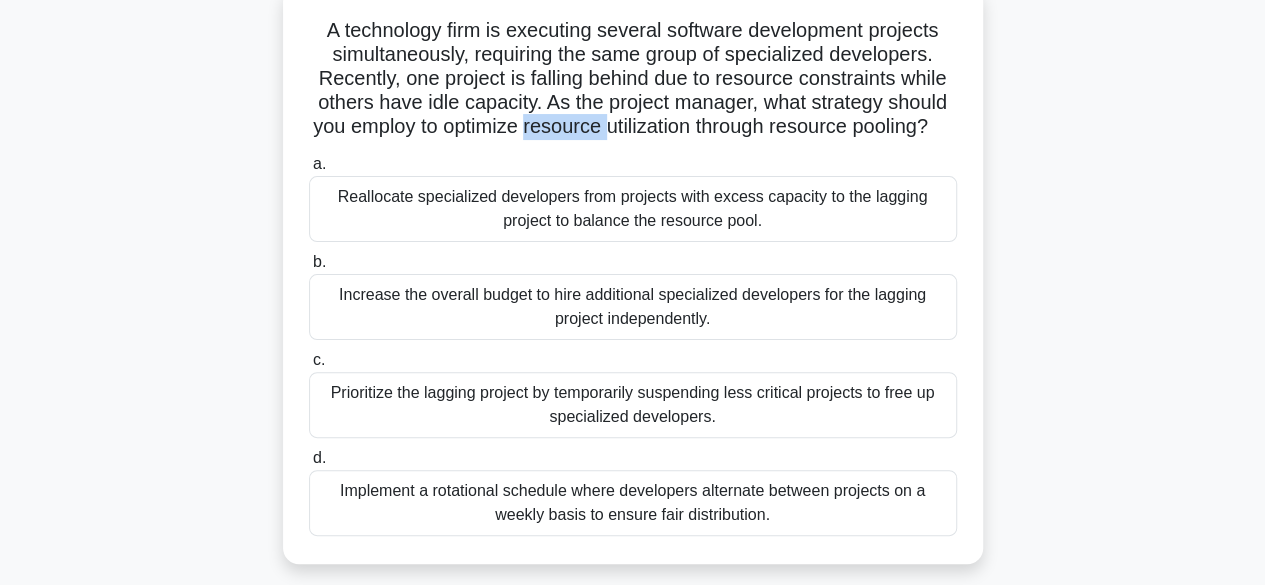 click on "A technology firm is executing several software development projects simultaneously, requiring the same group of specialized developers. Recently, one project is falling behind due to resource constraints while others have idle capacity. As the project manager, what strategy should you employ to optimize resource utilization through resource pooling?
.spinner_0XTQ{transform-origin:center;animation:spinner_y6GP .75s linear infinite}@keyframes spinner_y6GP{100%{transform:rotate(360deg)}}" at bounding box center (633, 79) 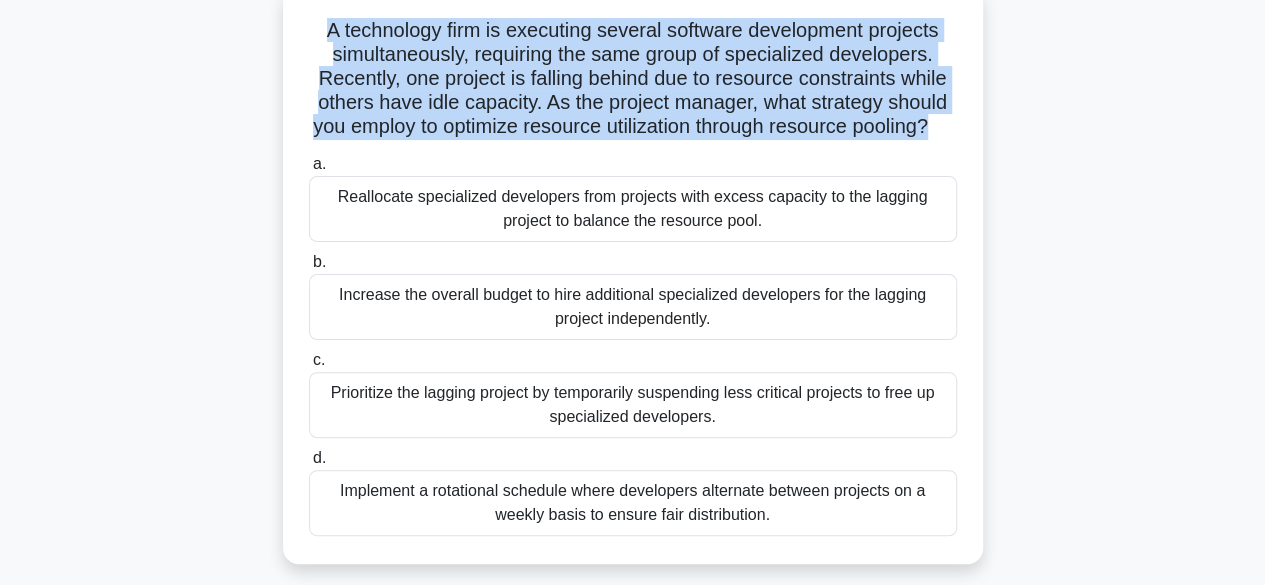 click on "A technology firm is executing several software development projects simultaneously, requiring the same group of specialized developers. Recently, one project is falling behind due to resource constraints while others have idle capacity. As the project manager, what strategy should you employ to optimize resource utilization through resource pooling?
.spinner_0XTQ{transform-origin:center;animation:spinner_y6GP .75s linear infinite}@keyframes spinner_y6GP{100%{transform:rotate(360deg)}}" at bounding box center (633, 79) 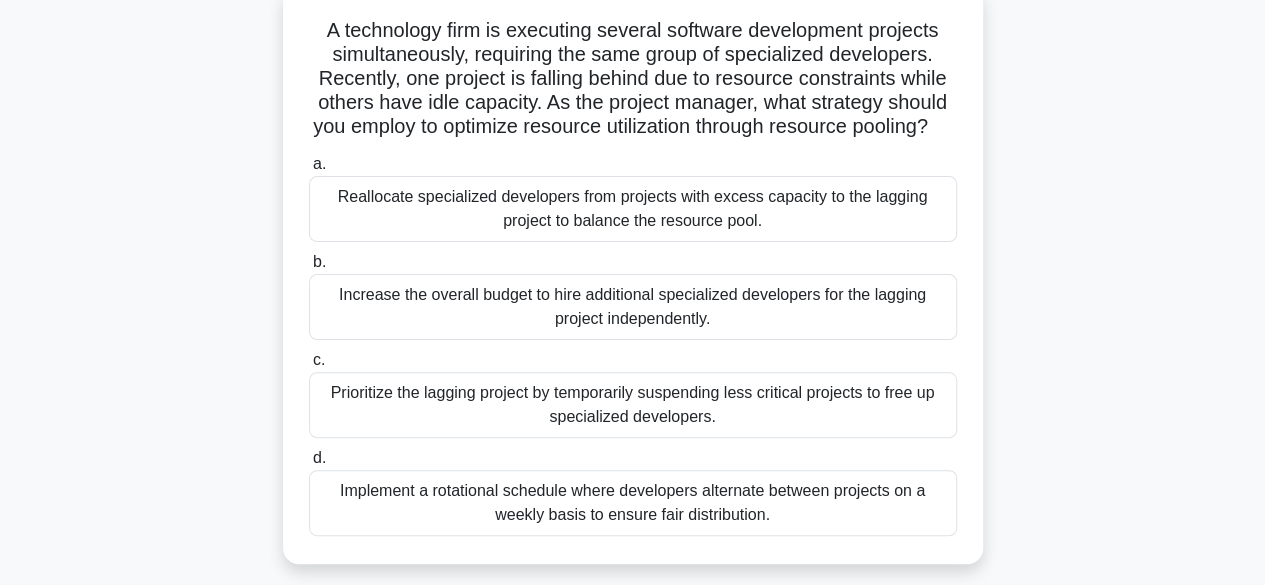 click on "A technology firm is executing several software development projects simultaneously, requiring the same group of specialized developers. Recently, one project is falling behind due to resource constraints while others have idle capacity. As the project manager, what strategy should you employ to optimize resource utilization through resource pooling?
.spinner_0XTQ{transform-origin:center;animation:spinner_y6GP .75s linear infinite}@keyframes spinner_y6GP{100%{transform:rotate(360deg)}}" at bounding box center [633, 79] 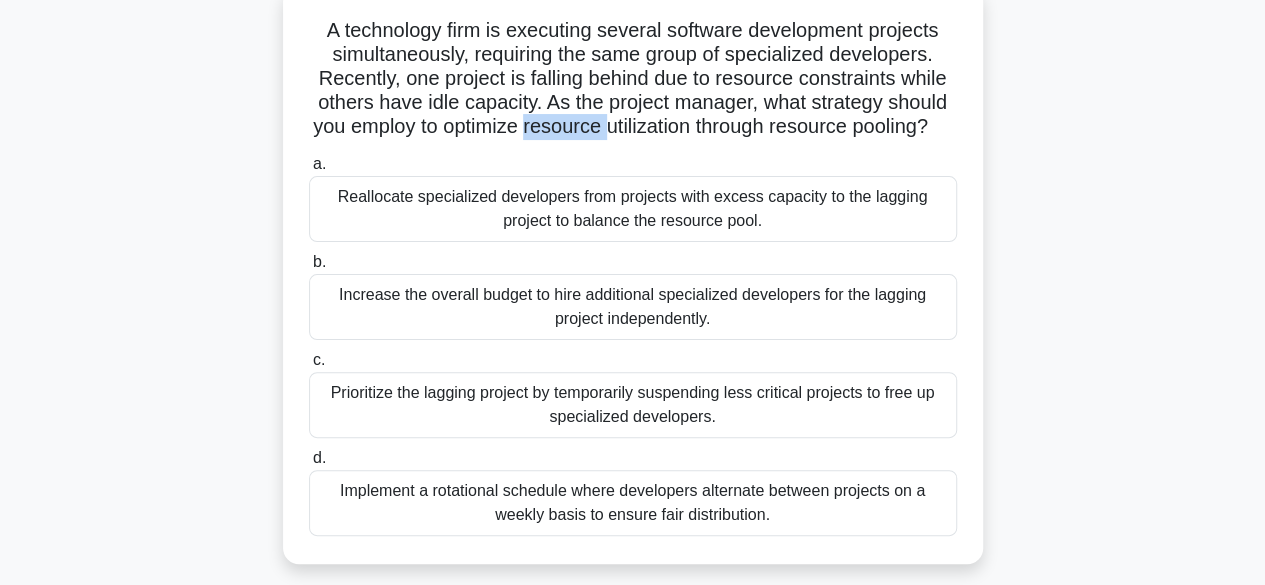click on "A technology firm is executing several software development projects simultaneously, requiring the same group of specialized developers. Recently, one project is falling behind due to resource constraints while others have idle capacity. As the project manager, what strategy should you employ to optimize resource utilization through resource pooling?
.spinner_0XTQ{transform-origin:center;animation:spinner_y6GP .75s linear infinite}@keyframes spinner_y6GP{100%{transform:rotate(360deg)}}" at bounding box center [633, 79] 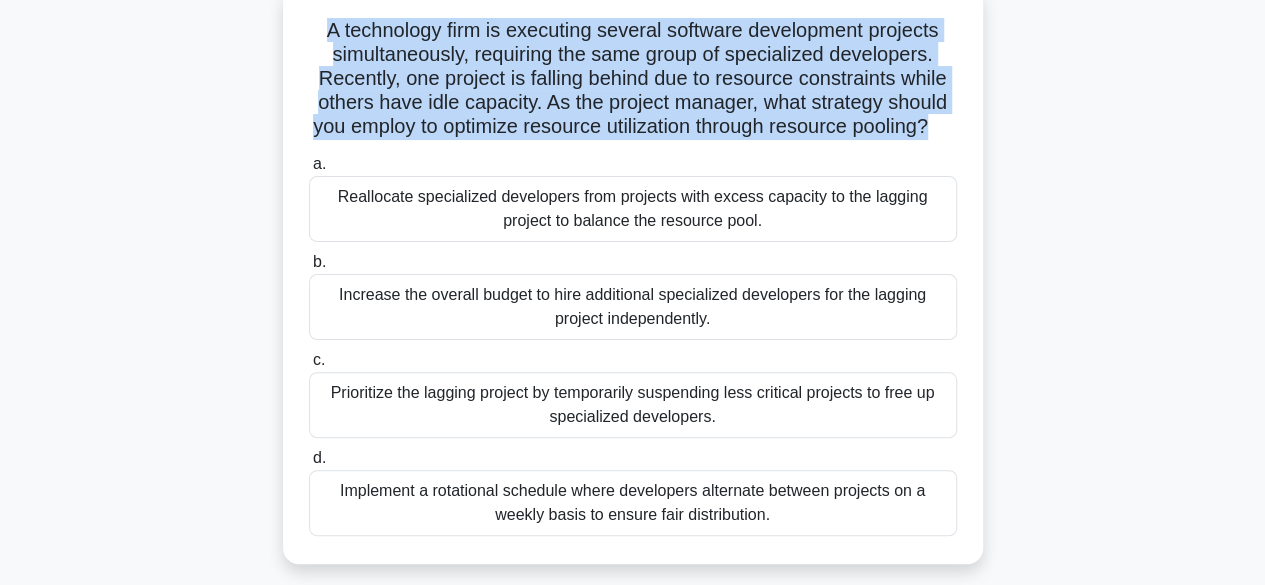 click on "A technology firm is executing several software development projects simultaneously, requiring the same group of specialized developers. Recently, one project is falling behind due to resource constraints while others have idle capacity. As the project manager, what strategy should you employ to optimize resource utilization through resource pooling?
.spinner_0XTQ{transform-origin:center;animation:spinner_y6GP .75s linear infinite}@keyframes spinner_y6GP{100%{transform:rotate(360deg)}}" at bounding box center [633, 79] 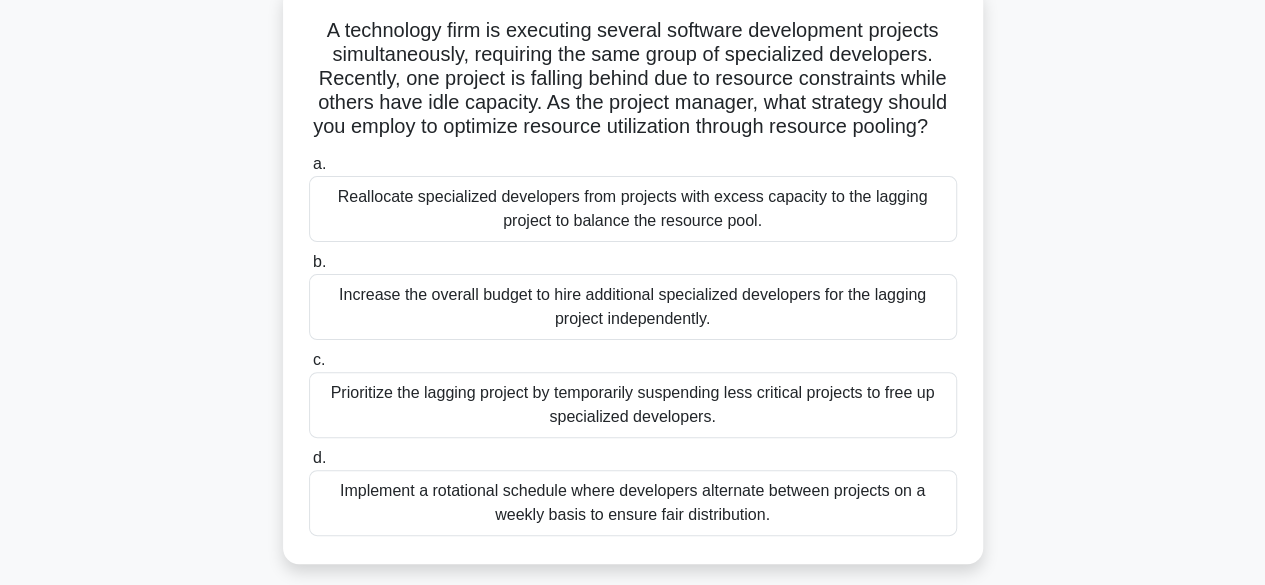 click on "A technology firm is executing several software development projects simultaneously, requiring the same group of specialized developers. Recently, one project is falling behind due to resource constraints while others have idle capacity. As the project manager, what strategy should you employ to optimize resource utilization through resource pooling?
.spinner_0XTQ{transform-origin:center;animation:spinner_y6GP .75s linear infinite}@keyframes spinner_y6GP{100%{transform:rotate(360deg)}}" at bounding box center (633, 79) 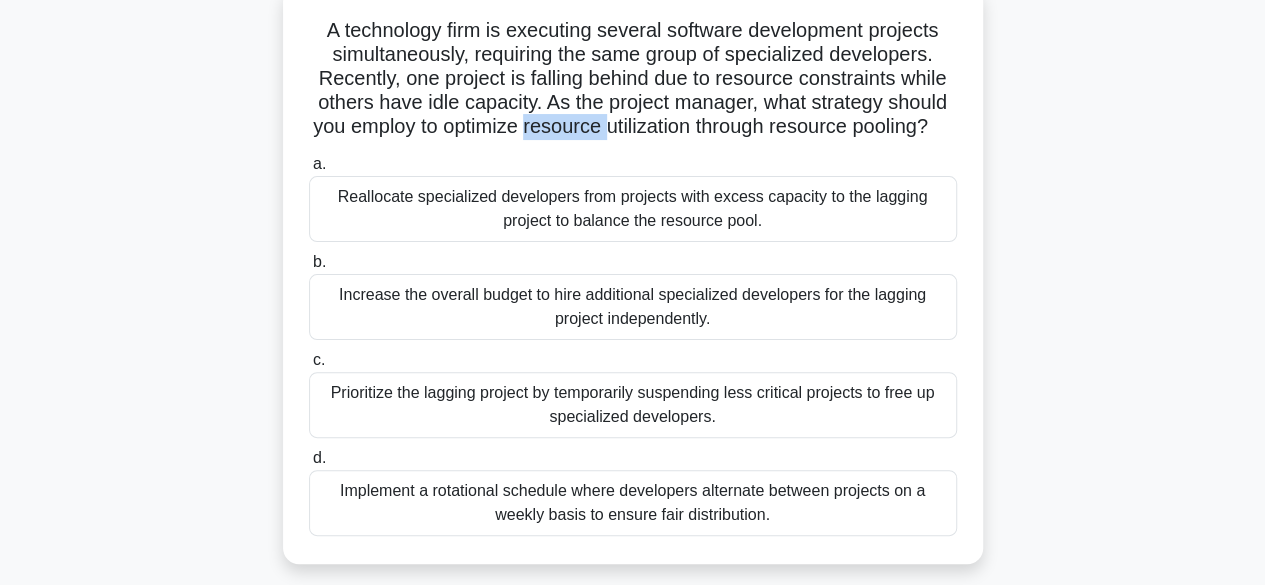 click on "A technology firm is executing several software development projects simultaneously, requiring the same group of specialized developers. Recently, one project is falling behind due to resource constraints while others have idle capacity. As the project manager, what strategy should you employ to optimize resource utilization through resource pooling?
.spinner_0XTQ{transform-origin:center;animation:spinner_y6GP .75s linear infinite}@keyframes spinner_y6GP{100%{transform:rotate(360deg)}}" at bounding box center [633, 79] 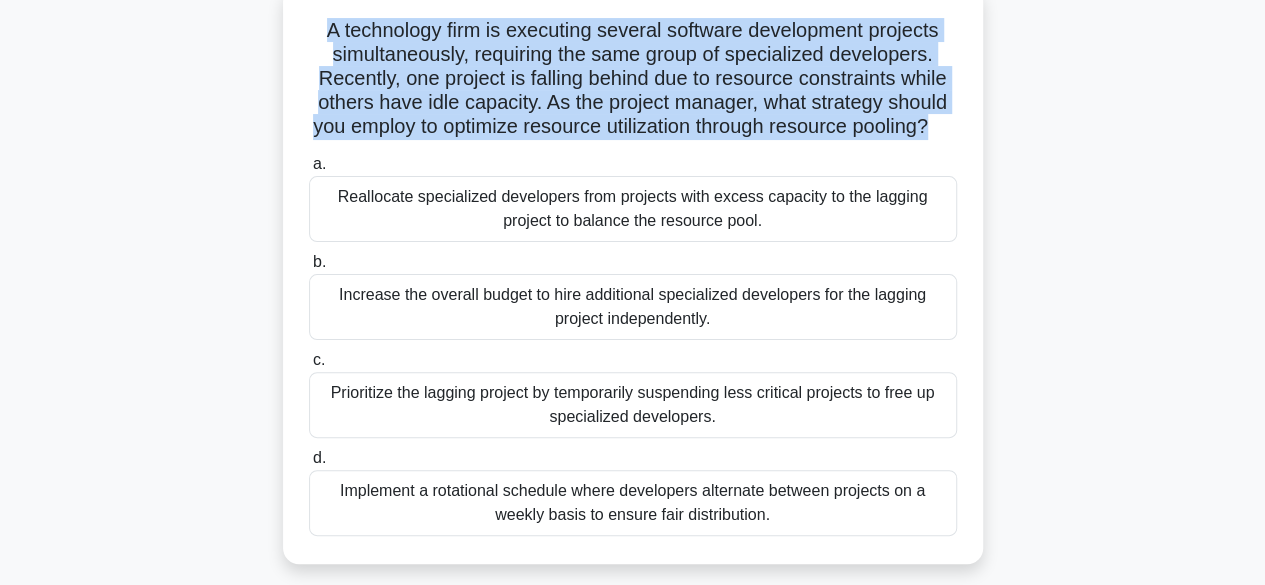 click on "A technology firm is executing several software development projects simultaneously, requiring the same group of specialized developers. Recently, one project is falling behind due to resource constraints while others have idle capacity. As the project manager, what strategy should you employ to optimize resource utilization through resource pooling?
.spinner_0XTQ{transform-origin:center;animation:spinner_y6GP .75s linear infinite}@keyframes spinner_y6GP{100%{transform:rotate(360deg)}}" at bounding box center (633, 79) 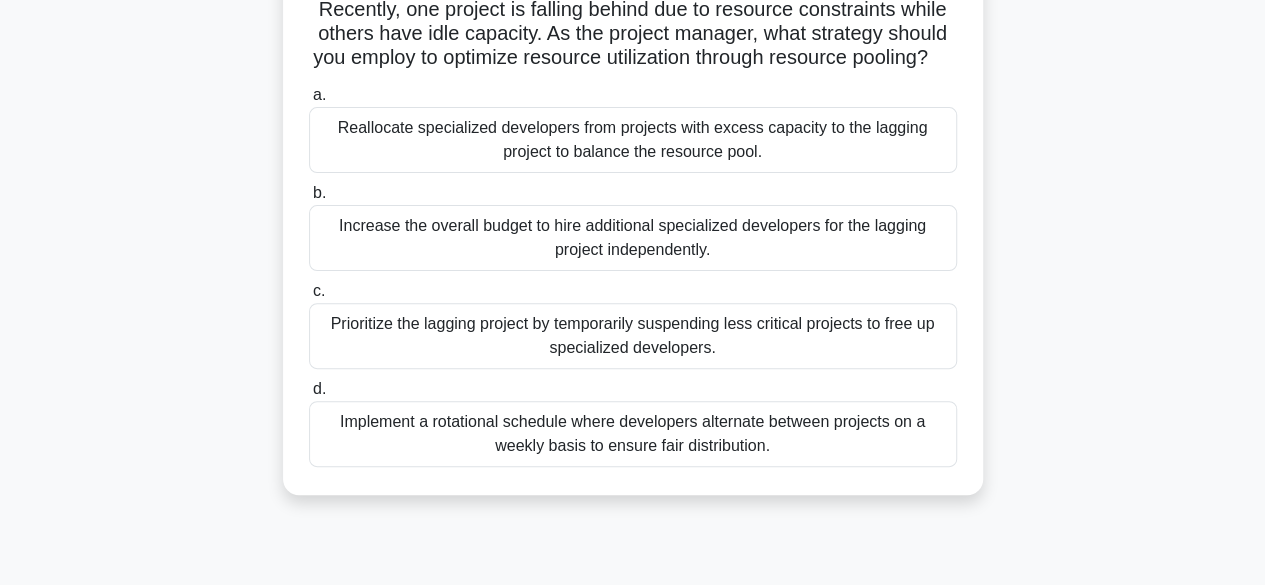 scroll, scrollTop: 95, scrollLeft: 0, axis: vertical 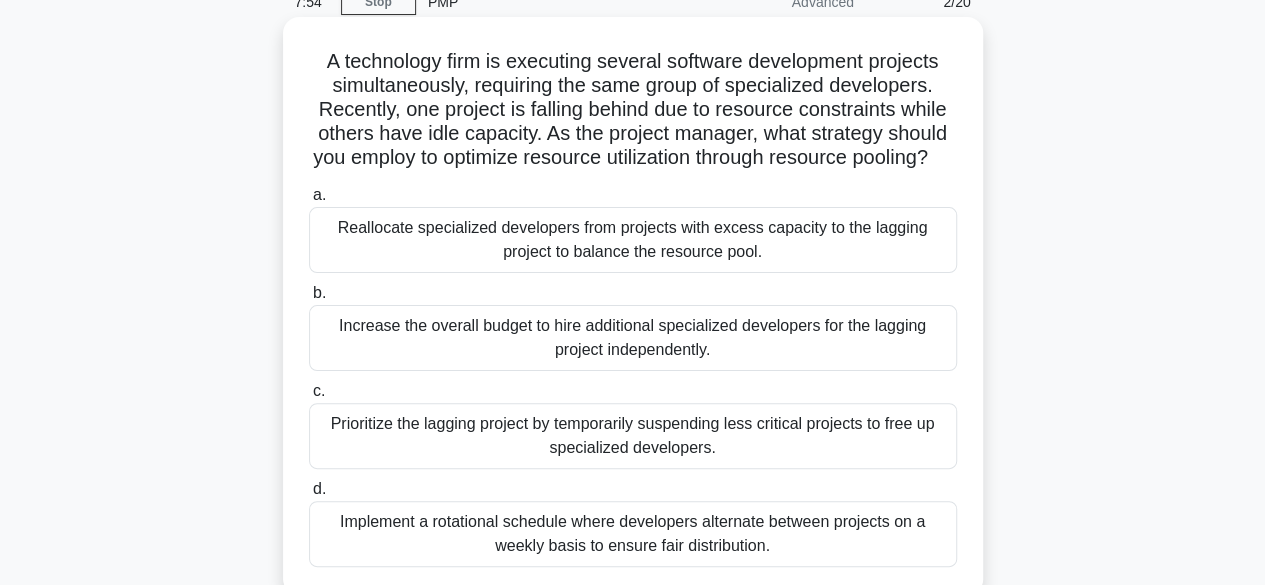 click on "A technology firm is executing several software development projects simultaneously, requiring the same group of specialized developers. Recently, one project is falling behind due to resource constraints while others have idle capacity. As the project manager, what strategy should you employ to optimize resource utilization through resource pooling?
.spinner_0XTQ{transform-origin:center;animation:spinner_y6GP .75s linear infinite}@keyframes spinner_y6GP{100%{transform:rotate(360deg)}}
a.
b. c. d." at bounding box center [633, 306] 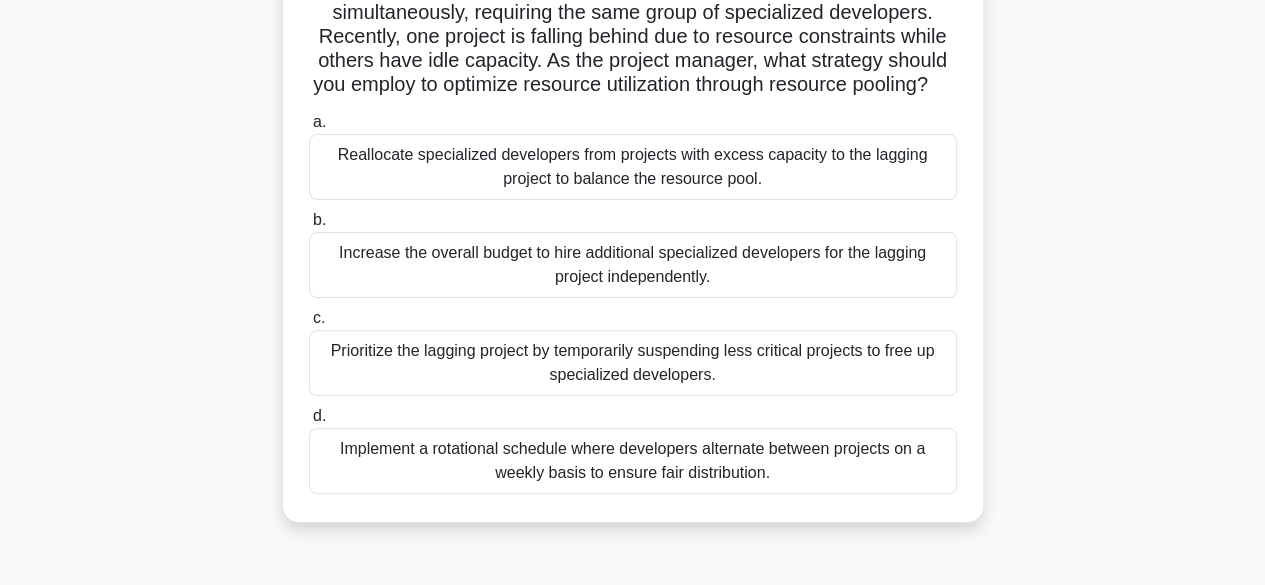 scroll, scrollTop: 200, scrollLeft: 0, axis: vertical 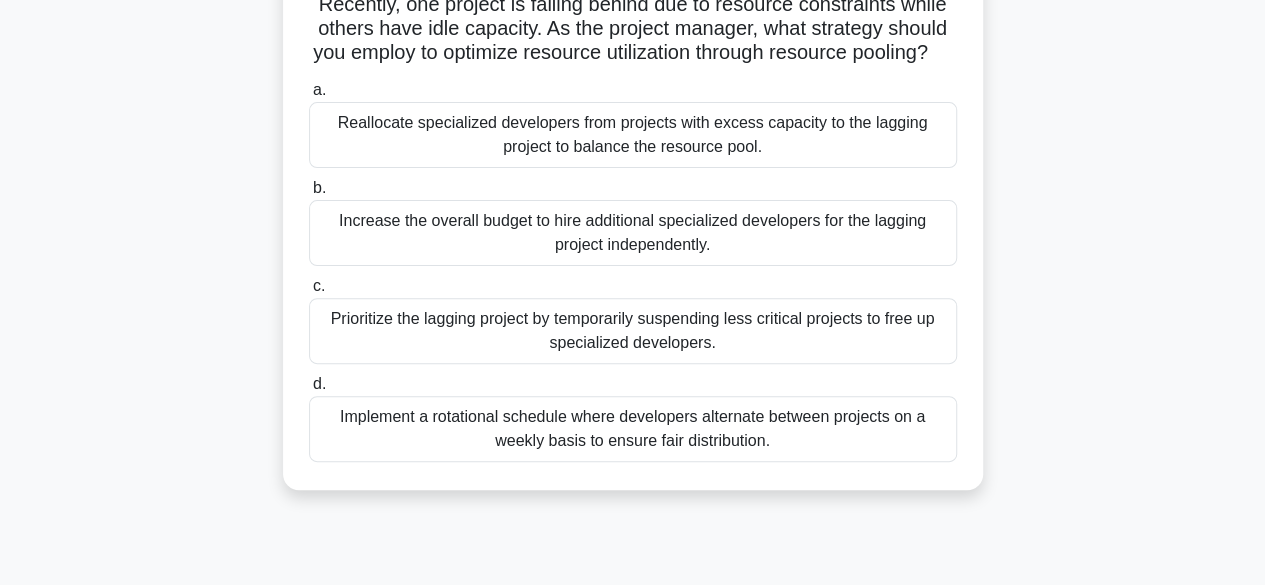 click on "Prioritize the lagging project by temporarily suspending less critical projects to free up specialized developers." at bounding box center (633, 331) 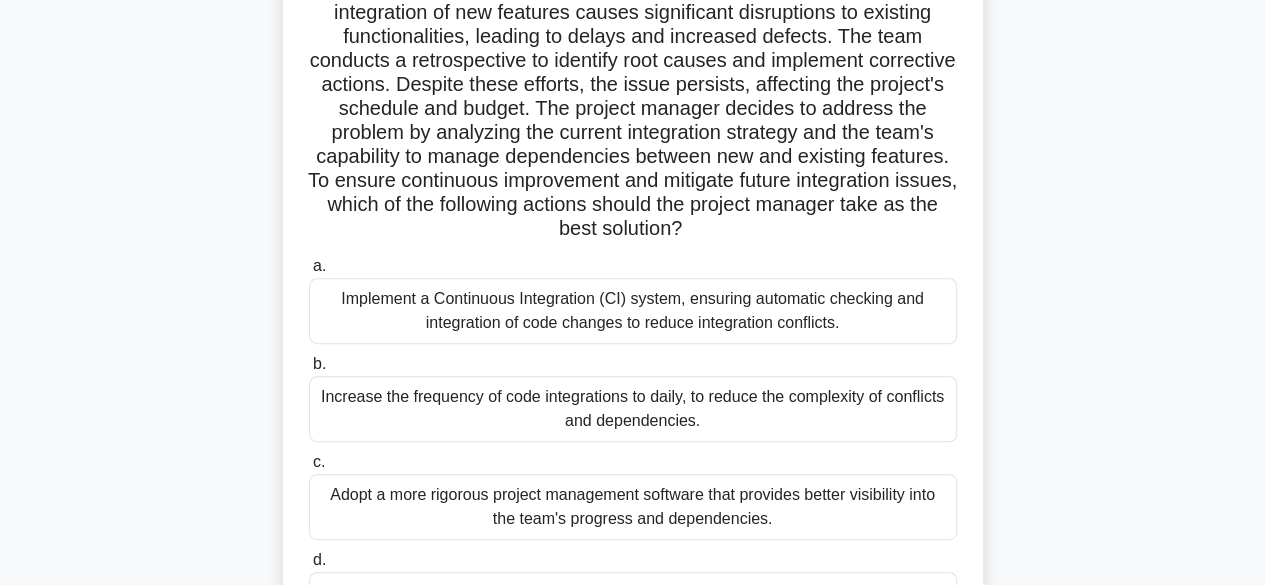 scroll, scrollTop: 246, scrollLeft: 0, axis: vertical 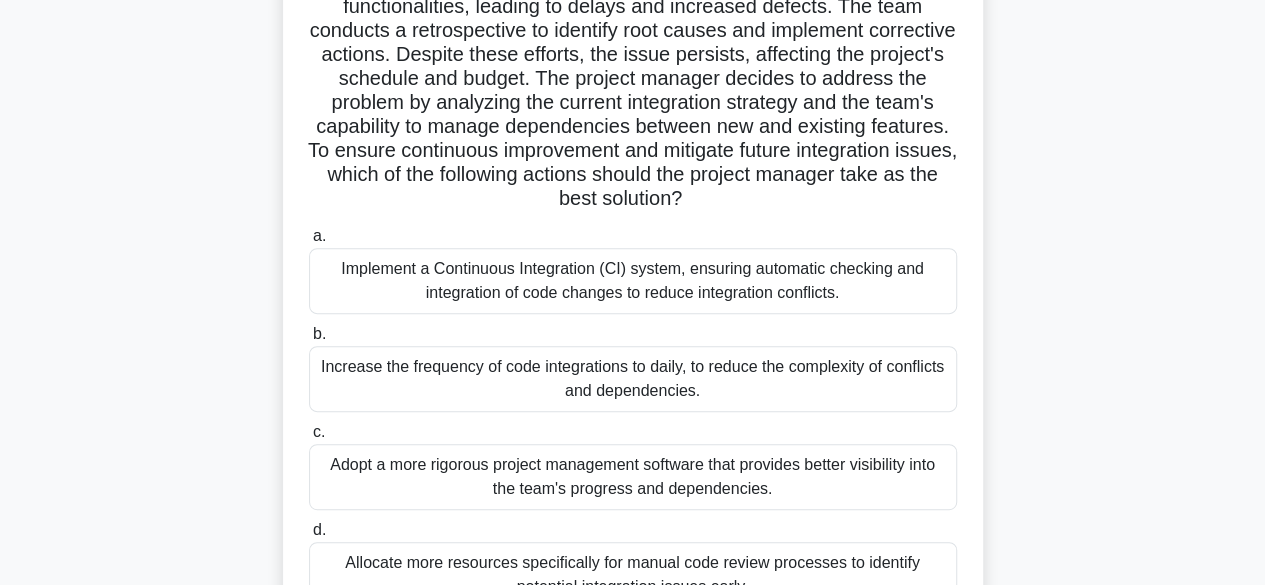 click on "In a software development project, the team has adopted an agile methodology aiming for continuous improvement in their process. After several sprints, the project manager notices a recurring issue where the integration of new features causes significant disruptions to existing functionalities, leading to delays and increased defects. The team conducts a retrospective to identify root causes and implement corrective actions. Despite these efforts, the issue persists, affecting the project's schedule and budget. The project manager decides to address the problem by analyzing the current integration strategy and the team's capability to manage dependencies between new and existing features. To ensure continuous improvement and mitigate future integration issues, which of the following actions should the project manager take as the best solution?" at bounding box center [633, 55] 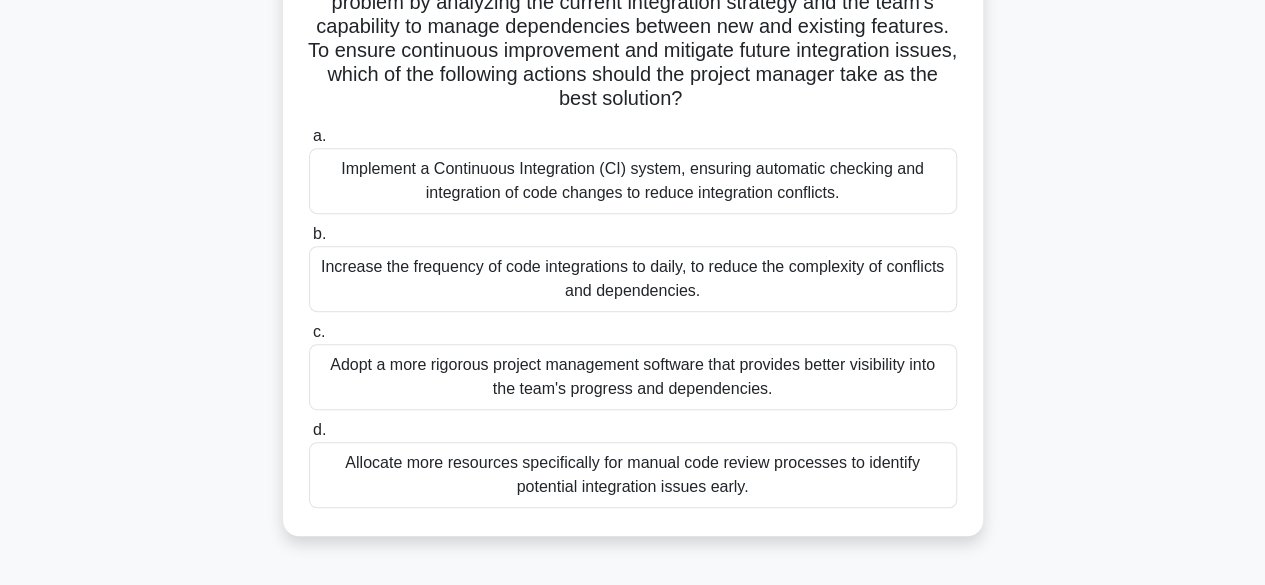 click on "Implement a Continuous Integration (CI) system, ensuring automatic checking and integration of code changes to reduce integration conflicts." at bounding box center [633, 181] 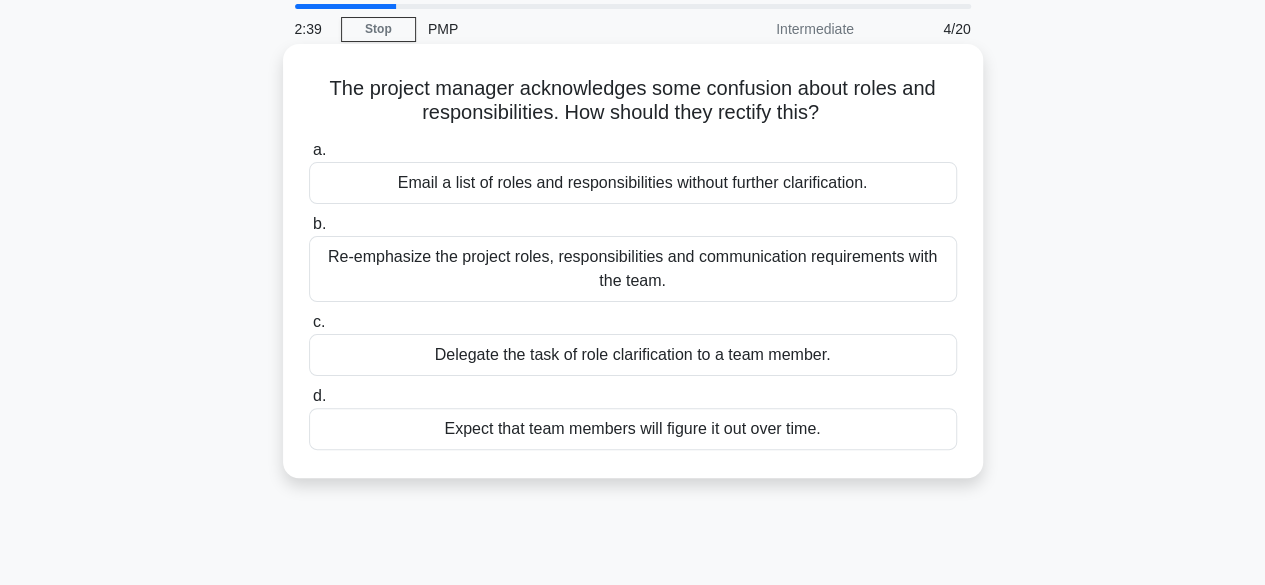 scroll, scrollTop: 100, scrollLeft: 0, axis: vertical 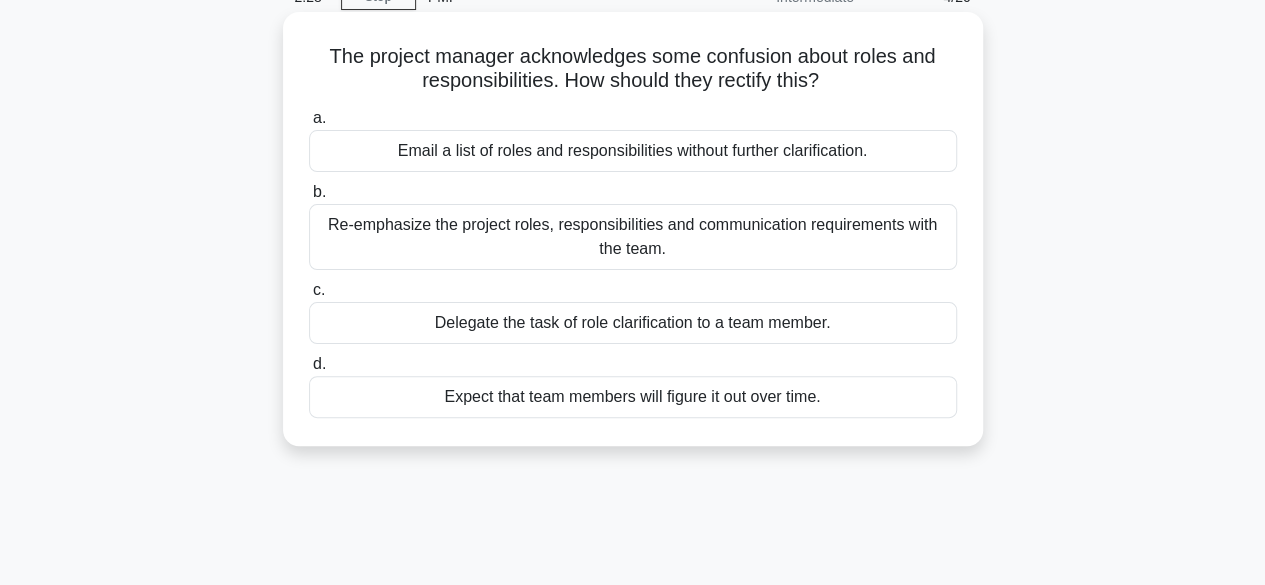 click on "Re-emphasize the project roles, responsibilities and communication requirements with the team." at bounding box center (633, 237) 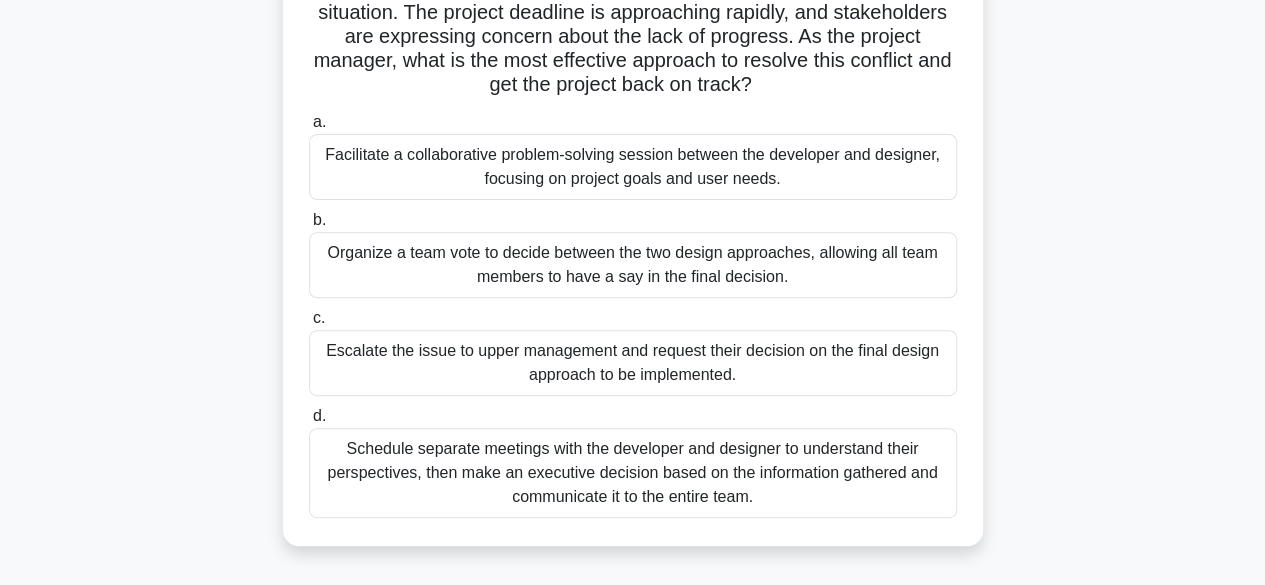 scroll, scrollTop: 300, scrollLeft: 0, axis: vertical 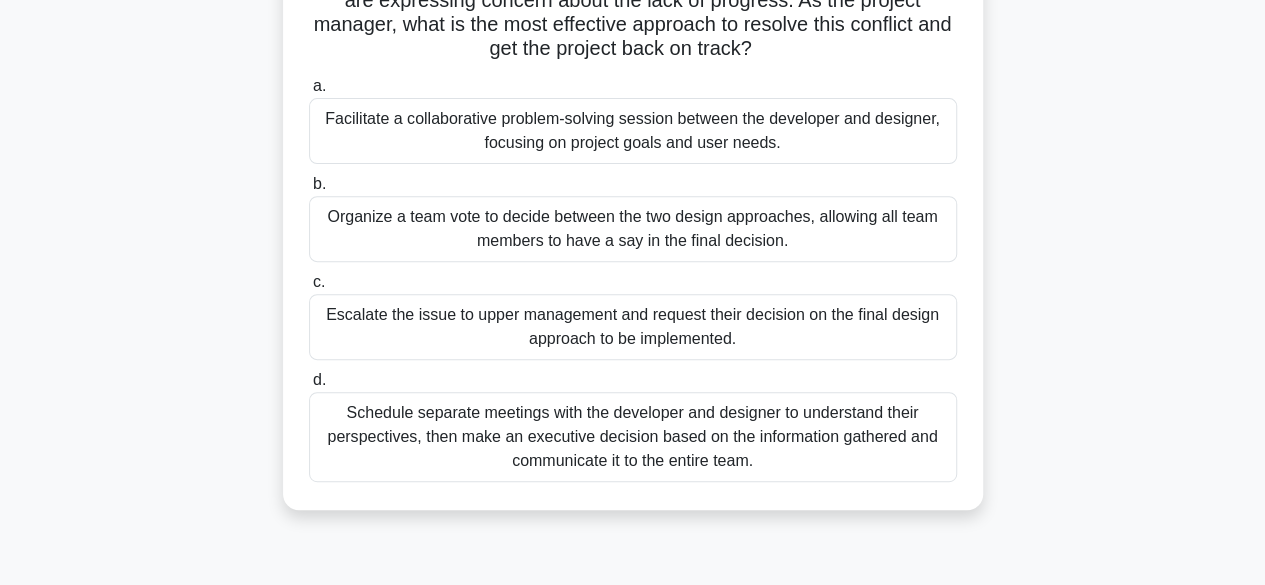 click on "Facilitate a collaborative problem-solving session between the developer and designer, focusing on project goals and user needs." at bounding box center [633, 131] 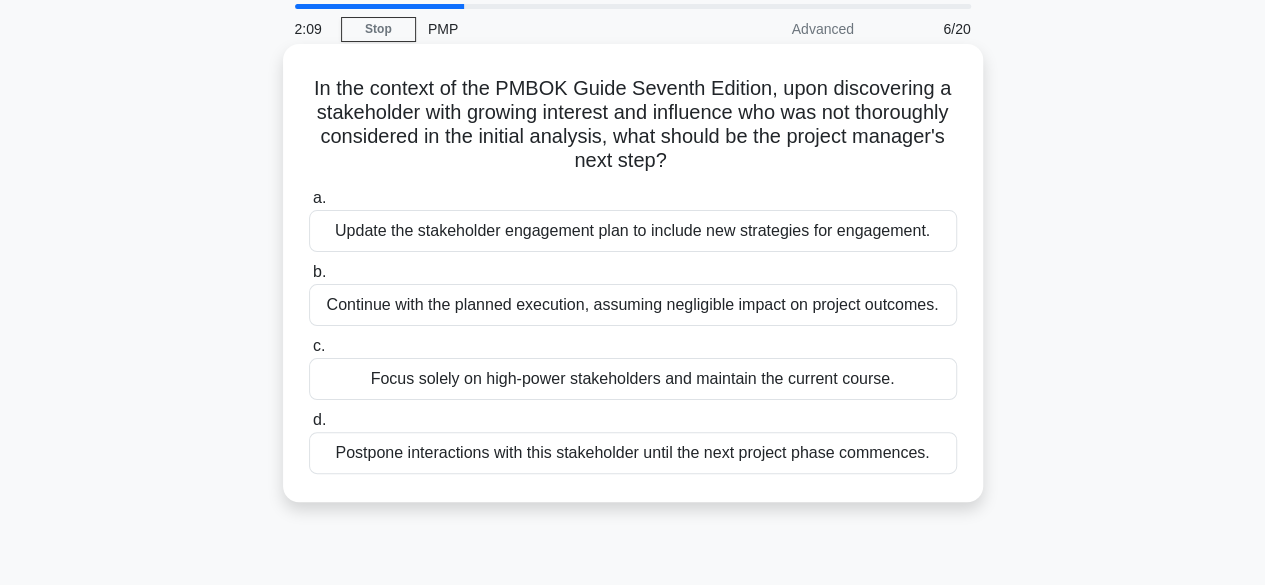 scroll, scrollTop: 100, scrollLeft: 0, axis: vertical 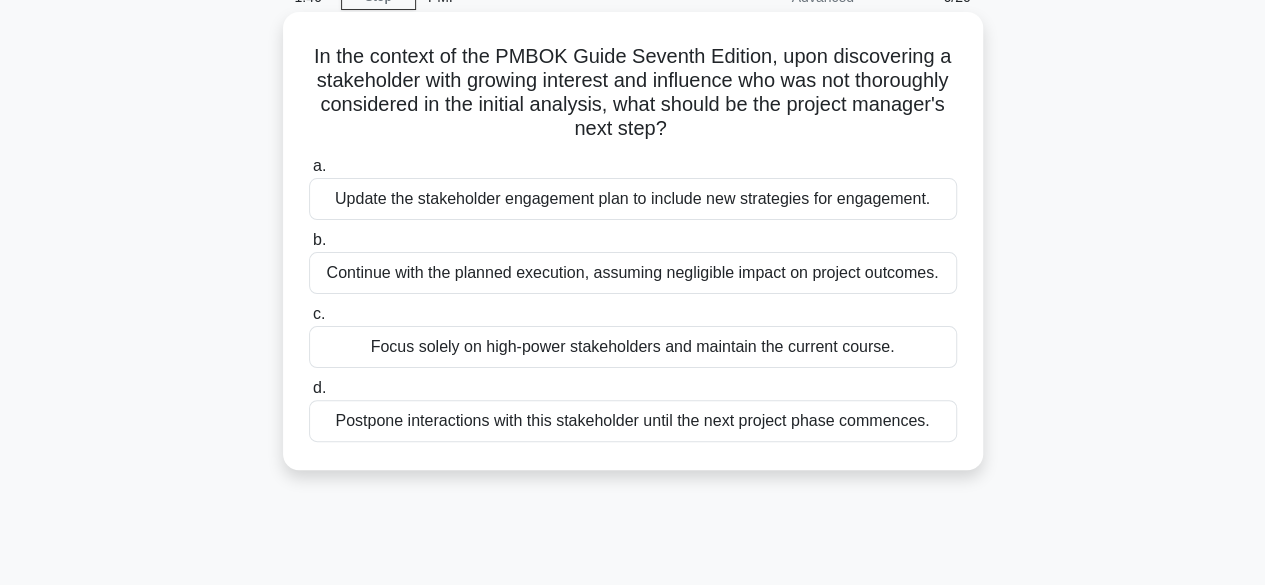 click on ".spinner_0XTQ{transform-origin:center;animation:spinner_y6GP .75s linear infinite}@keyframes spinner_y6GP{100%{transform:rotate(360deg)}}" 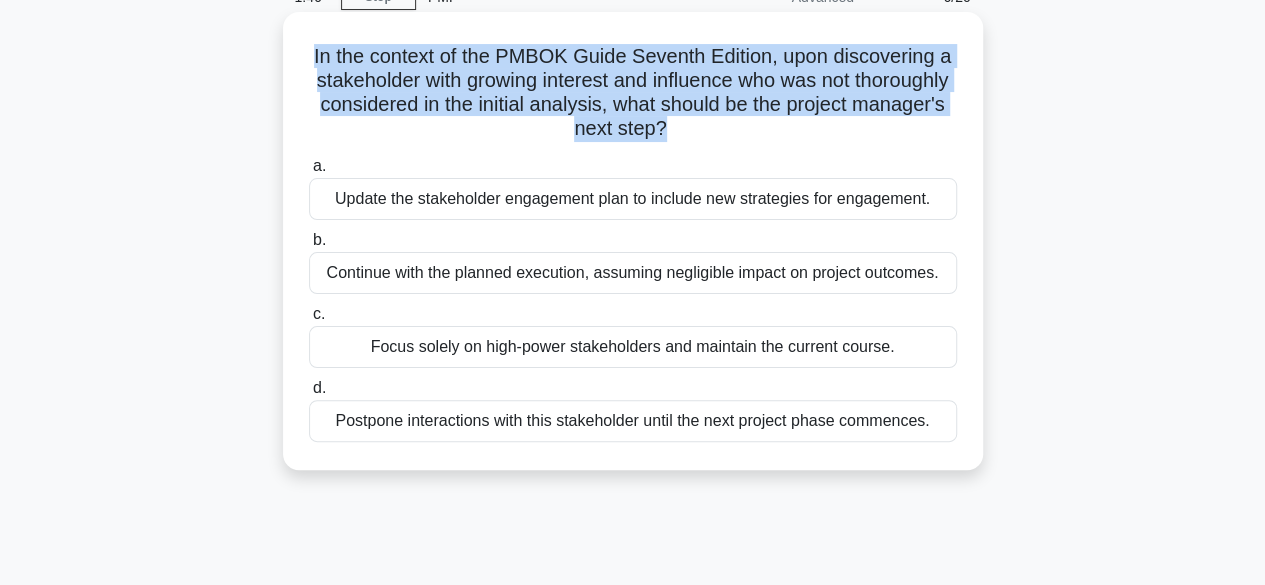 click on ".spinner_0XTQ{transform-origin:center;animation:spinner_y6GP .75s linear infinite}@keyframes spinner_y6GP{100%{transform:rotate(360deg)}}" 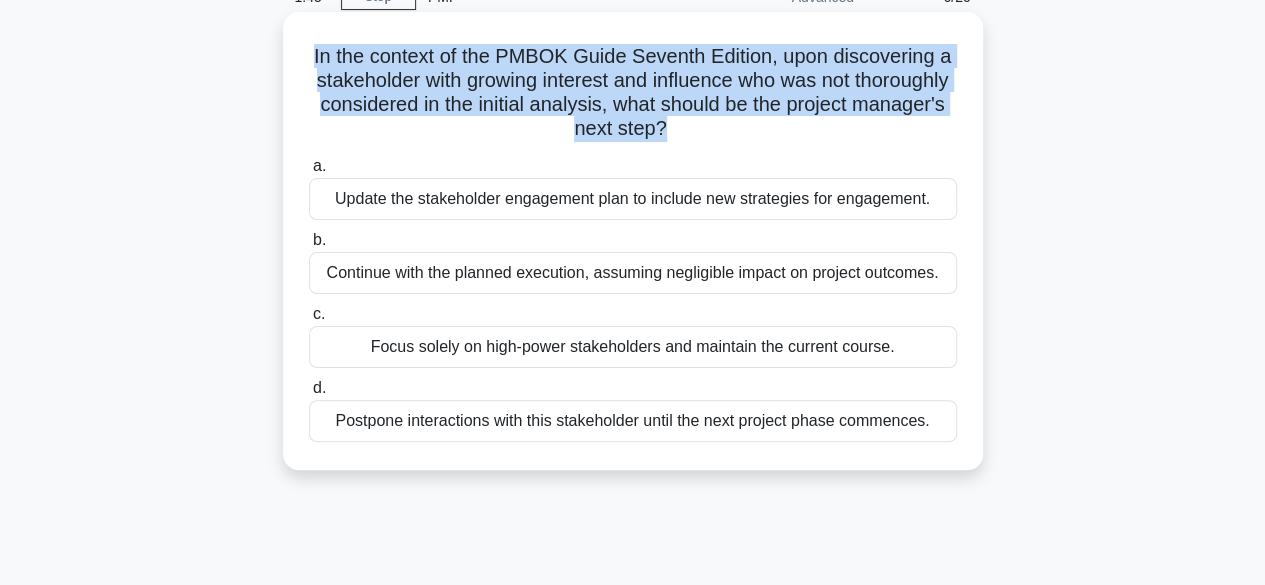 click on ".spinner_0XTQ{transform-origin:center;animation:spinner_y6GP .75s linear infinite}@keyframes spinner_y6GP{100%{transform:rotate(360deg)}}" 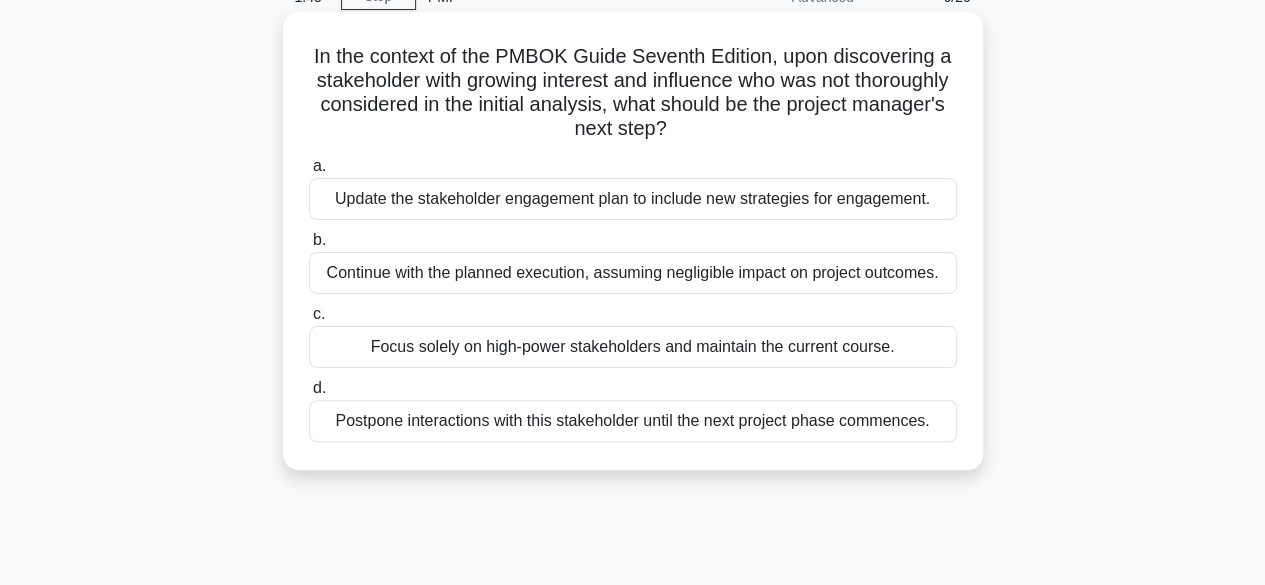 click on "In the context of the PMBOK Guide Seventh Edition, upon discovering a stakeholder with growing interest and influence who was not thoroughly considered in the initial analysis, what should be the project manager's next step?
.spinner_0XTQ{transform-origin:center;animation:spinner_y6GP .75s linear infinite}@keyframes spinner_y6GP{100%{transform:rotate(360deg)}}
a.
b.
c. d." at bounding box center (633, 241) 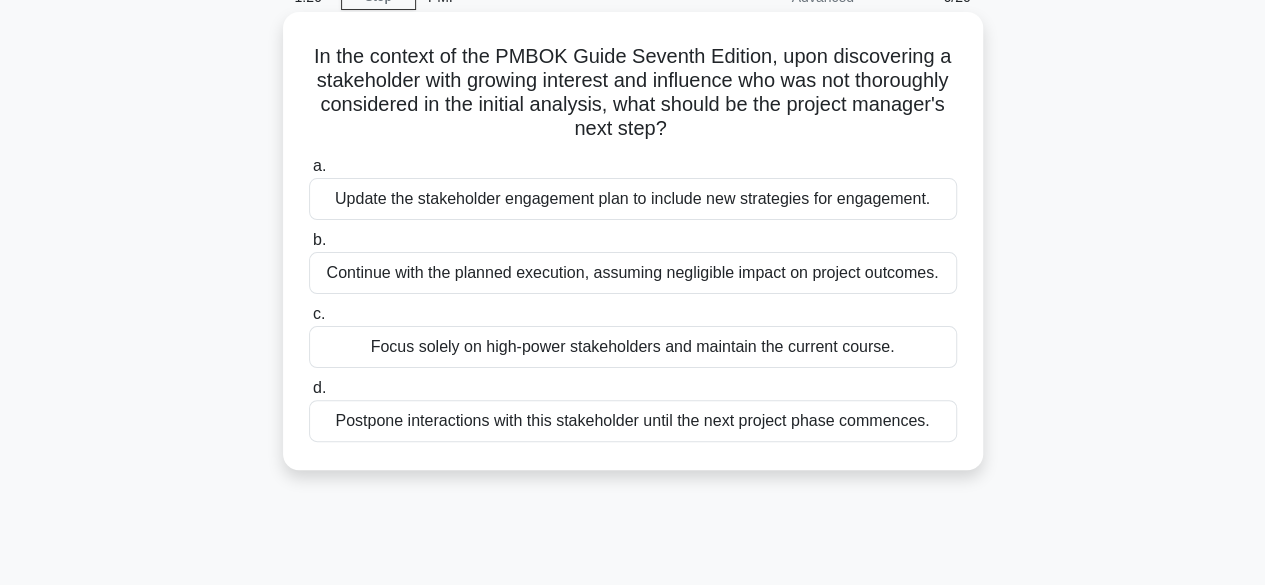 click on "In the context of the PMBOK Guide Seventh Edition, upon discovering a stakeholder with growing interest and influence who was not thoroughly considered in the initial analysis, what should be the project manager's next step?
.spinner_0XTQ{transform-origin:center;animation:spinner_y6GP .75s linear infinite}@keyframes spinner_y6GP{100%{transform:rotate(360deg)}}" at bounding box center [633, 93] 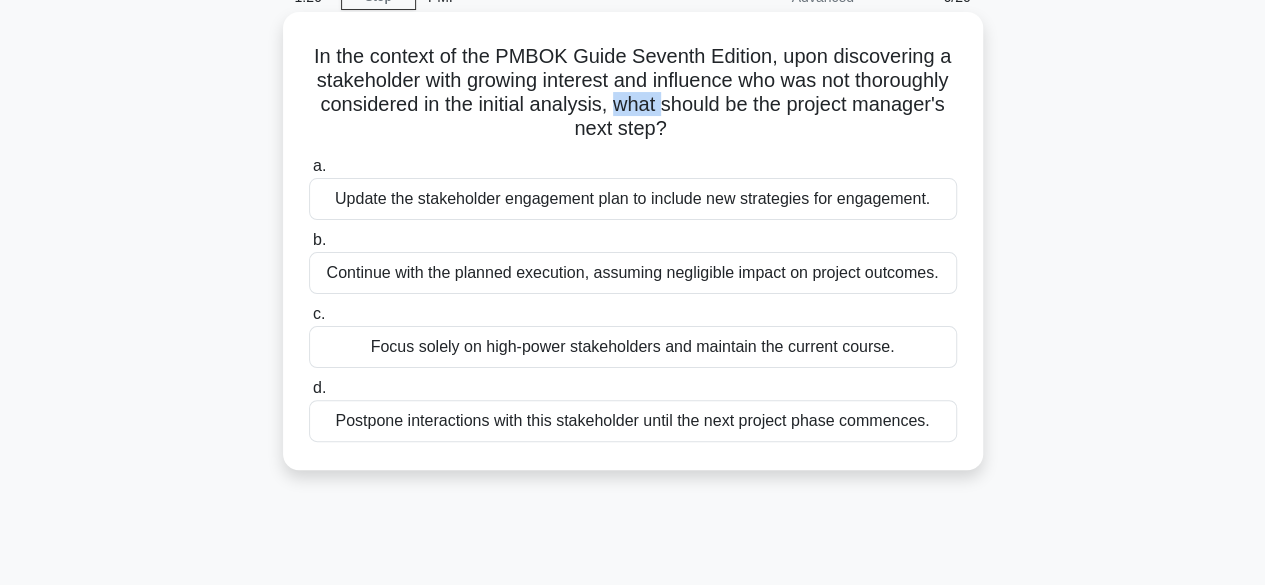 click on "In the context of the PMBOK Guide Seventh Edition, upon discovering a stakeholder with growing interest and influence who was not thoroughly considered in the initial analysis, what should be the project manager's next step?
.spinner_0XTQ{transform-origin:center;animation:spinner_y6GP .75s linear infinite}@keyframes spinner_y6GP{100%{transform:rotate(360deg)}}" at bounding box center [633, 93] 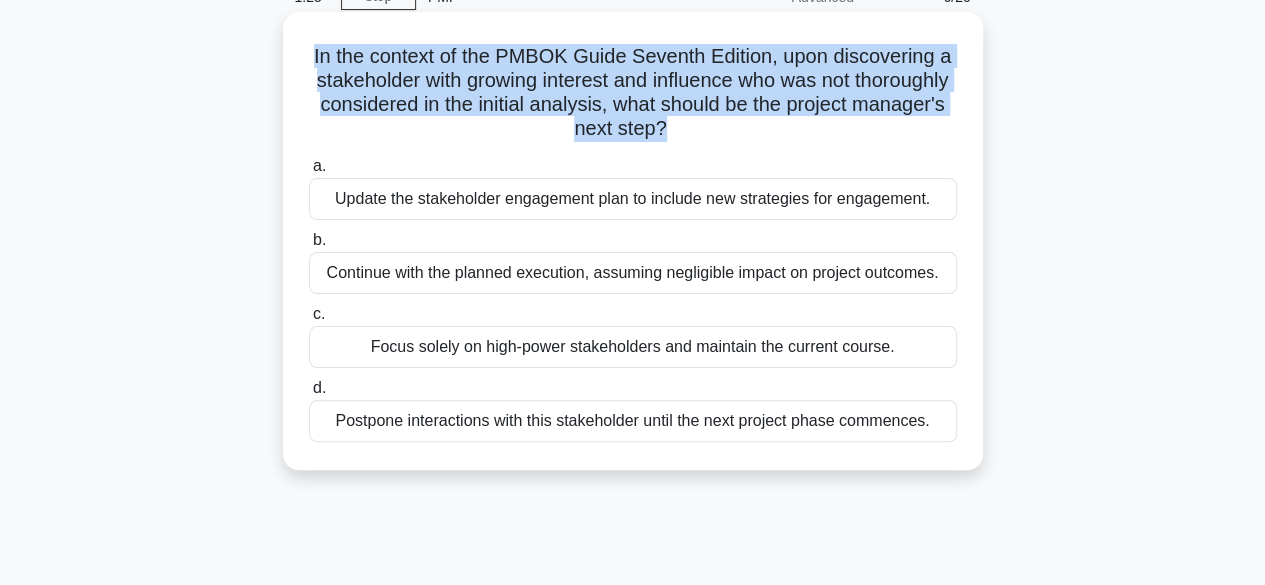 click on "In the context of the PMBOK Guide Seventh Edition, upon discovering a stakeholder with growing interest and influence who was not thoroughly considered in the initial analysis, what should be the project manager's next step?
.spinner_0XTQ{transform-origin:center;animation:spinner_y6GP .75s linear infinite}@keyframes spinner_y6GP{100%{transform:rotate(360deg)}}" at bounding box center [633, 93] 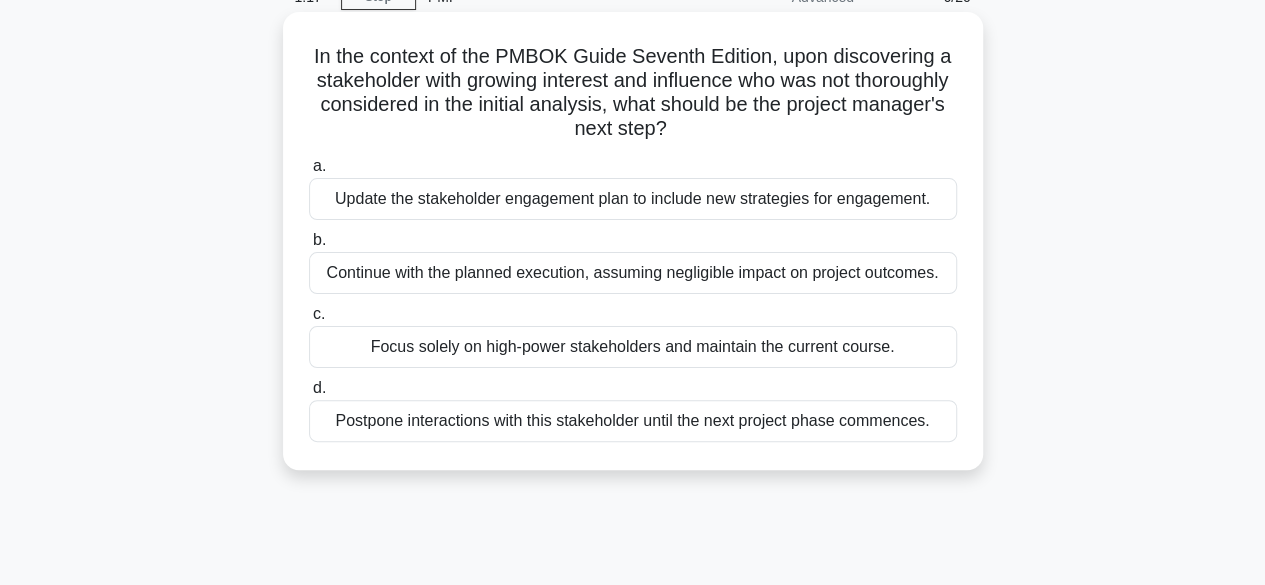 click on ".spinner_0XTQ{transform-origin:center;animation:spinner_y6GP .75s linear infinite}@keyframes spinner_y6GP{100%{transform:rotate(360deg)}}" 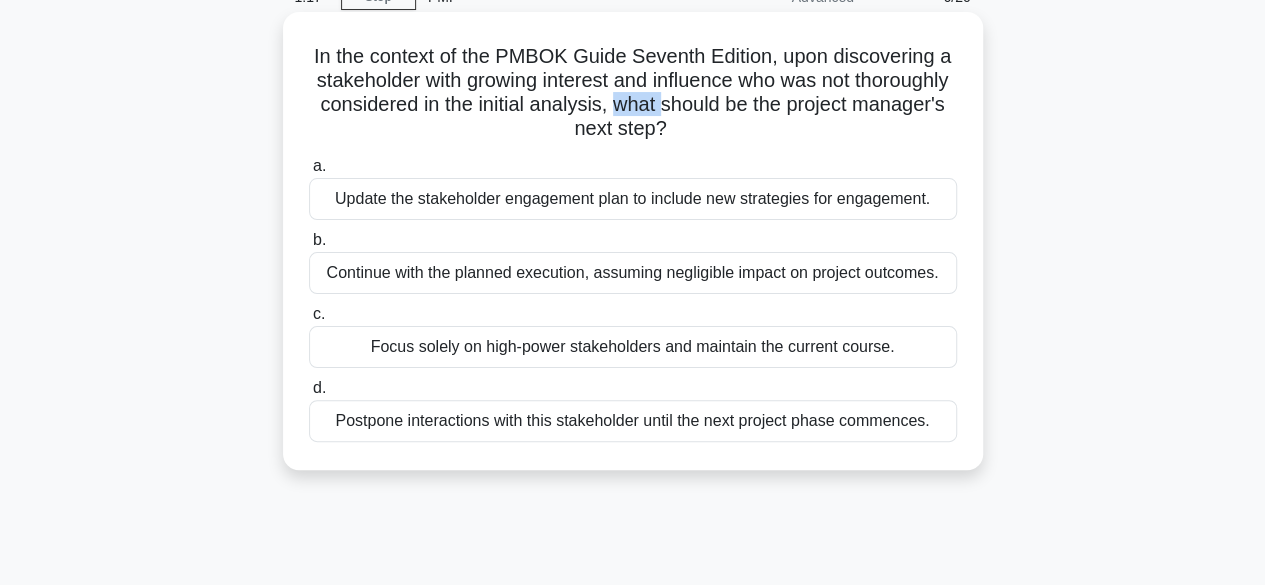click on "In the context of the PMBOK Guide Seventh Edition, upon discovering a stakeholder with growing interest and influence who was not thoroughly considered in the initial analysis, what should be the project manager's next step?
.spinner_0XTQ{transform-origin:center;animation:spinner_y6GP .75s linear infinite}@keyframes spinner_y6GP{100%{transform:rotate(360deg)}}" at bounding box center [633, 93] 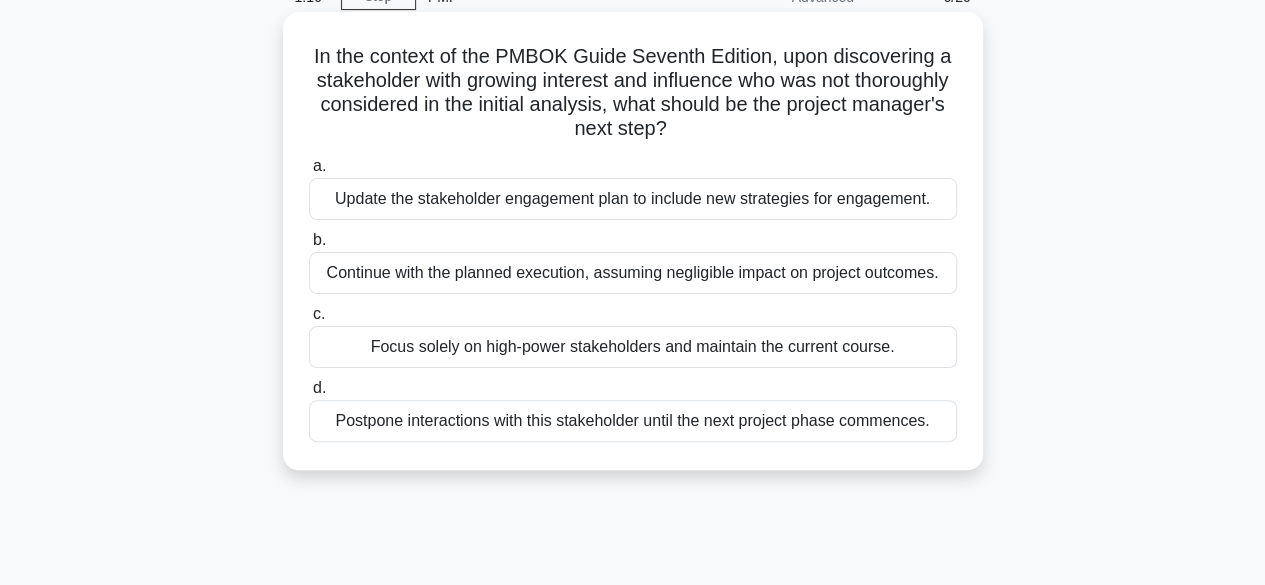 click on "In the context of the PMBOK Guide Seventh Edition, upon discovering a stakeholder with growing interest and influence who was not thoroughly considered in the initial analysis, what should be the project manager's next step?
.spinner_0XTQ{transform-origin:center;animation:spinner_y6GP .75s linear infinite}@keyframes spinner_y6GP{100%{transform:rotate(360deg)}}" at bounding box center (633, 93) 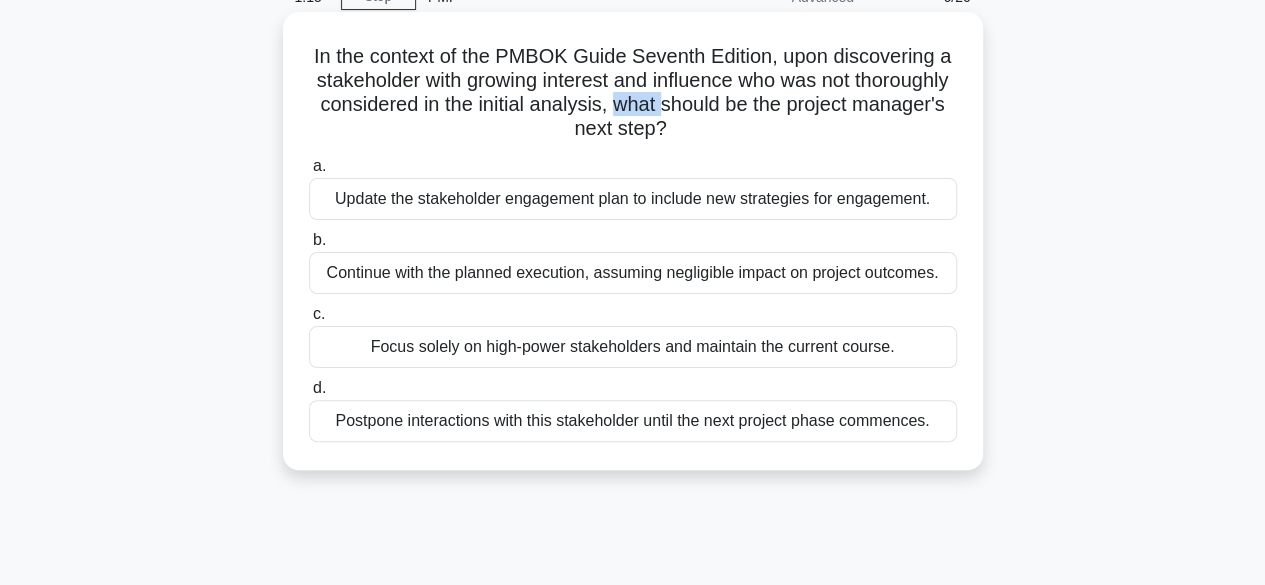 click on "In the context of the PMBOK Guide Seventh Edition, upon discovering a stakeholder with growing interest and influence who was not thoroughly considered in the initial analysis, what should be the project manager's next step?
.spinner_0XTQ{transform-origin:center;animation:spinner_y6GP .75s linear infinite}@keyframes spinner_y6GP{100%{transform:rotate(360deg)}}" at bounding box center (633, 93) 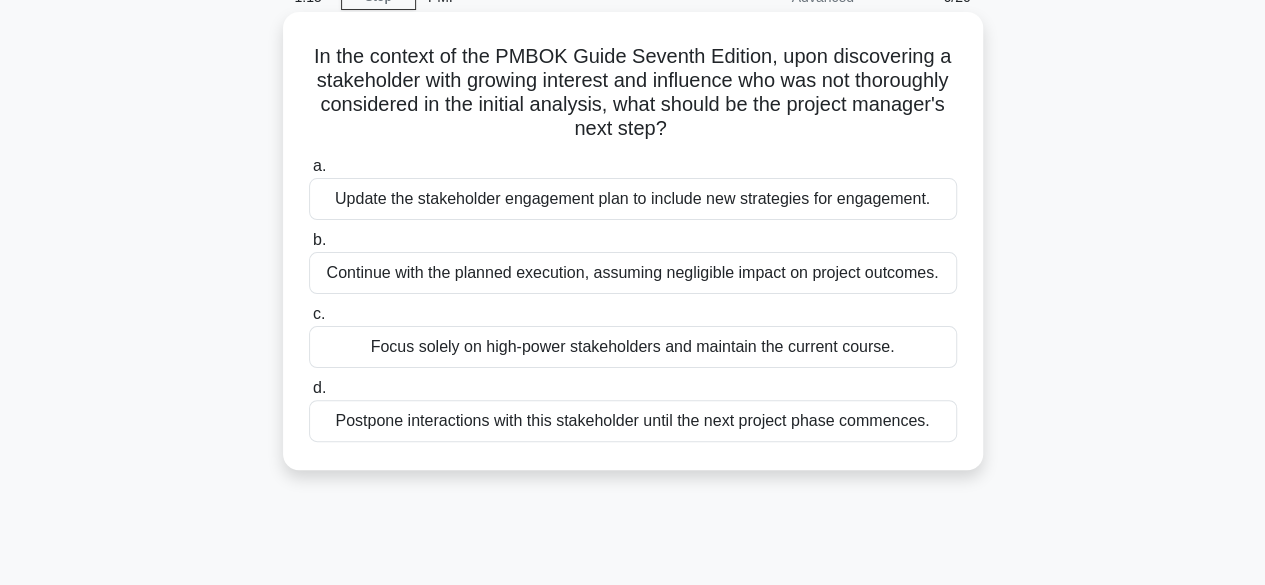 click on ".spinner_0XTQ{transform-origin:center;animation:spinner_y6GP .75s linear infinite}@keyframes spinner_y6GP{100%{transform:rotate(360deg)}}" 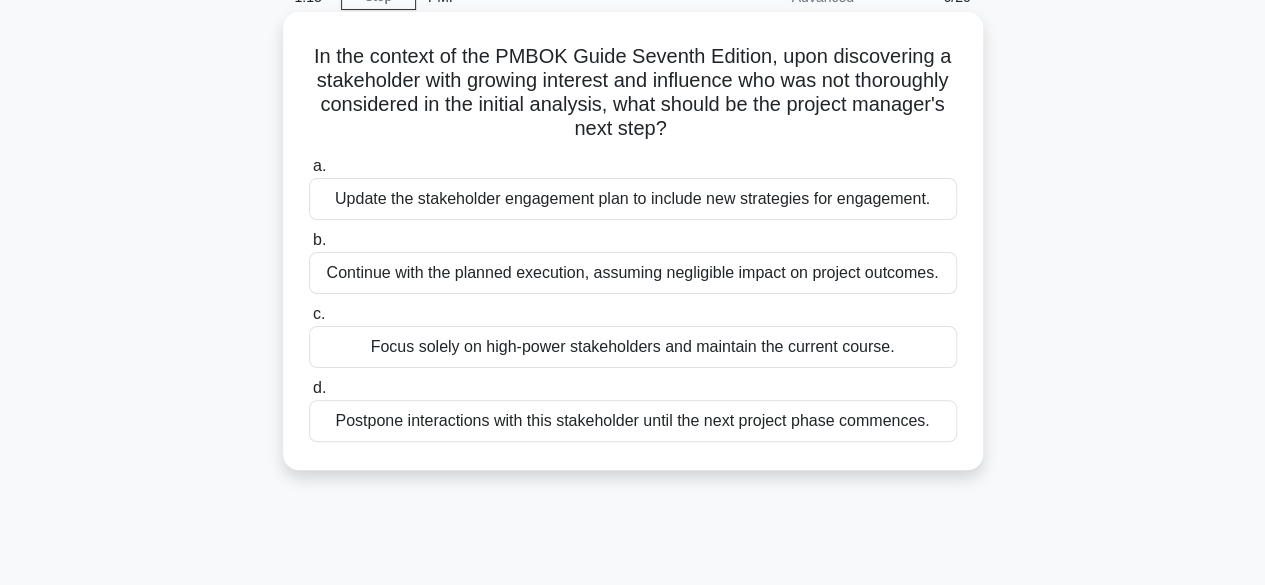 click on "In the context of the PMBOK Guide Seventh Edition, upon discovering a stakeholder with growing interest and influence who was not thoroughly considered in the initial analysis, what should be the project manager's next step?
.spinner_0XTQ{transform-origin:center;animation:spinner_y6GP .75s linear infinite}@keyframes spinner_y6GP{100%{transform:rotate(360deg)}}" at bounding box center (633, 93) 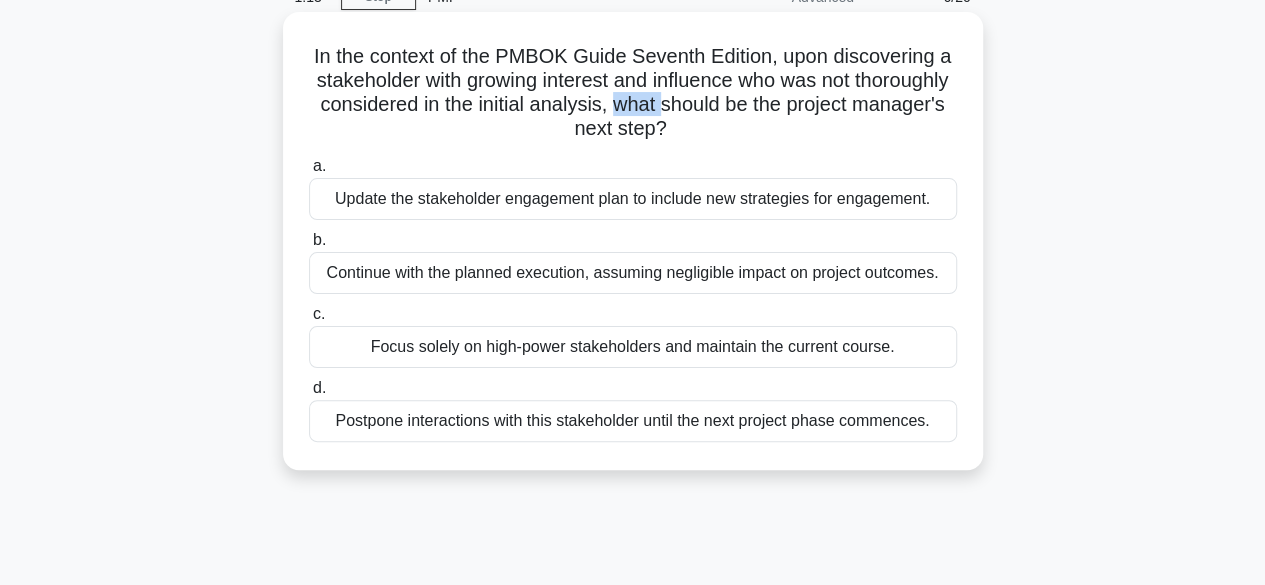 click on "In the context of the PMBOK Guide Seventh Edition, upon discovering a stakeholder with growing interest and influence who was not thoroughly considered in the initial analysis, what should be the project manager's next step?
.spinner_0XTQ{transform-origin:center;animation:spinner_y6GP .75s linear infinite}@keyframes spinner_y6GP{100%{transform:rotate(360deg)}}" at bounding box center [633, 93] 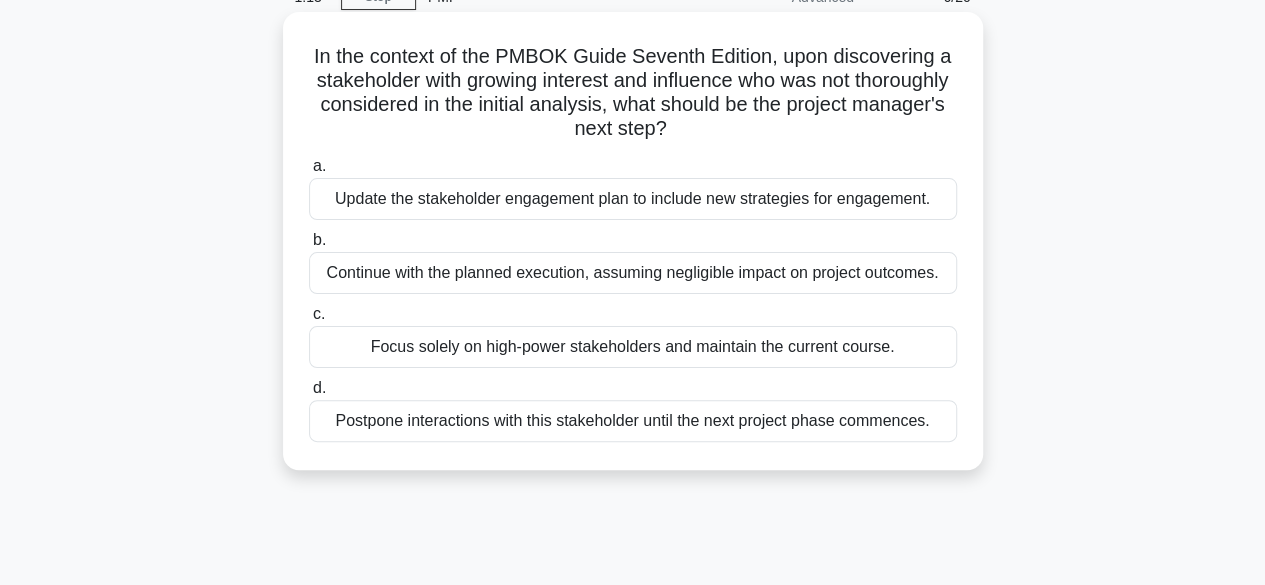 click on ".spinner_0XTQ{transform-origin:center;animation:spinner_y6GP .75s linear infinite}@keyframes spinner_y6GP{100%{transform:rotate(360deg)}}" 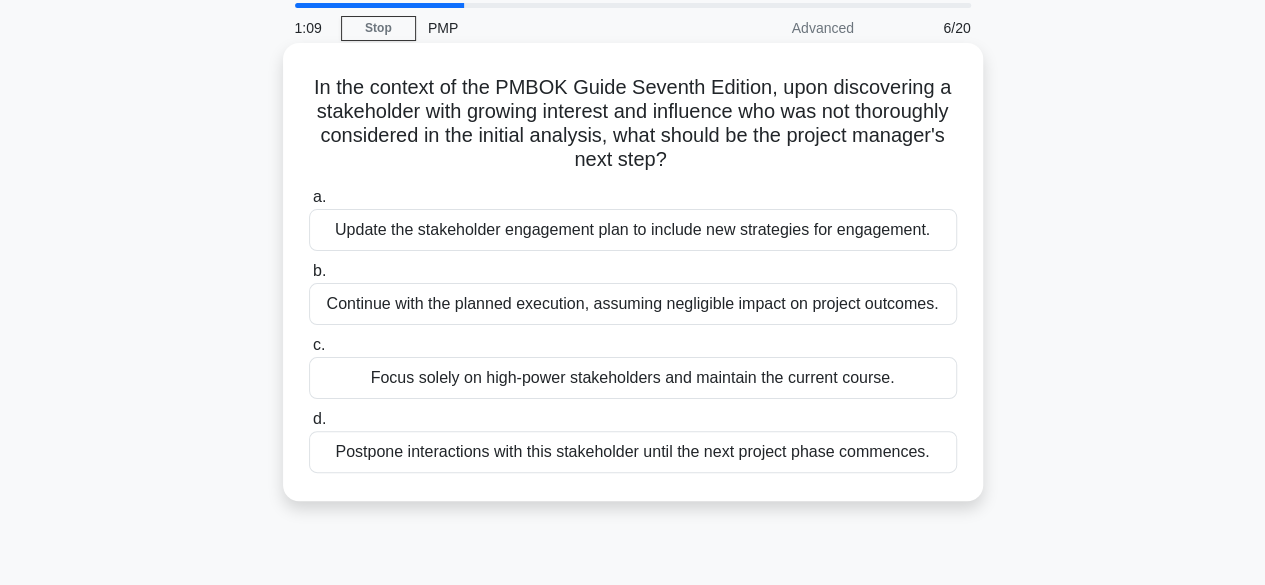 scroll, scrollTop: 100, scrollLeft: 0, axis: vertical 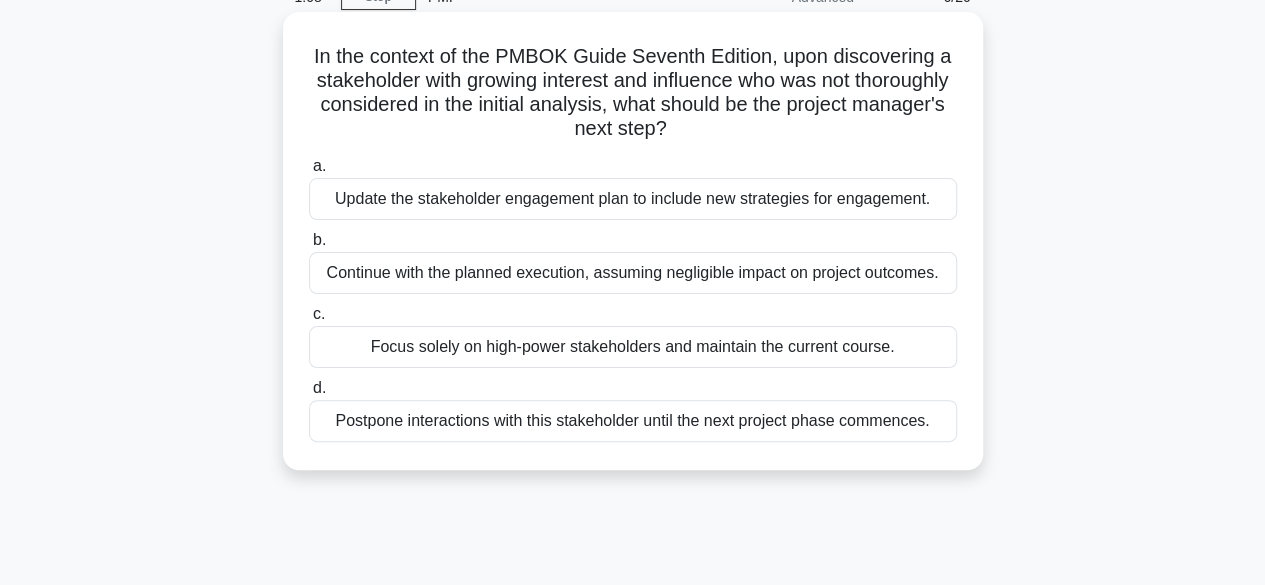 click on "In the context of the PMBOK Guide Seventh Edition, upon discovering a stakeholder with growing interest and influence who was not thoroughly considered in the initial analysis, what should be the project manager's next step?
.spinner_0XTQ{transform-origin:center;animation:spinner_y6GP .75s linear infinite}@keyframes spinner_y6GP{100%{transform:rotate(360deg)}}" at bounding box center [633, 93] 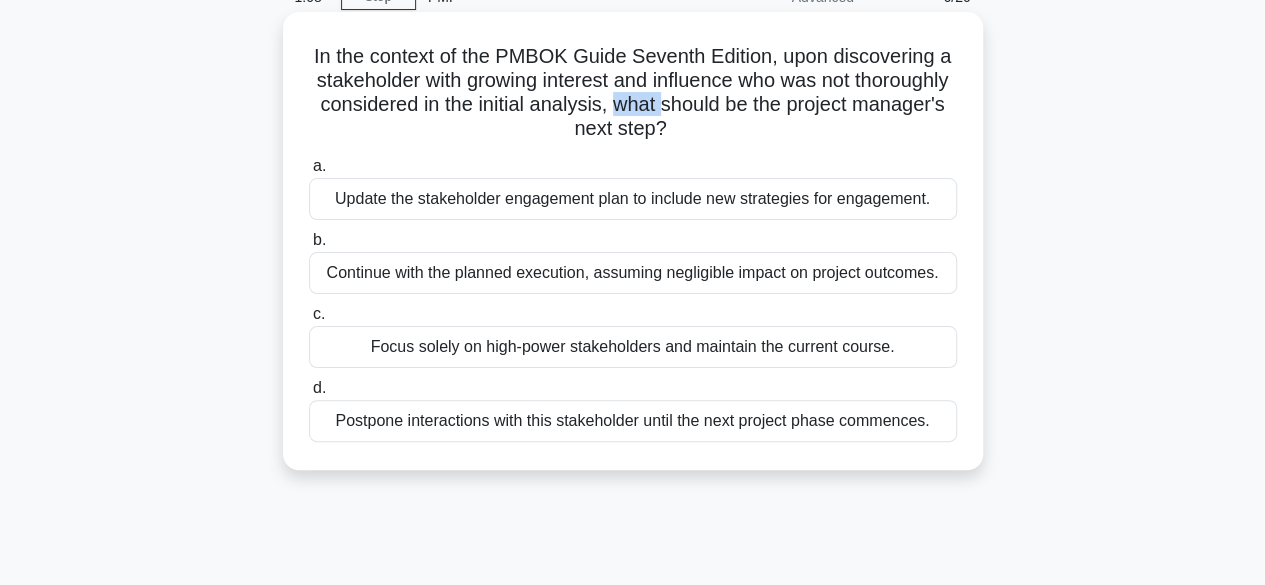 click on "In the context of the PMBOK Guide Seventh Edition, upon discovering a stakeholder with growing interest and influence who was not thoroughly considered in the initial analysis, what should be the project manager's next step?
.spinner_0XTQ{transform-origin:center;animation:spinner_y6GP .75s linear infinite}@keyframes spinner_y6GP{100%{transform:rotate(360deg)}}" at bounding box center [633, 93] 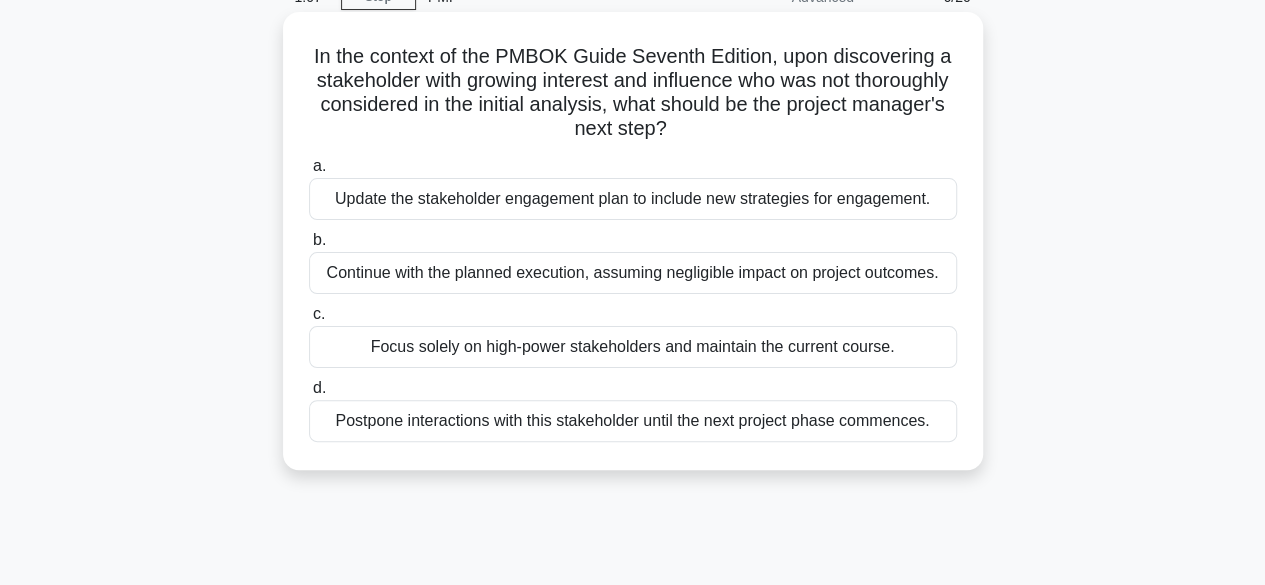click on "In the context of the PMBOK Guide Seventh Edition, upon discovering a stakeholder with growing interest and influence who was not thoroughly considered in the initial analysis, what should be the project manager's next step?
.spinner_0XTQ{transform-origin:center;animation:spinner_y6GP .75s linear infinite}@keyframes spinner_y6GP{100%{transform:rotate(360deg)}}
a.
b.
c. d." at bounding box center [633, 241] 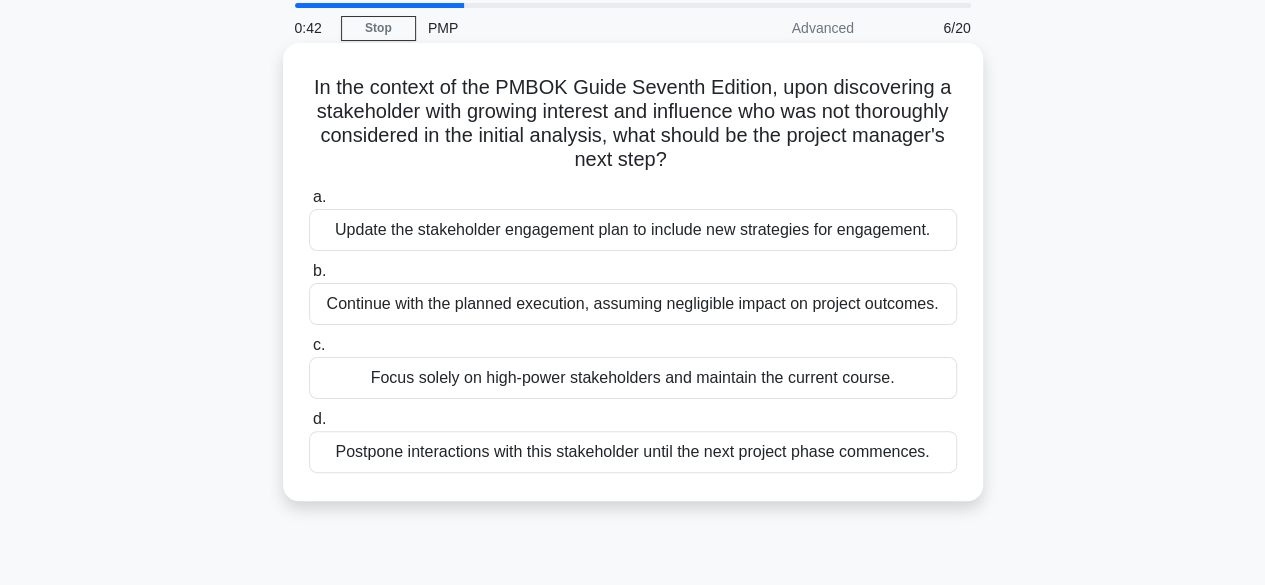 scroll, scrollTop: 100, scrollLeft: 0, axis: vertical 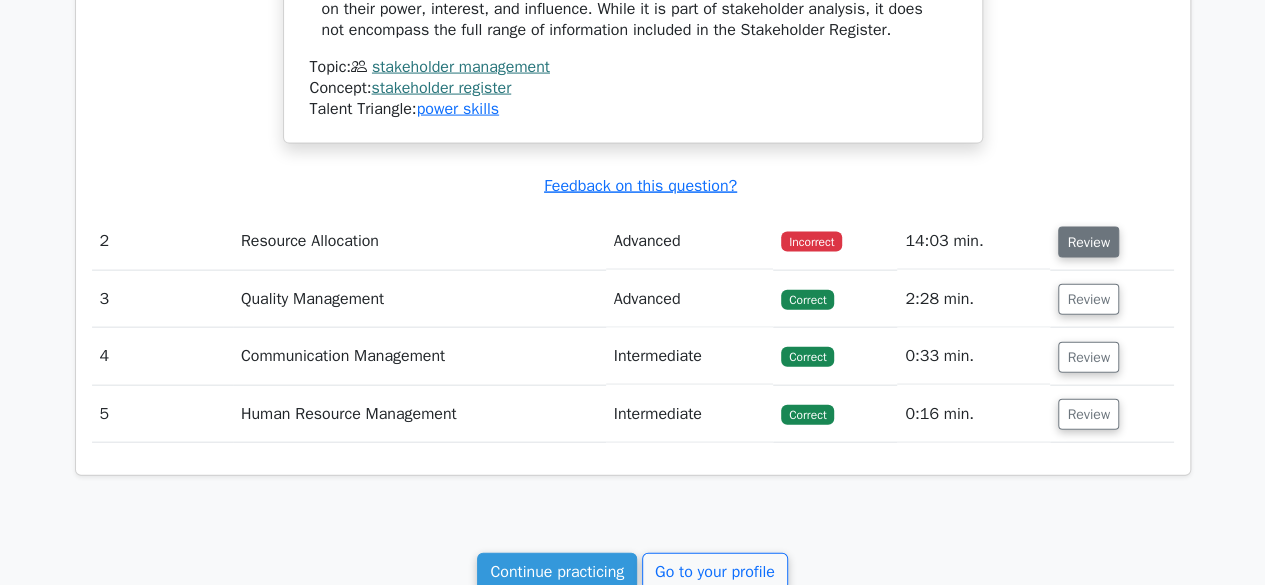 click on "Review" at bounding box center (1088, 242) 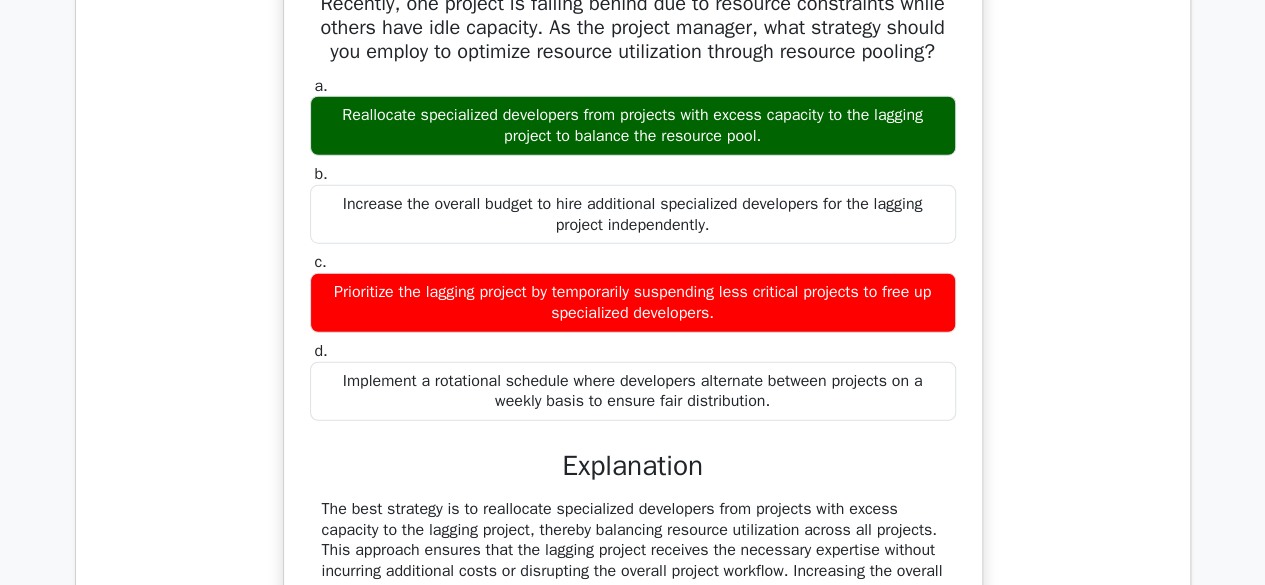 scroll, scrollTop: 2400, scrollLeft: 0, axis: vertical 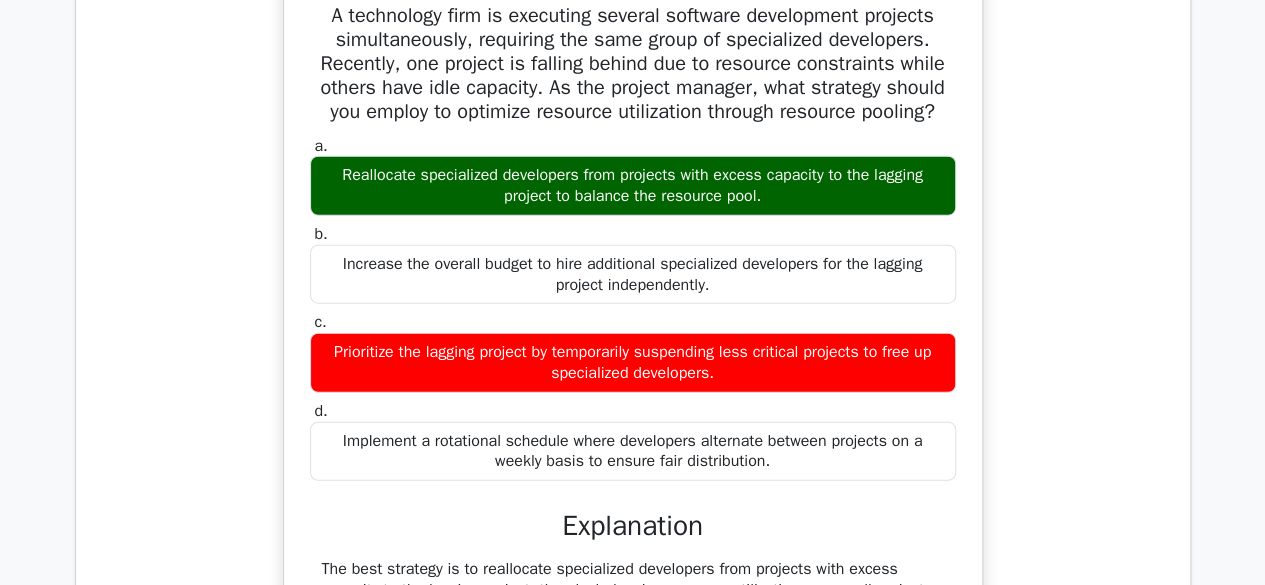 click on "A technology firm is executing several software development projects simultaneously, requiring the same group of specialized developers. Recently, one project is falling behind due to resource constraints while others have idle capacity. As the project manager, what strategy should you employ to optimize resource utilization through resource pooling?
a.
Reallocate specialized developers from projects with excess capacity to the lagging project to balance the resource pool.
b. c." at bounding box center [633, 412] 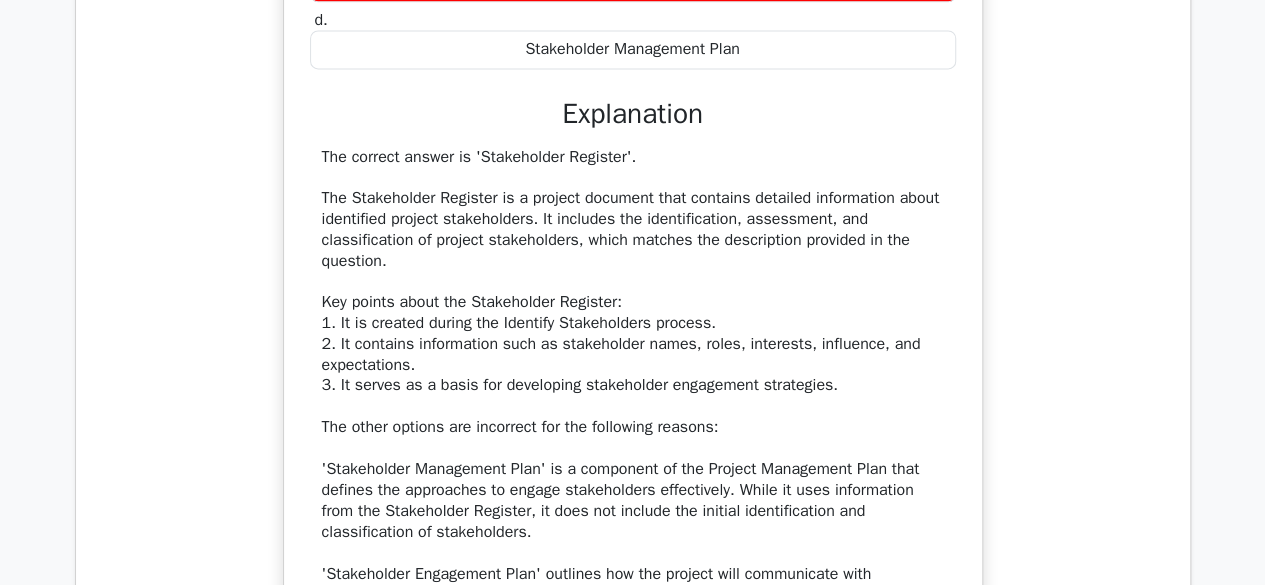 scroll, scrollTop: 1300, scrollLeft: 0, axis: vertical 